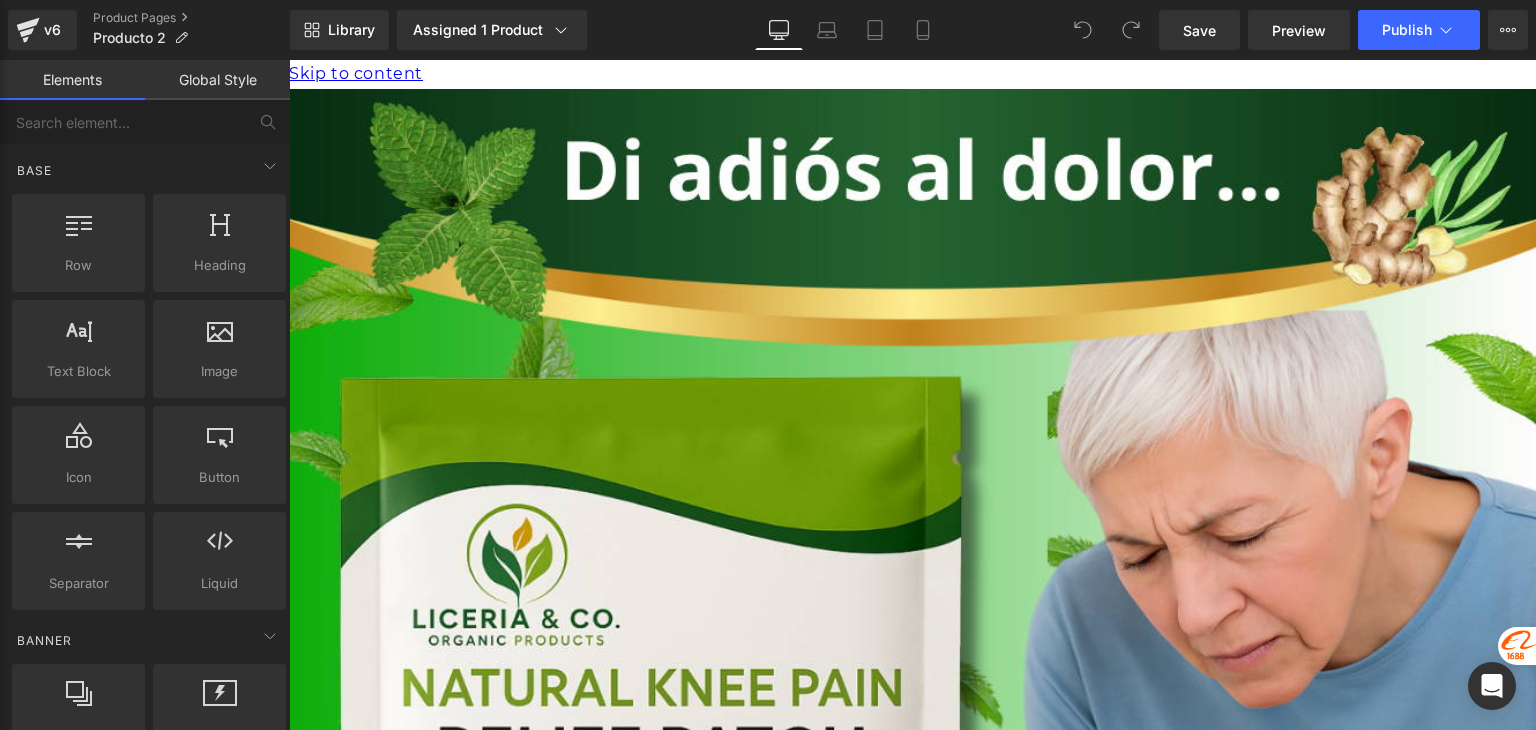 scroll, scrollTop: 0, scrollLeft: 0, axis: both 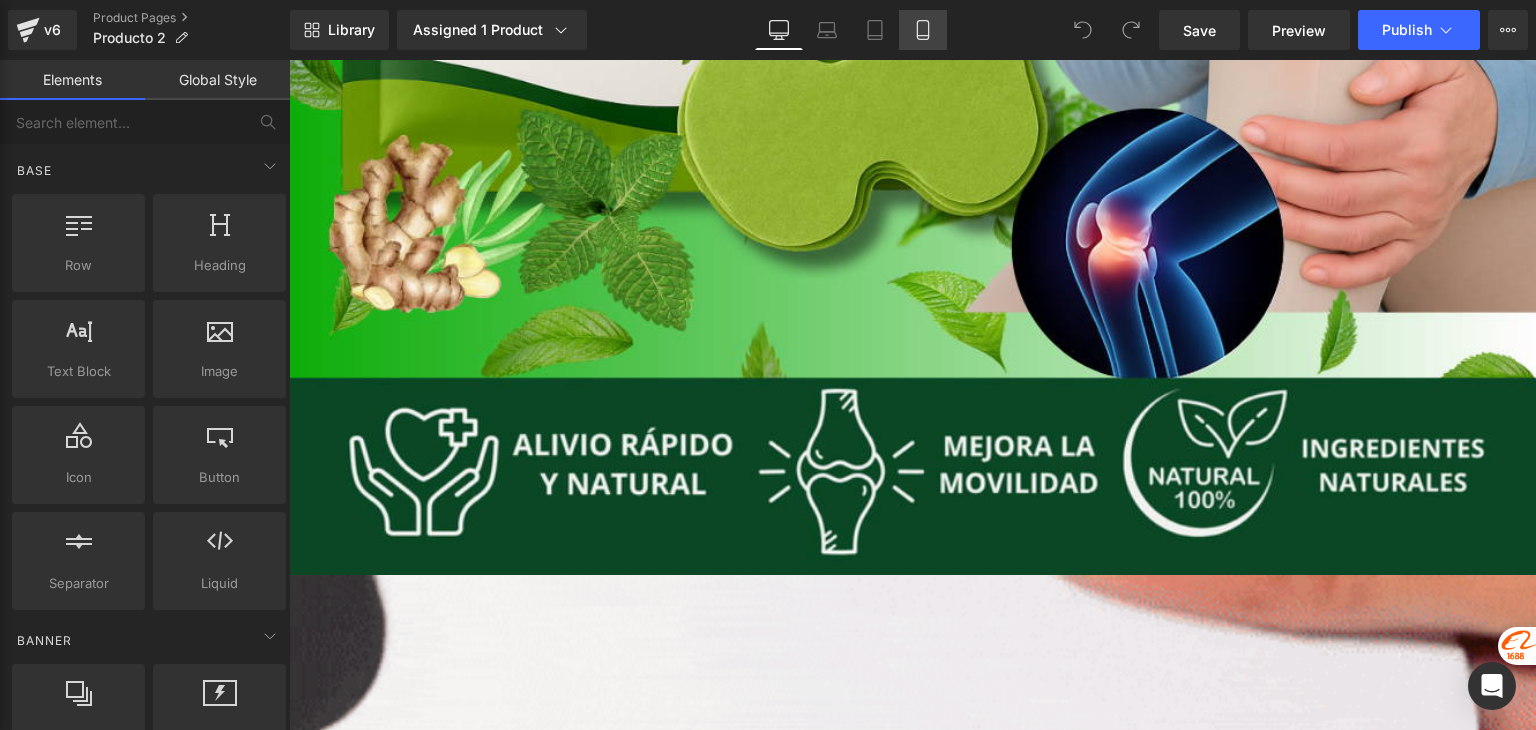 click 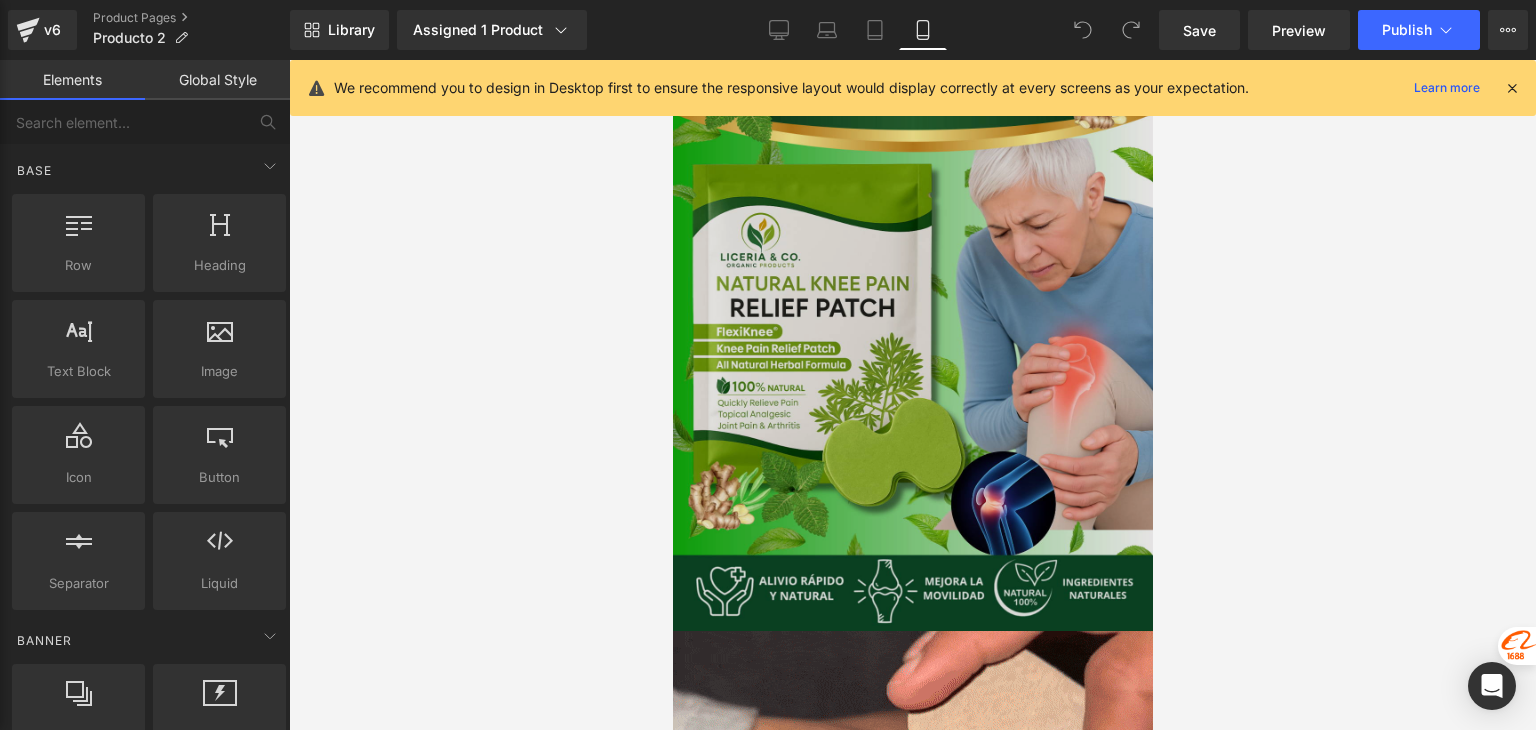 scroll, scrollTop: 0, scrollLeft: 0, axis: both 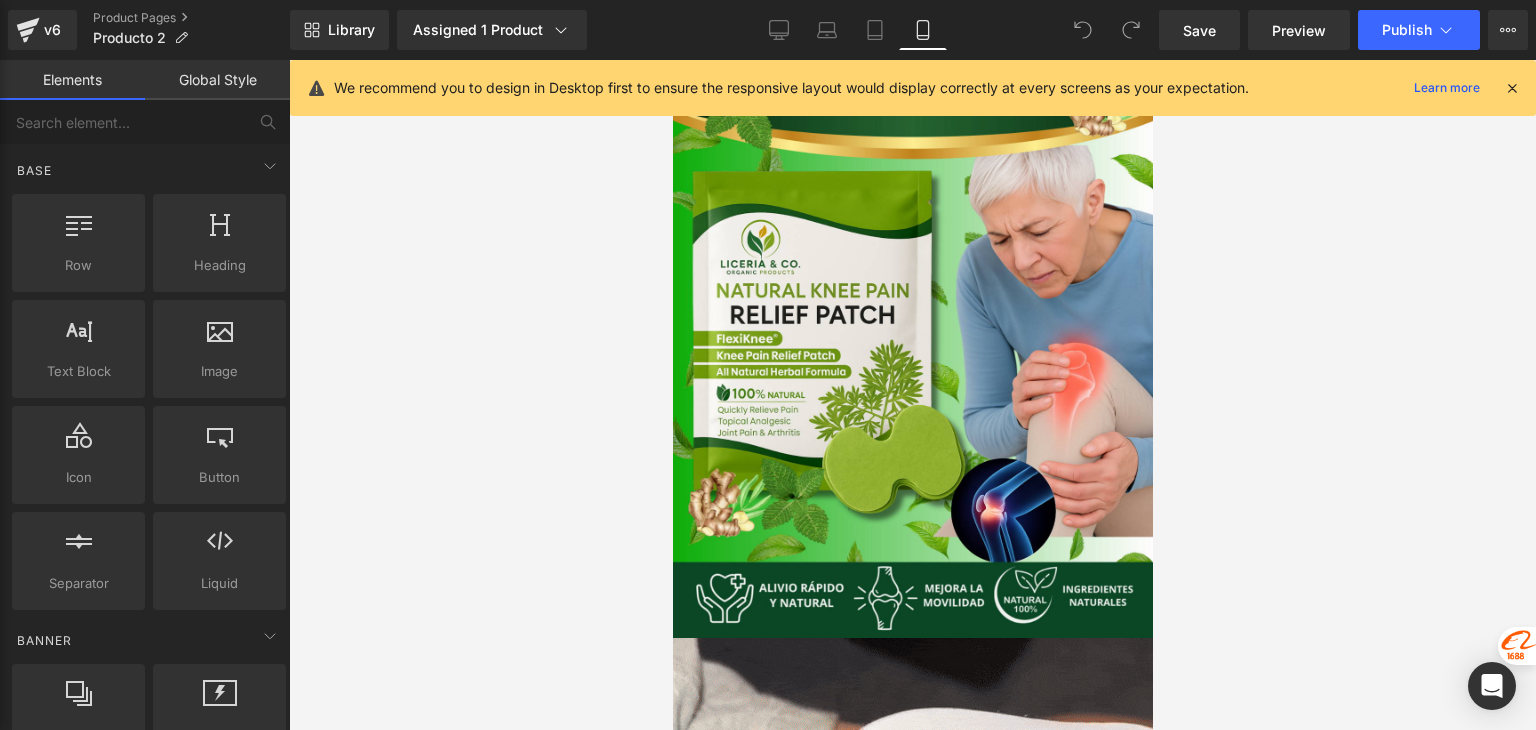 click at bounding box center [1512, 88] 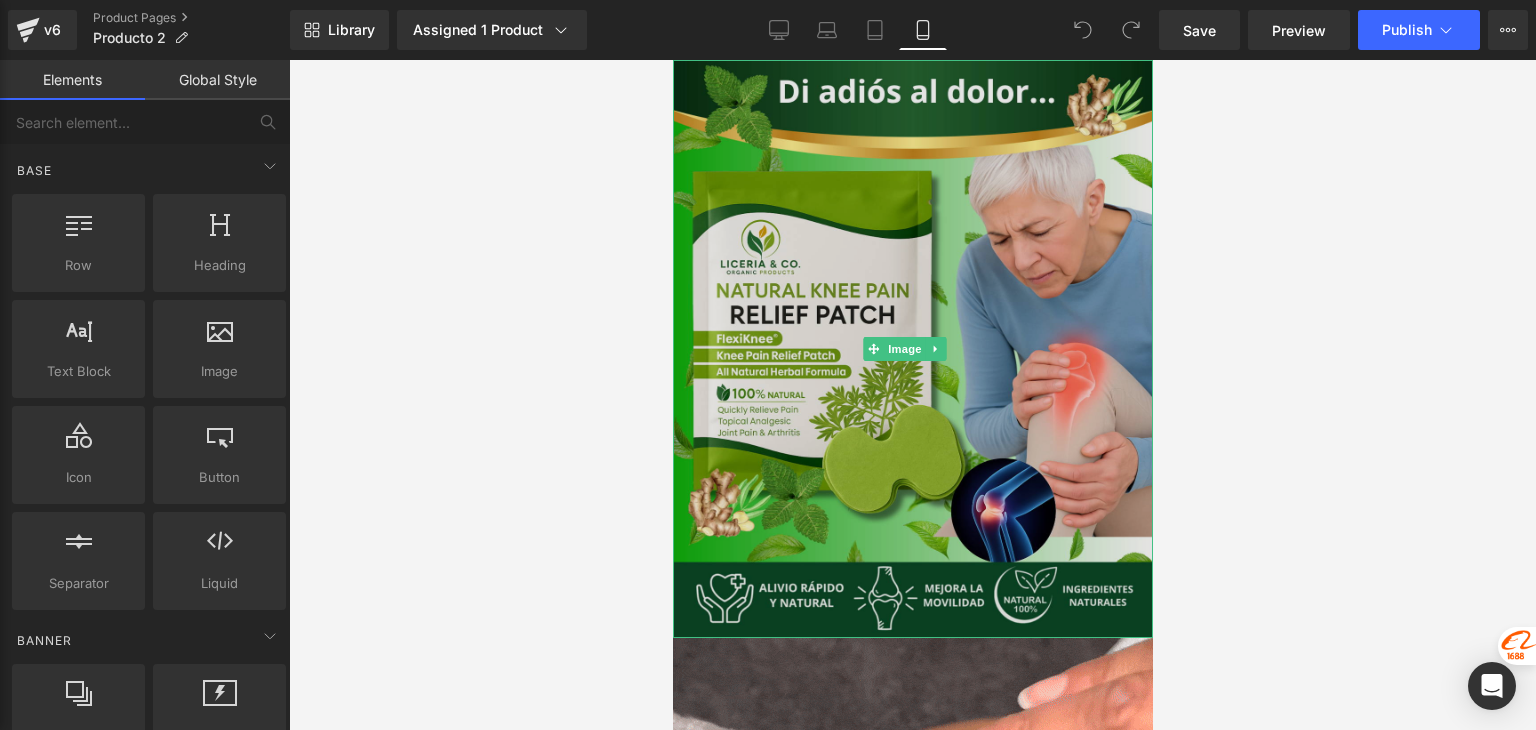 click at bounding box center (912, 349) 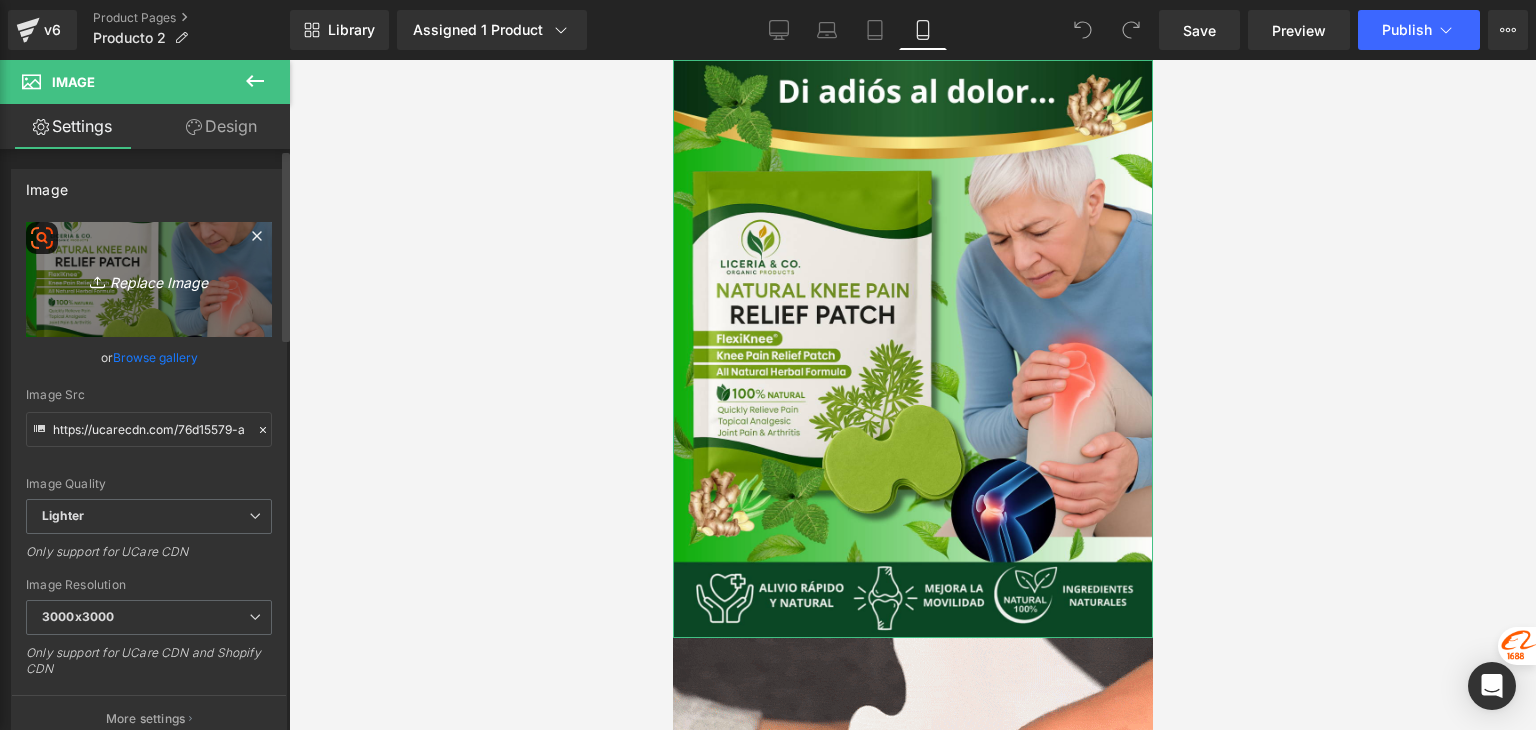 click on "Replace Image" at bounding box center [149, 279] 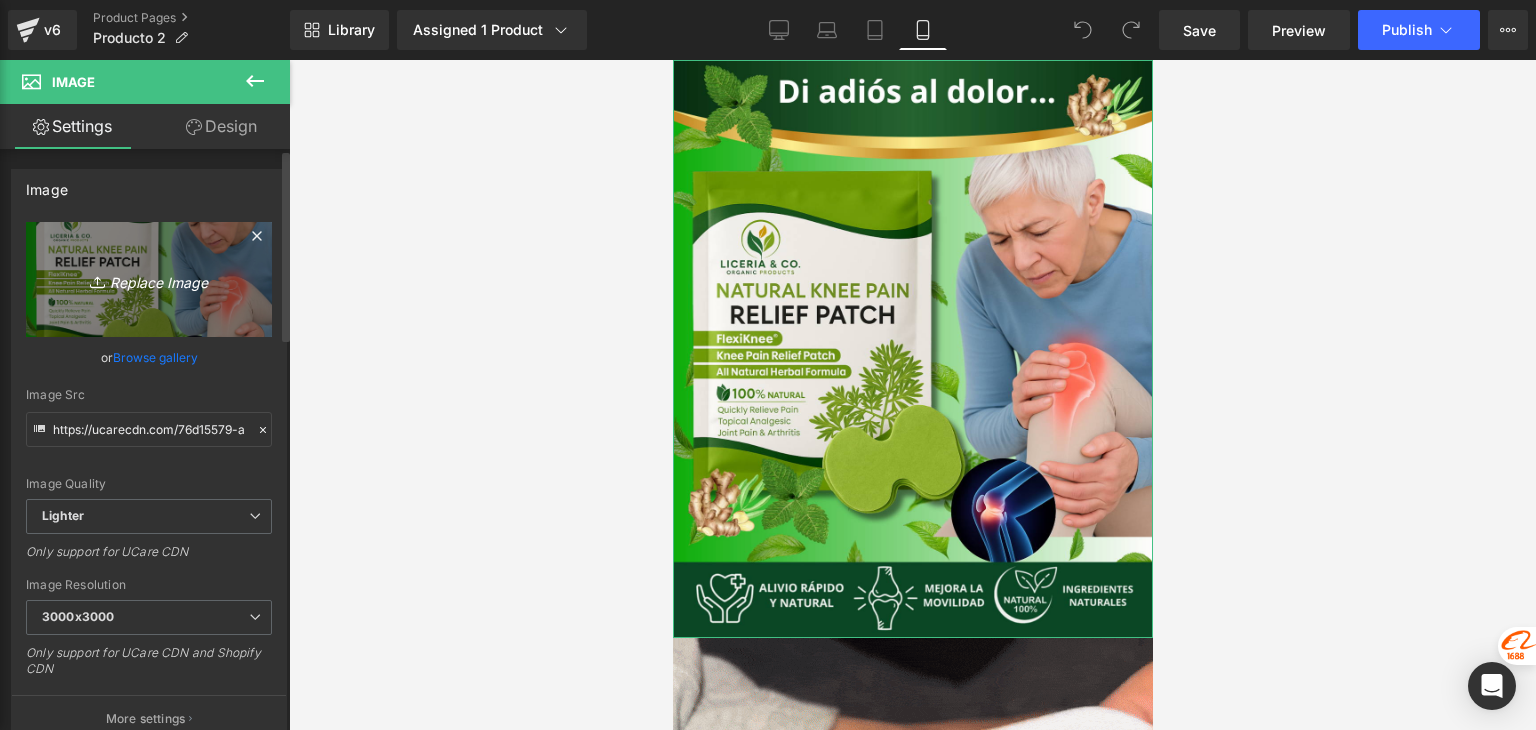 type on "C:\fakepath\mascarilla Exfoliante para pies.png" 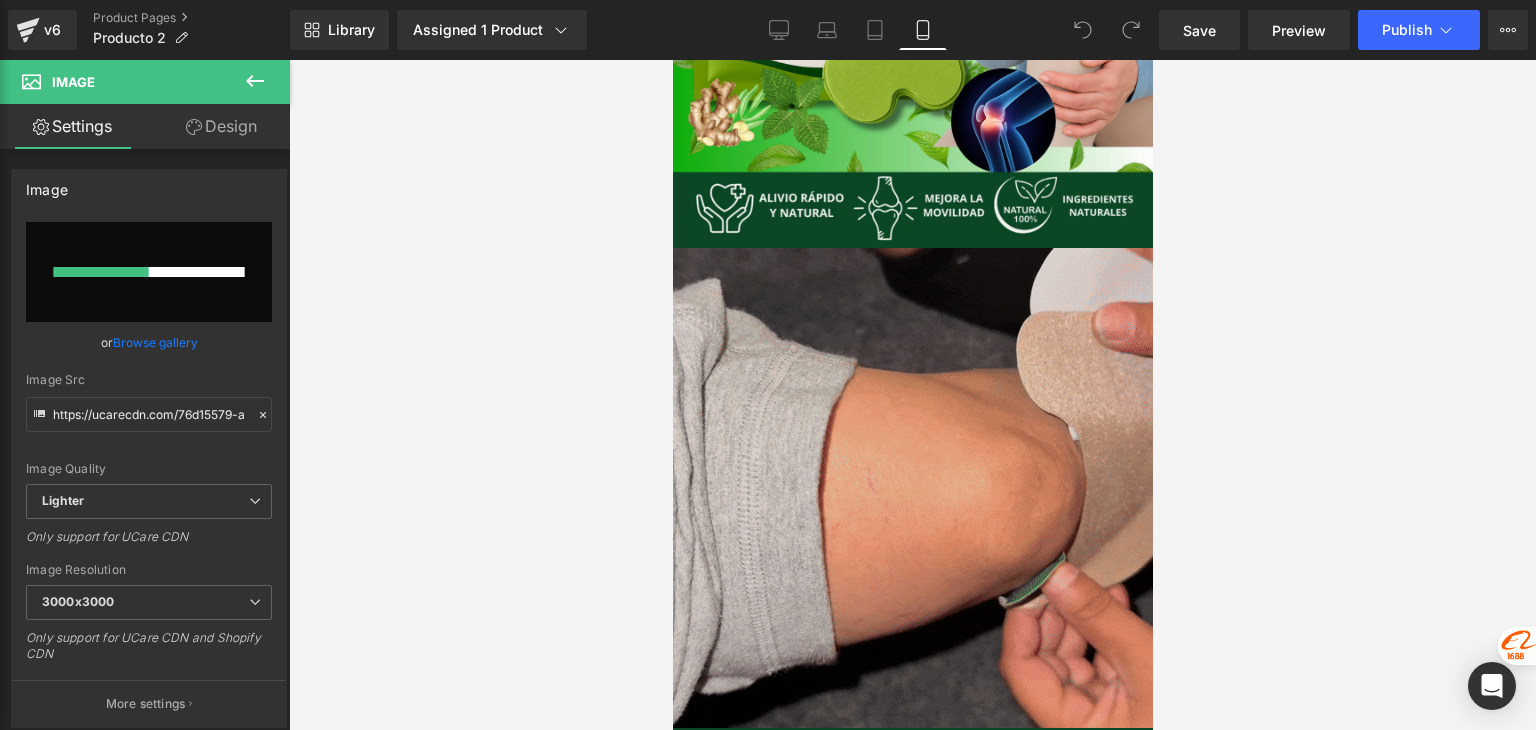 scroll, scrollTop: 400, scrollLeft: 0, axis: vertical 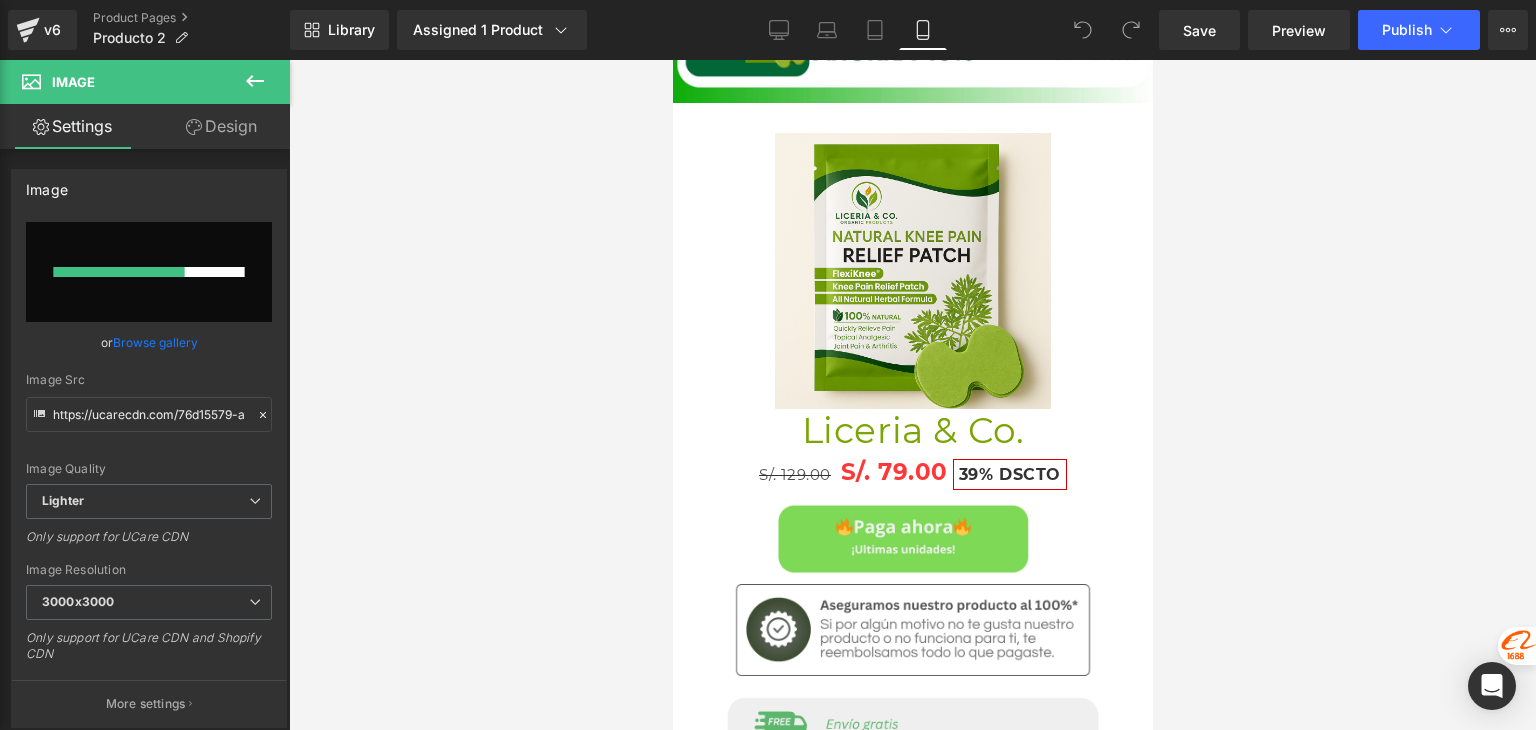type 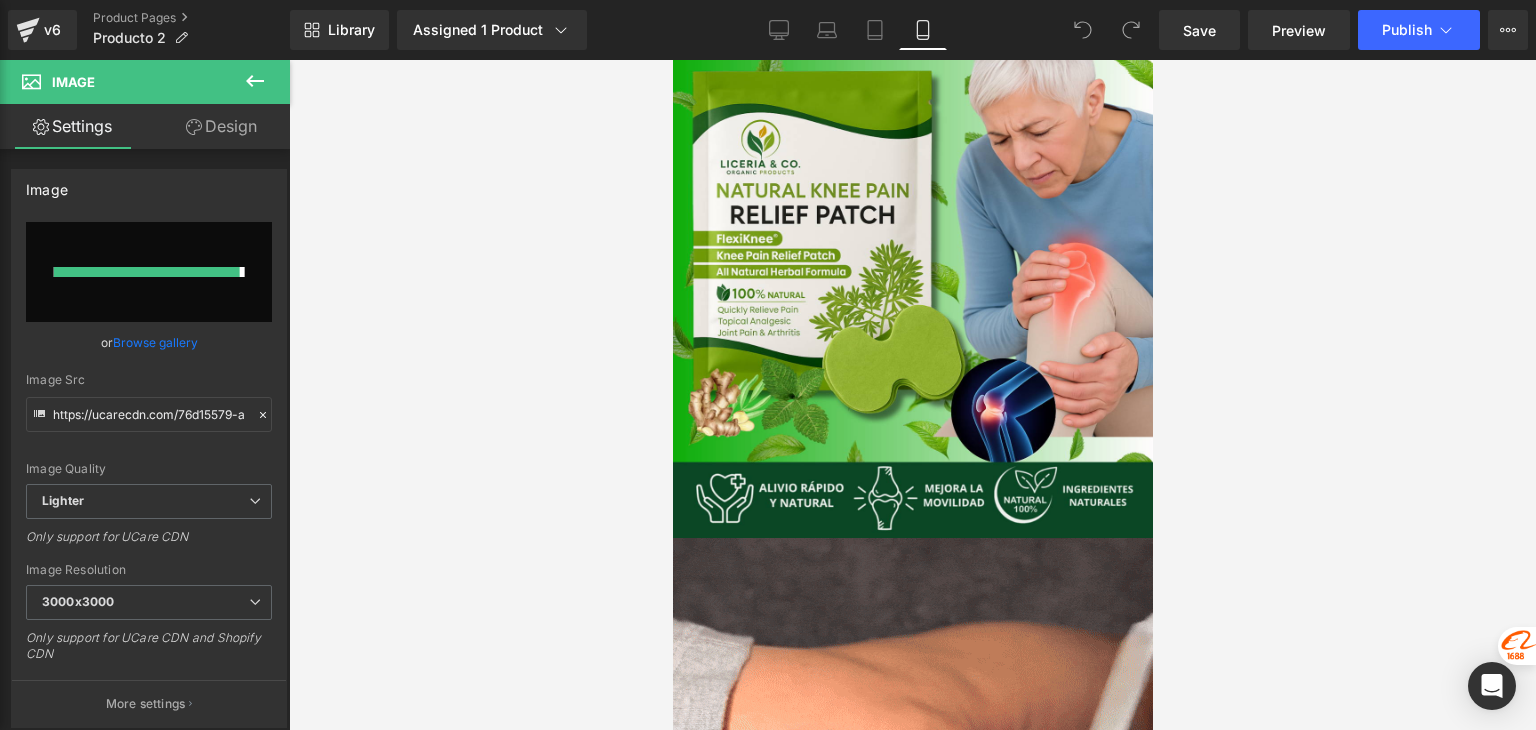 type on "https://ucarecdn.com/5d8196b7-59b3-4f0d-8b08-f22b42a5cbb8/-/format/auto/-/preview/3000x3000/-/quality/lighter/mascarilla%20Exfoliante%20para%20pies.png" 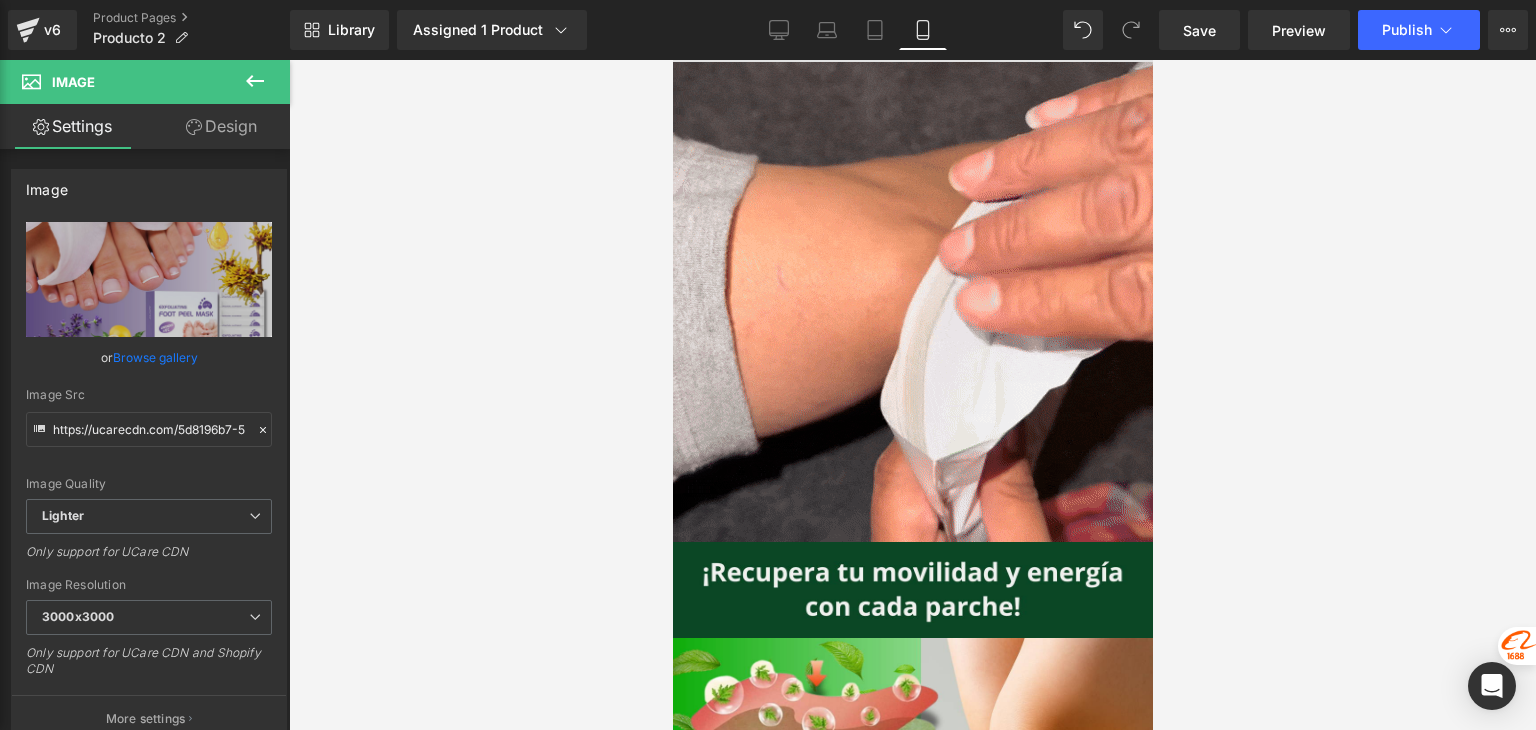 scroll, scrollTop: 500, scrollLeft: 0, axis: vertical 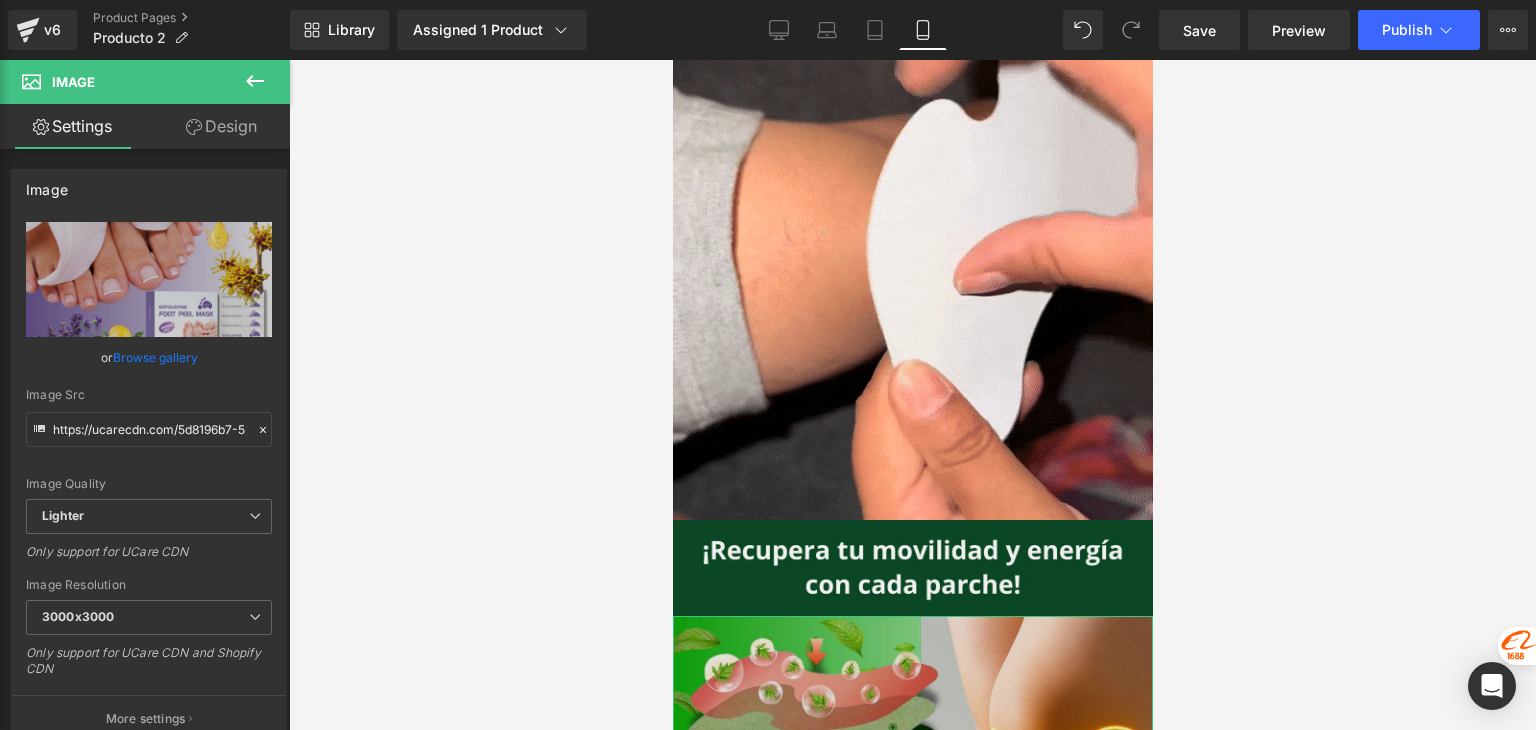 click at bounding box center (912, 1060) 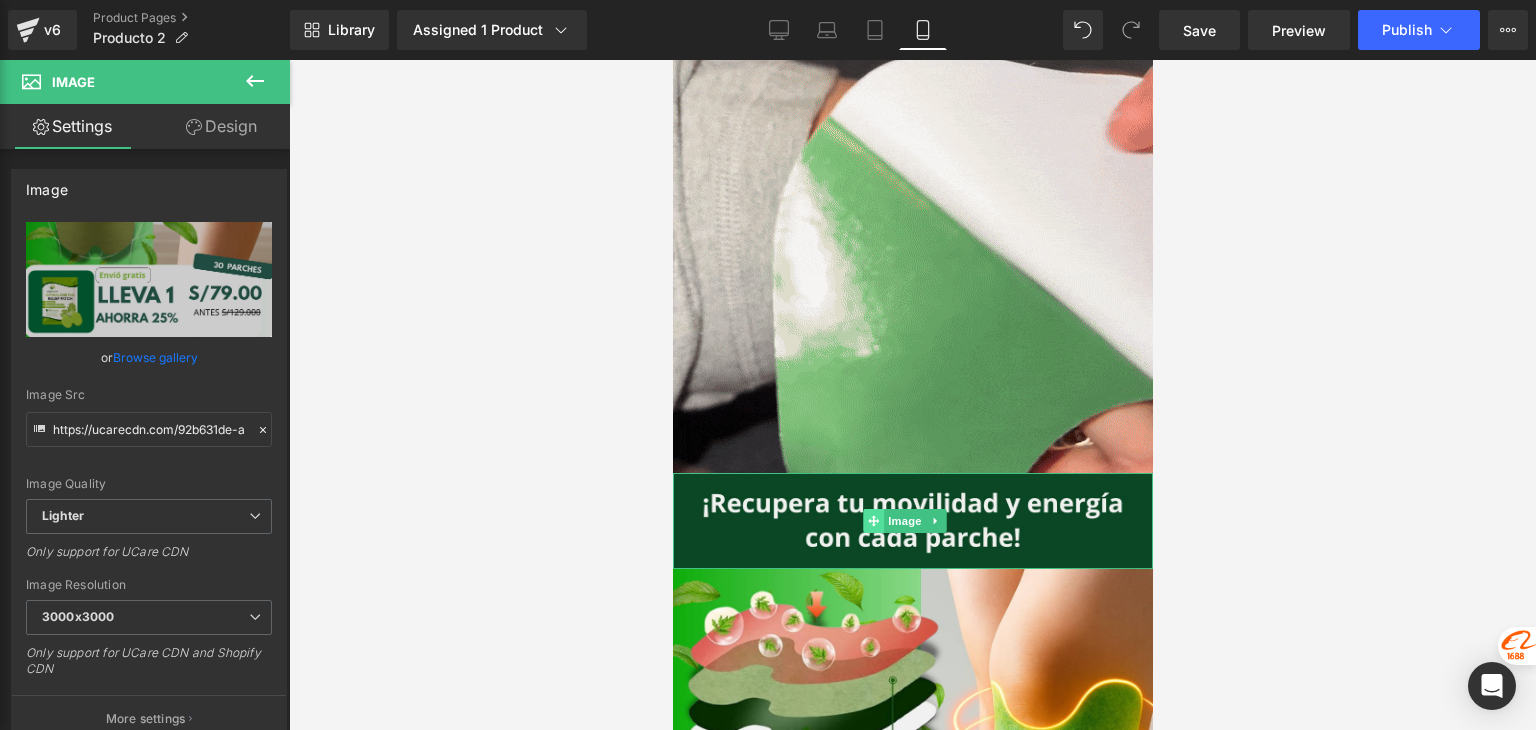 scroll, scrollTop: 600, scrollLeft: 0, axis: vertical 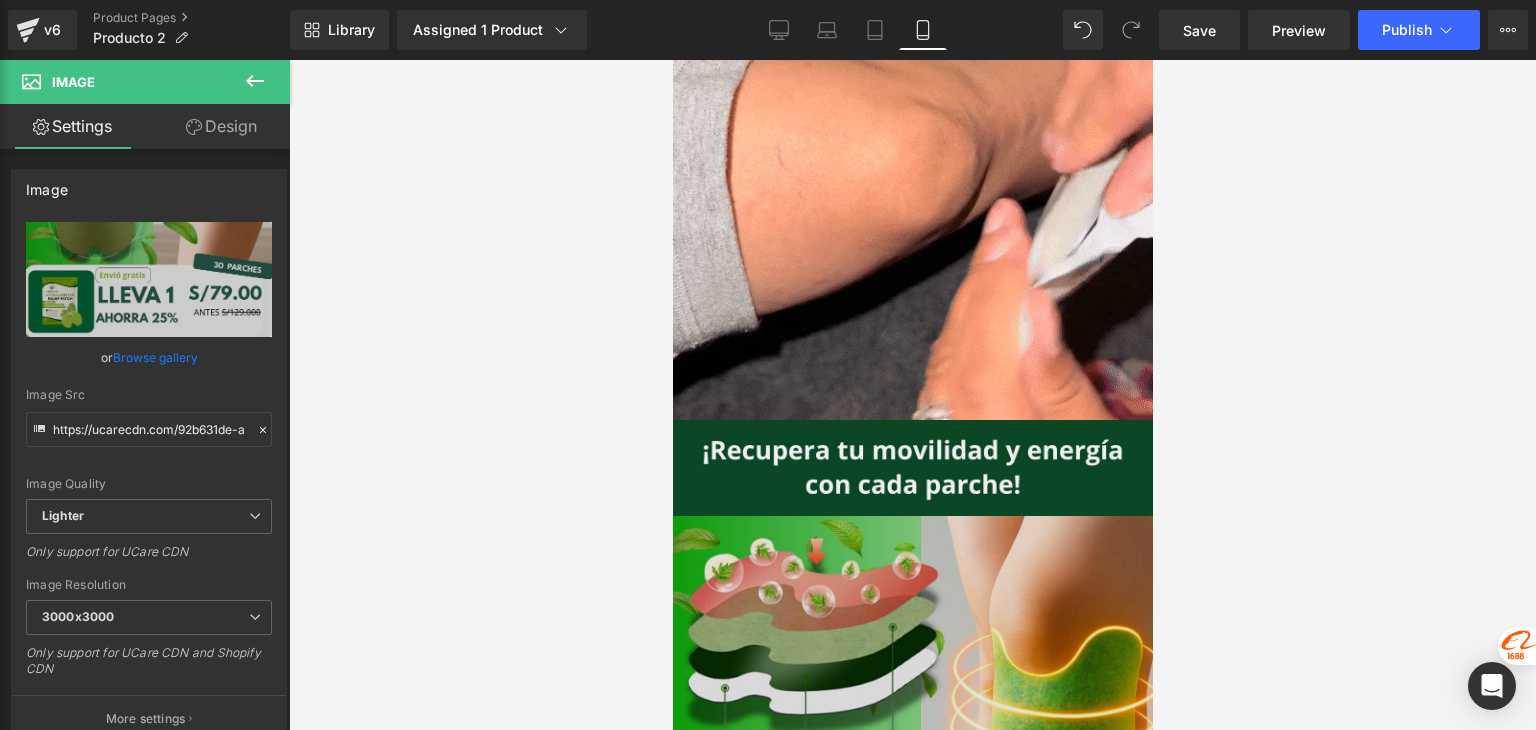 click at bounding box center (912, 960) 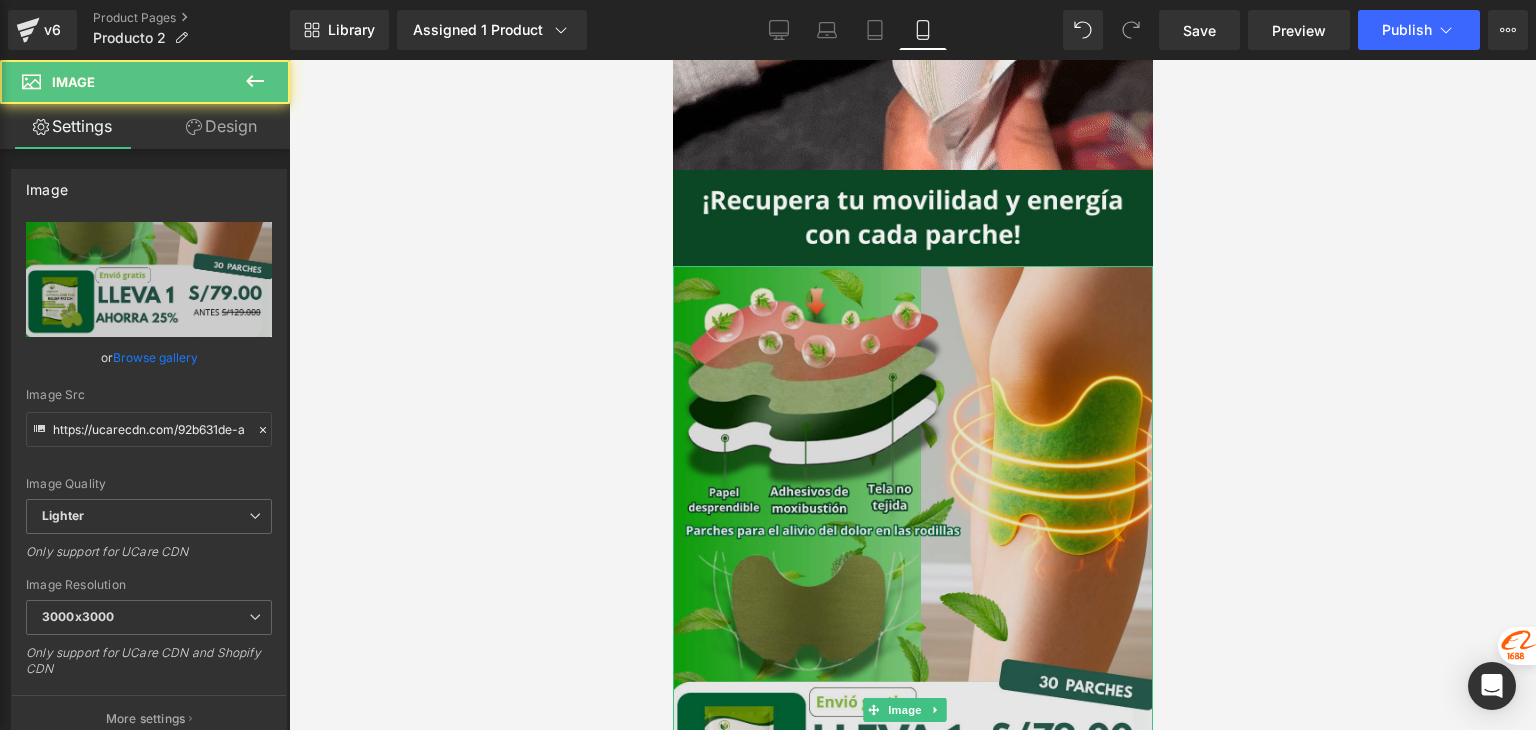 scroll, scrollTop: 1000, scrollLeft: 0, axis: vertical 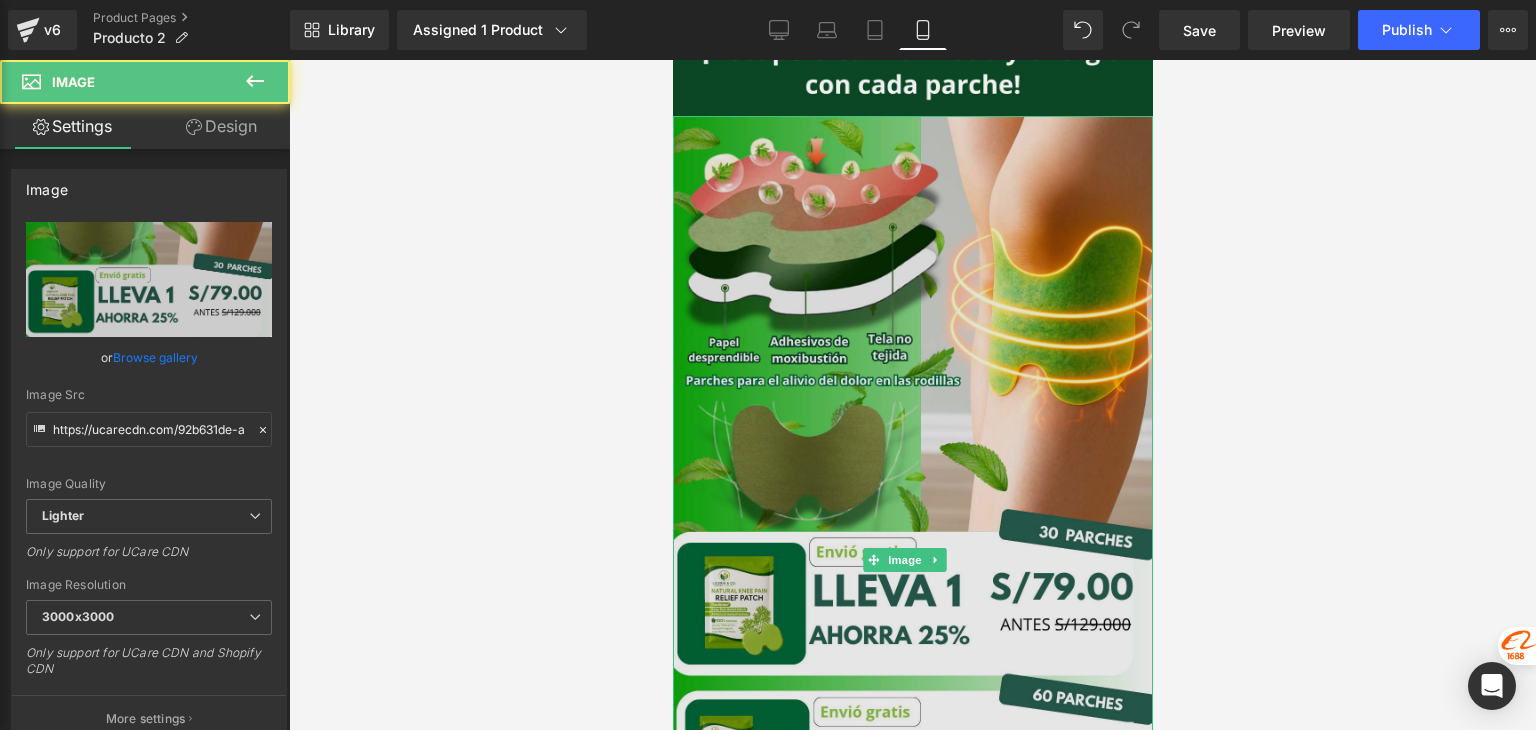 click at bounding box center [912, 560] 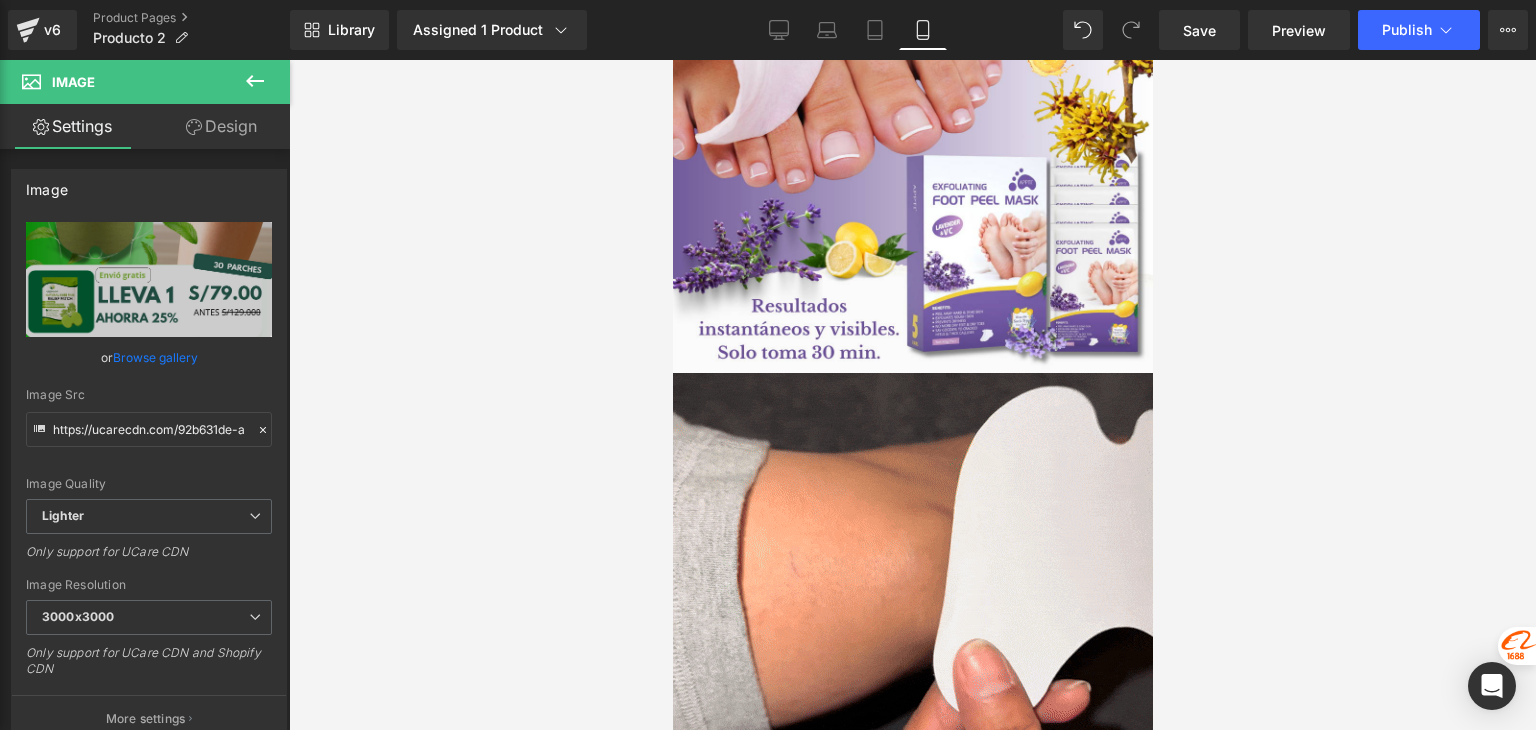 scroll, scrollTop: 0, scrollLeft: 0, axis: both 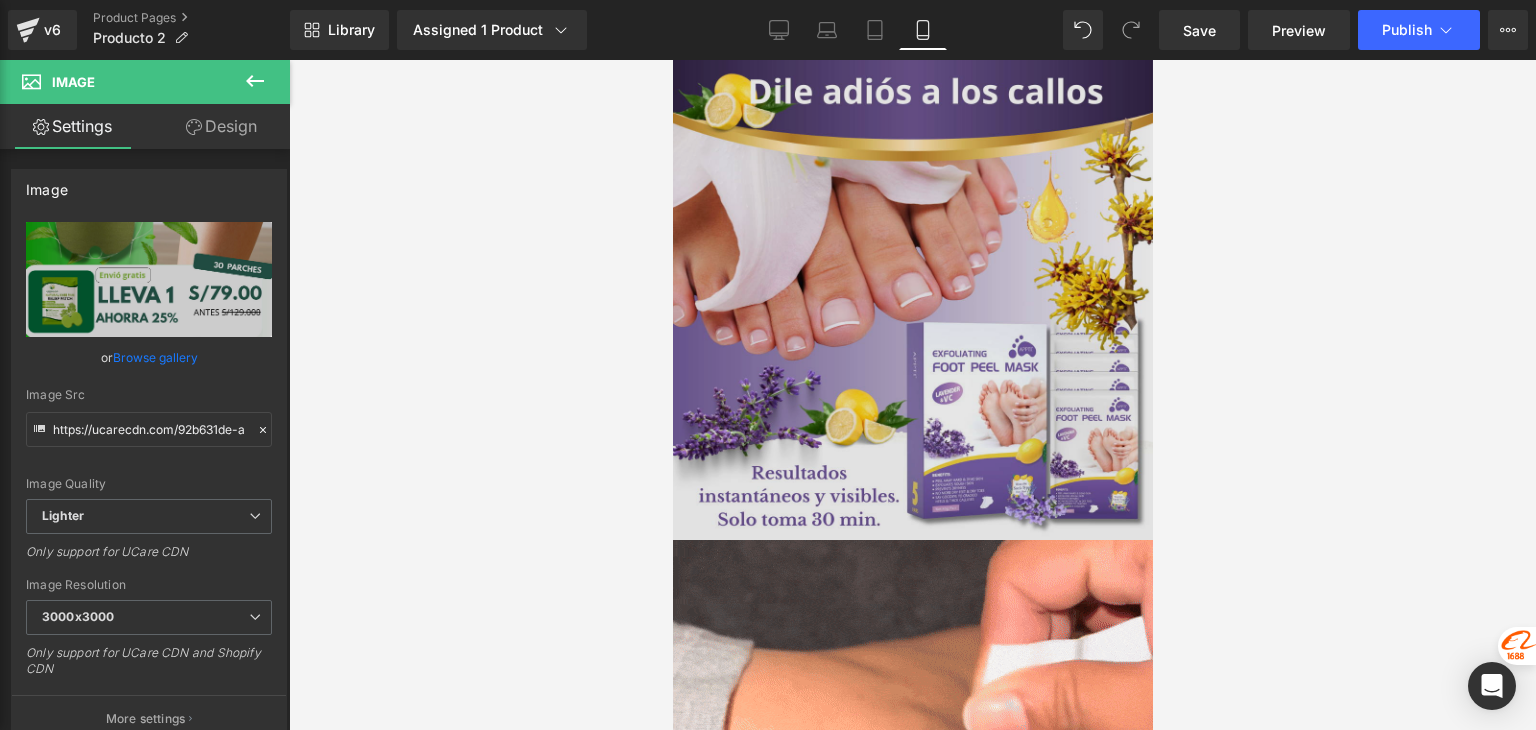 click at bounding box center (912, 300) 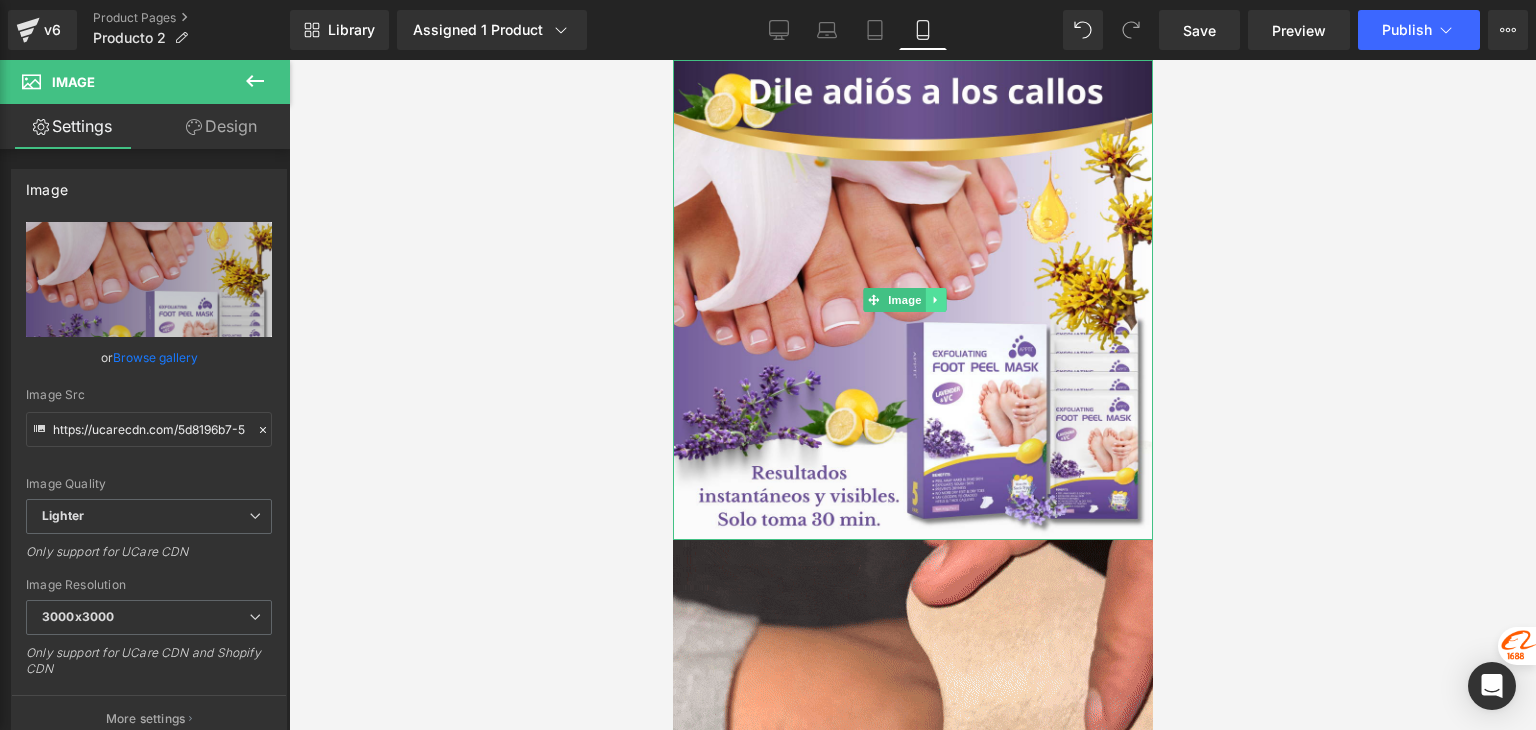 click 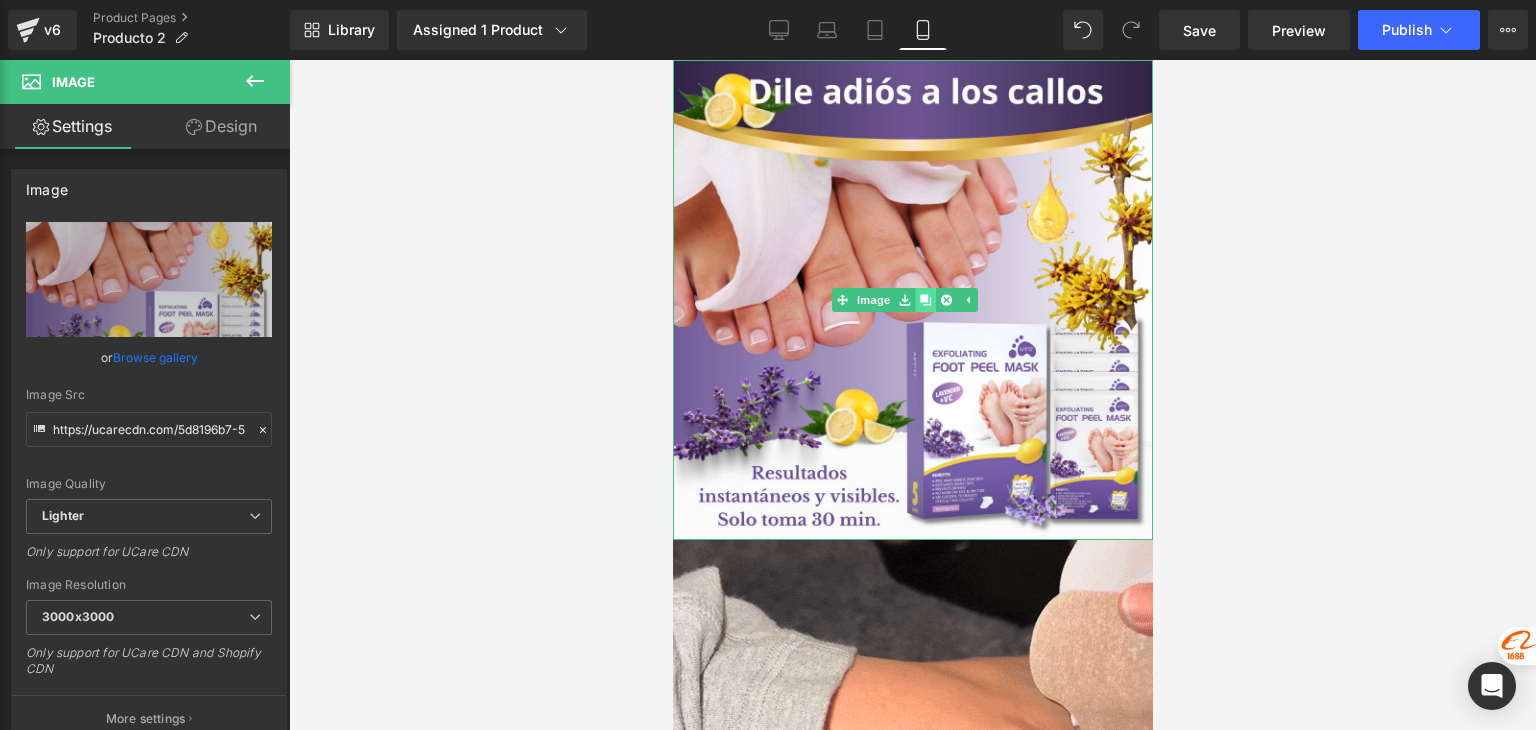 click 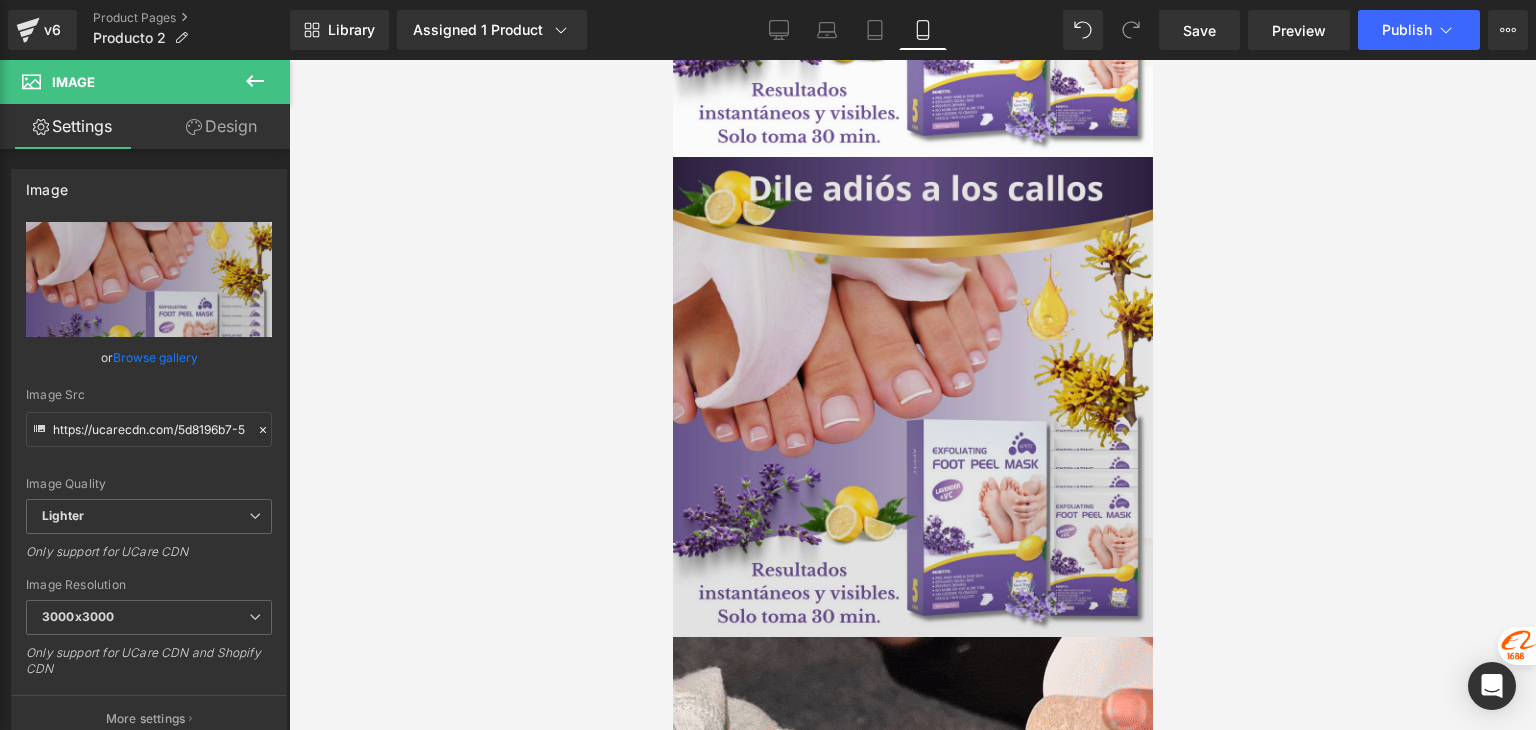 scroll, scrollTop: 384, scrollLeft: 0, axis: vertical 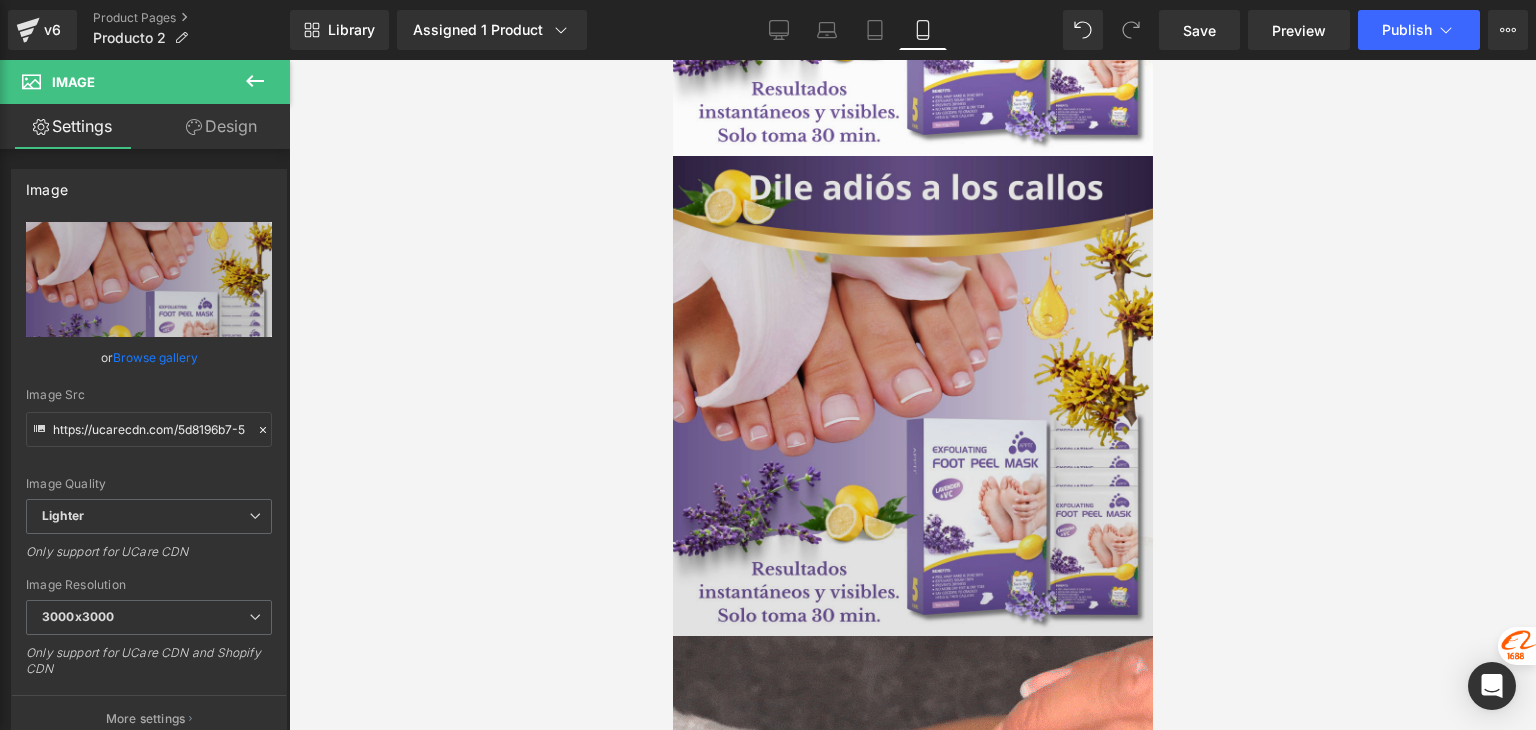 click at bounding box center [912, 396] 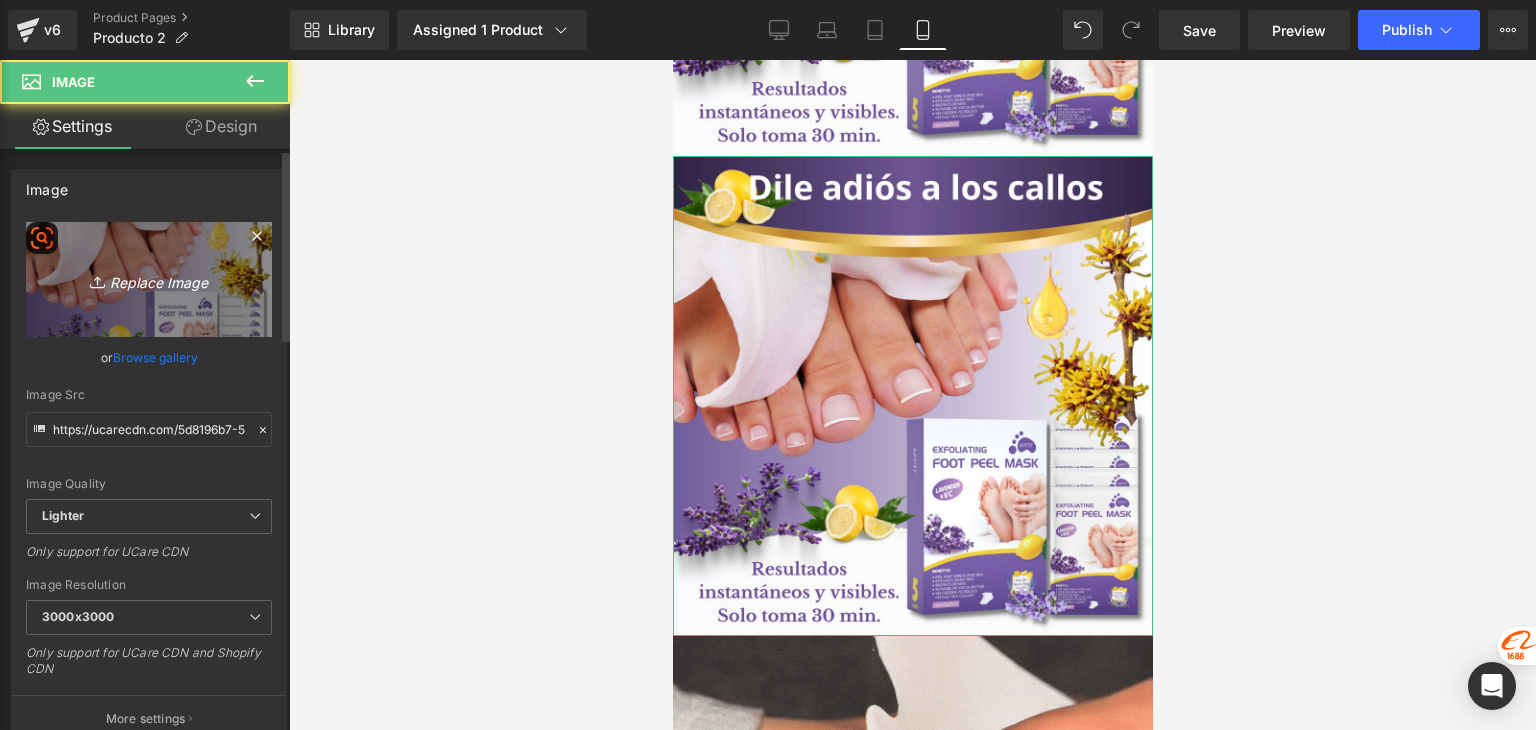 click on "Replace Image" at bounding box center [149, 279] 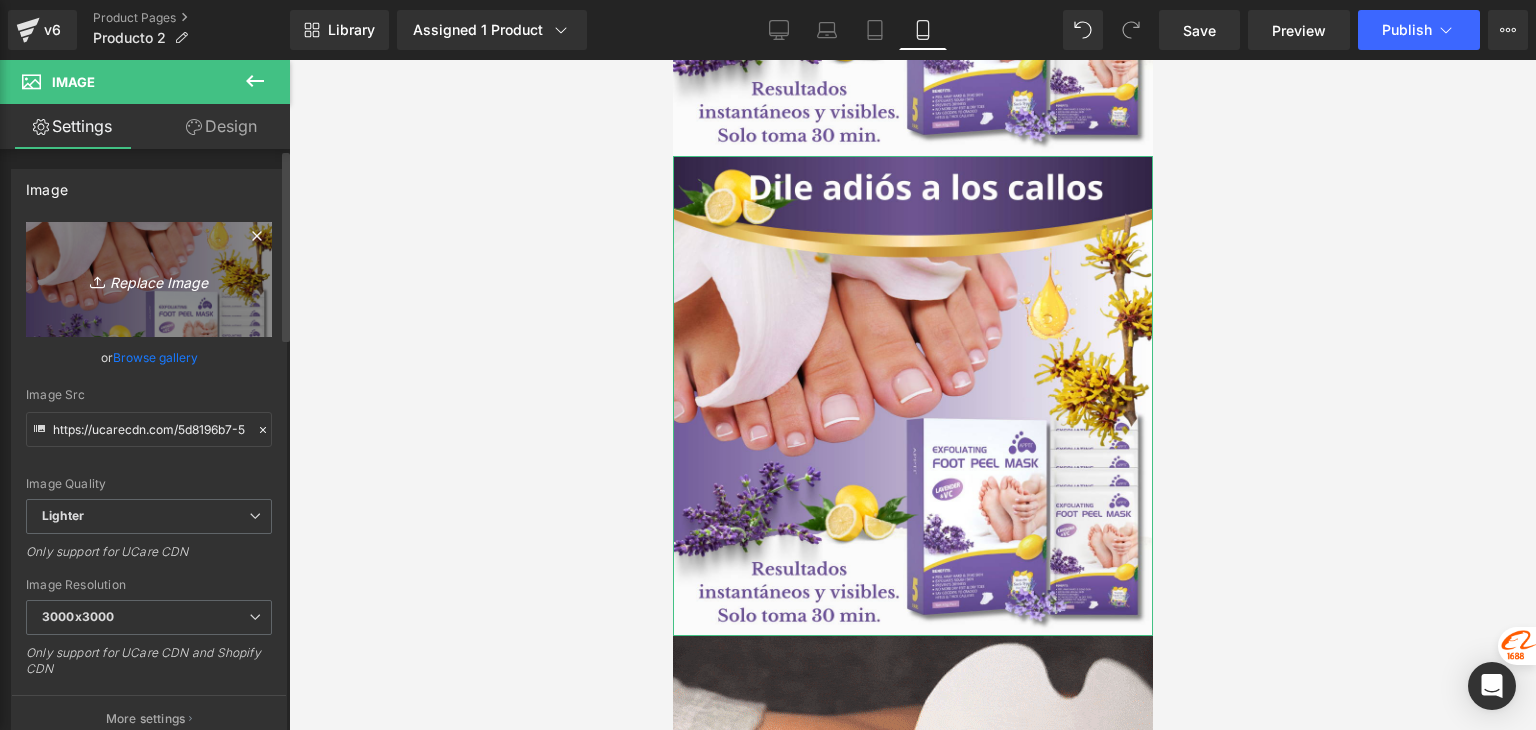 type on "C:\fakepath\4.png" 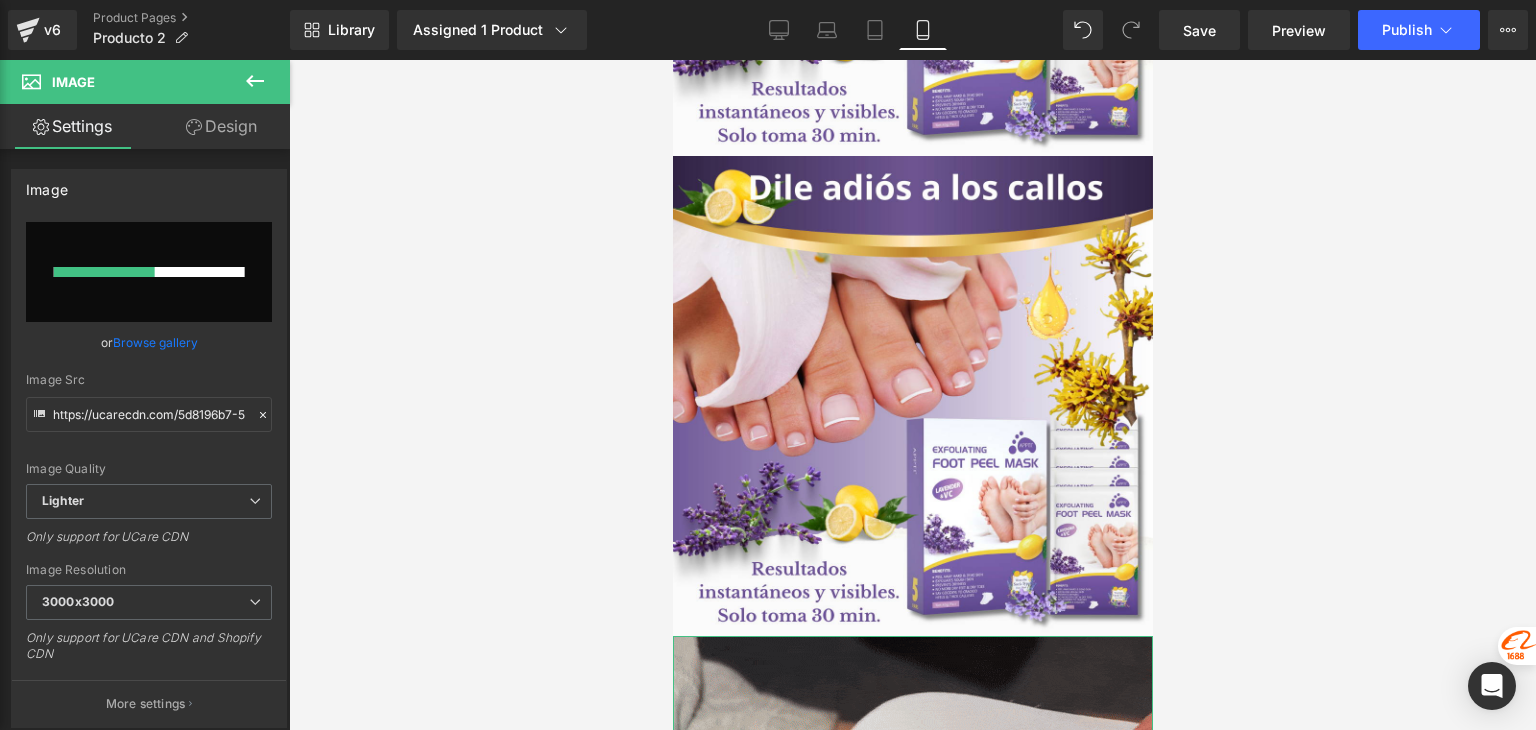 type 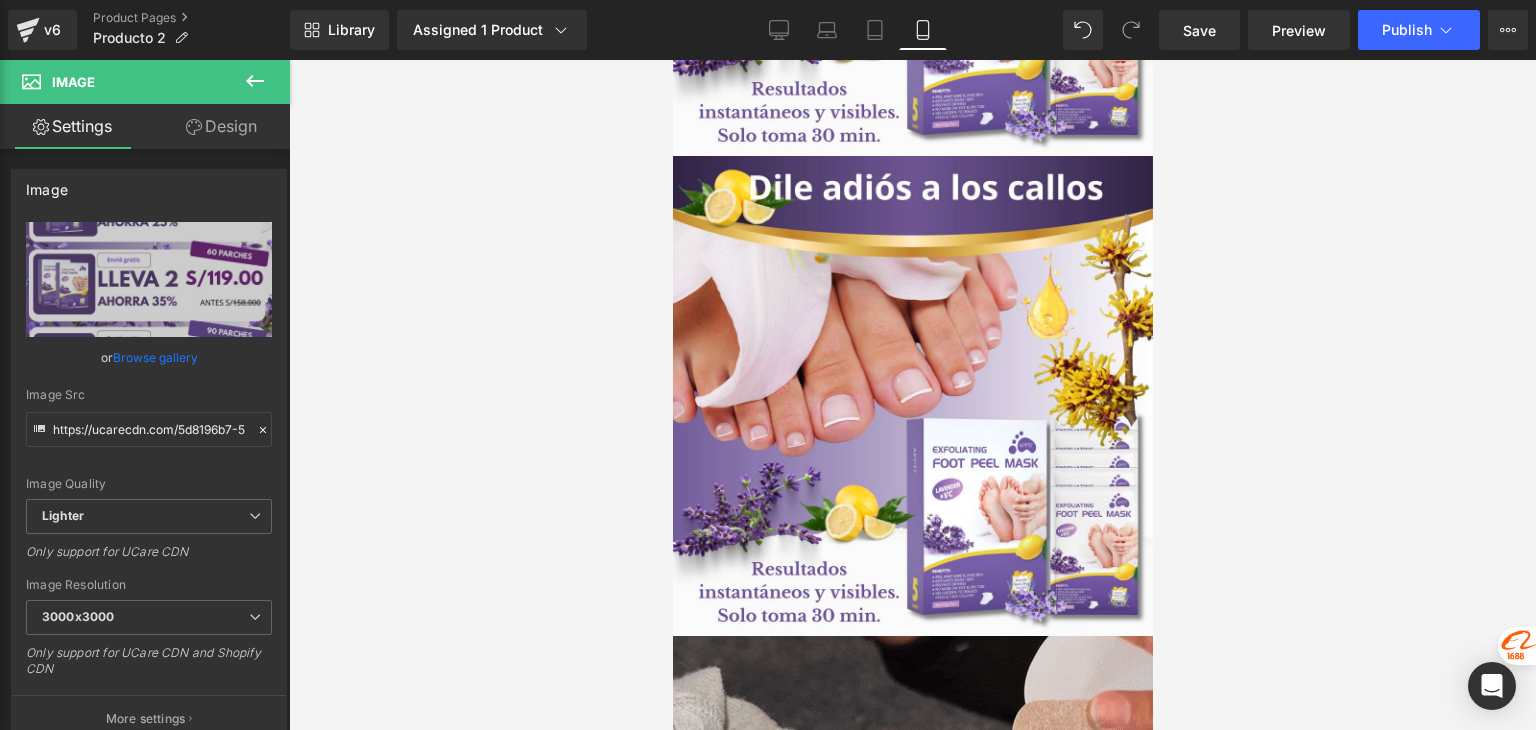 type on "https://ucarecdn.com/60943a07-ecd1-4cb8-8727-0530a4835681/-/format/auto/-/preview/3000x3000/-/quality/lighter/4.png" 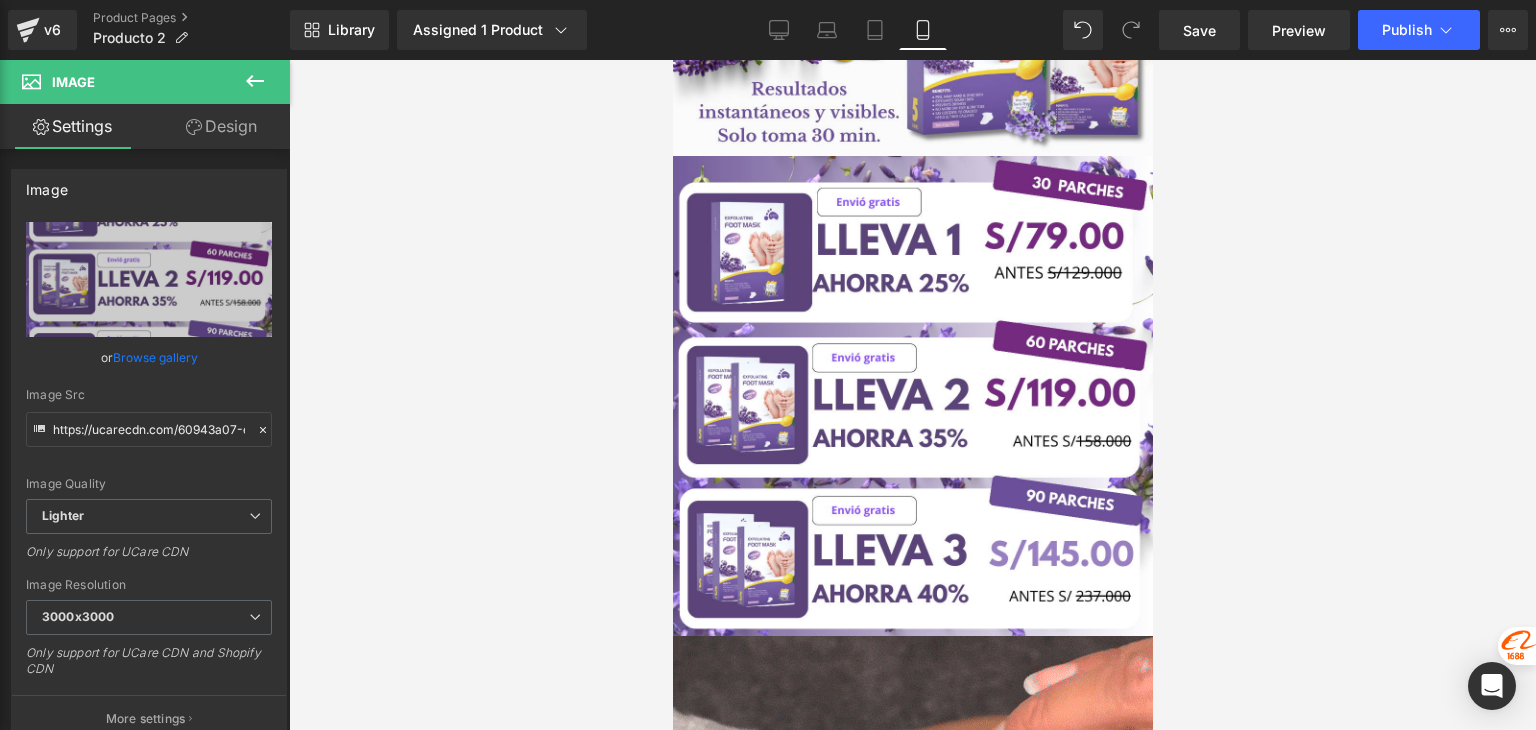 click at bounding box center (912, 395) 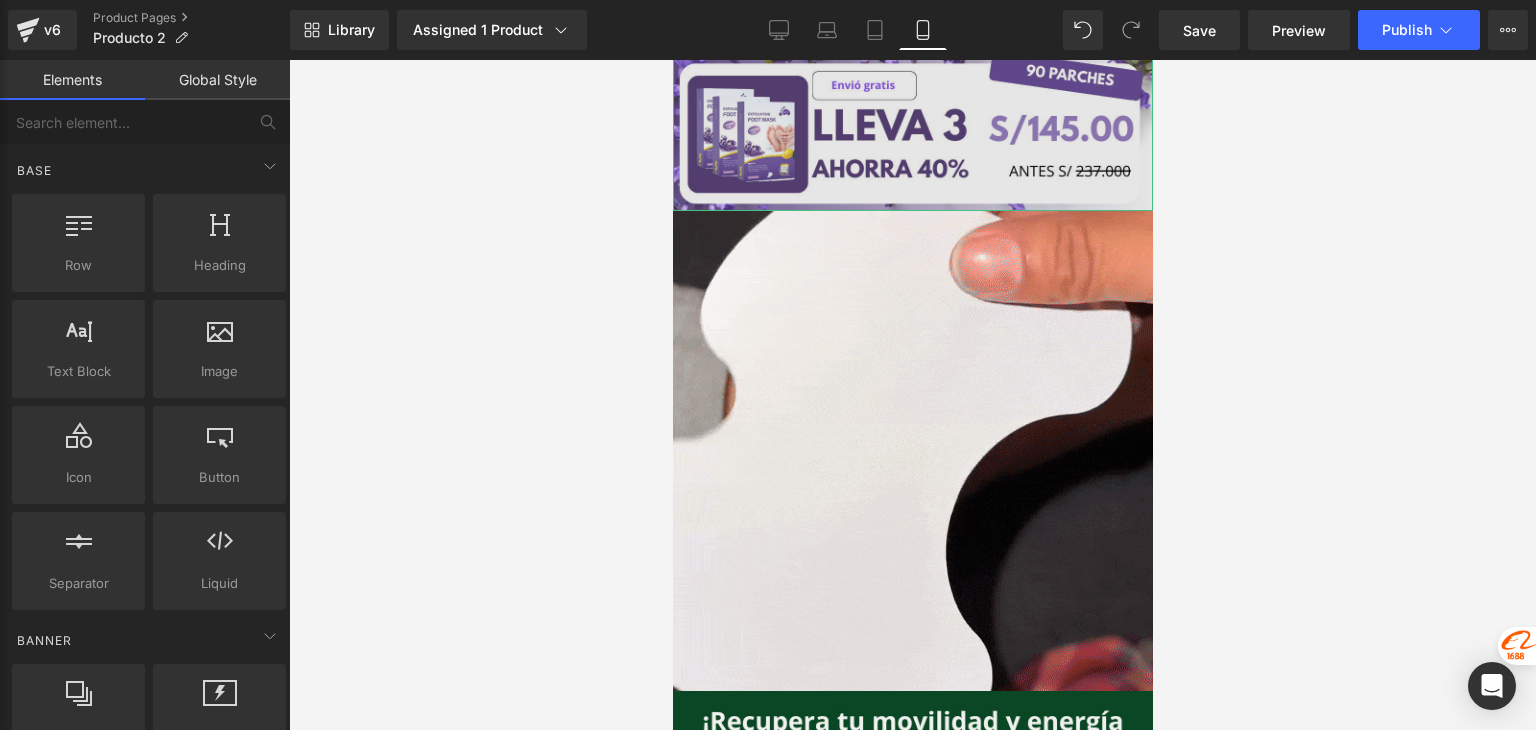 scroll, scrollTop: 1184, scrollLeft: 0, axis: vertical 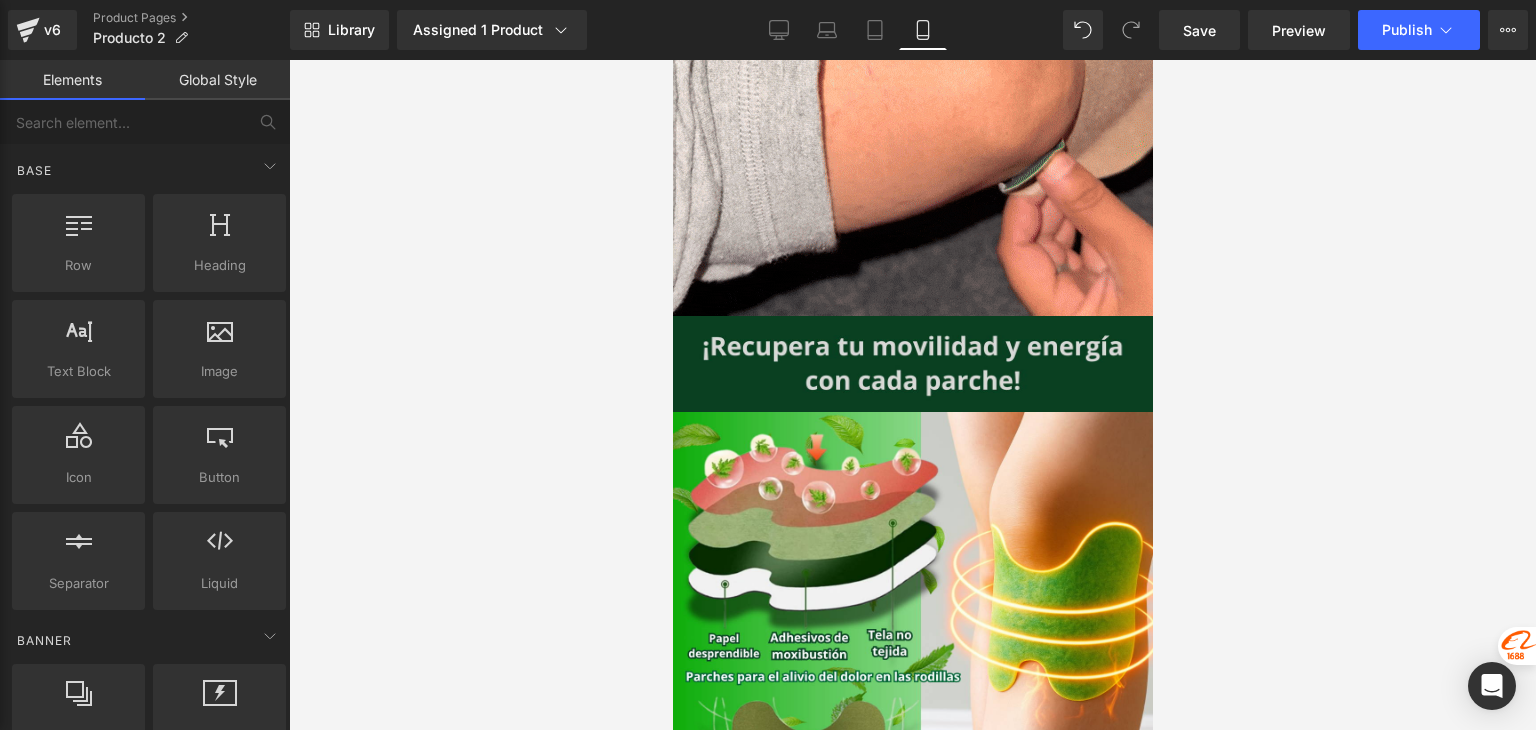 click at bounding box center [912, 364] 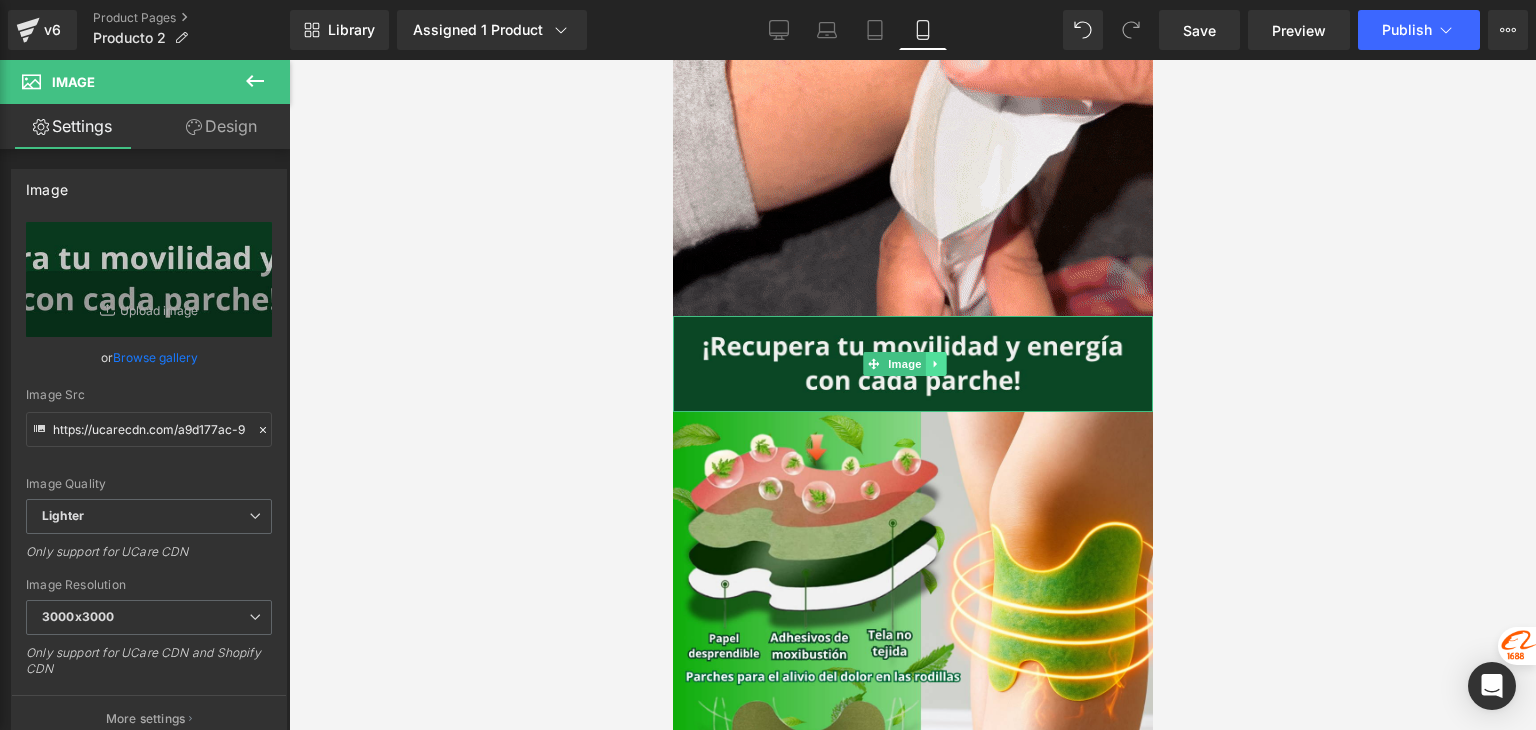 click 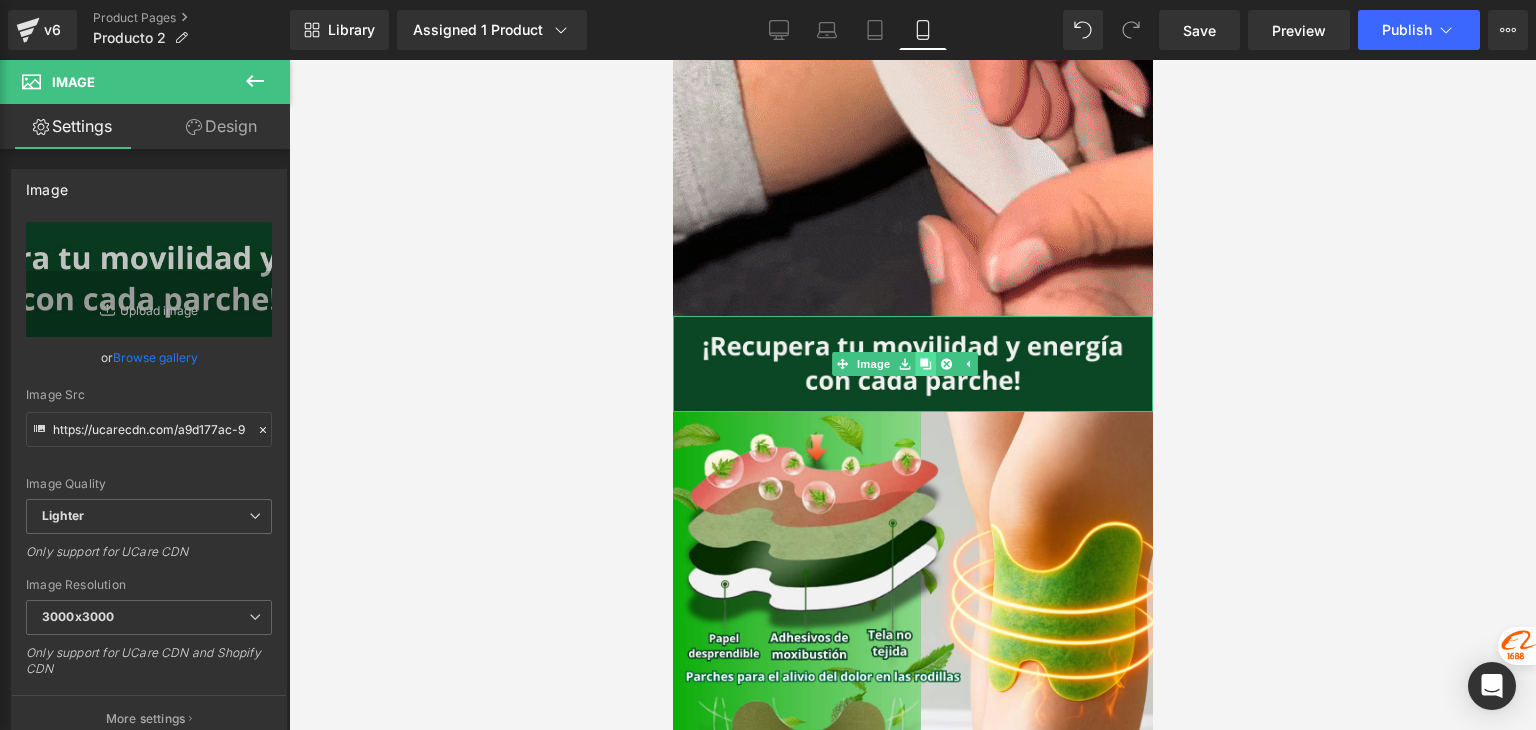 click 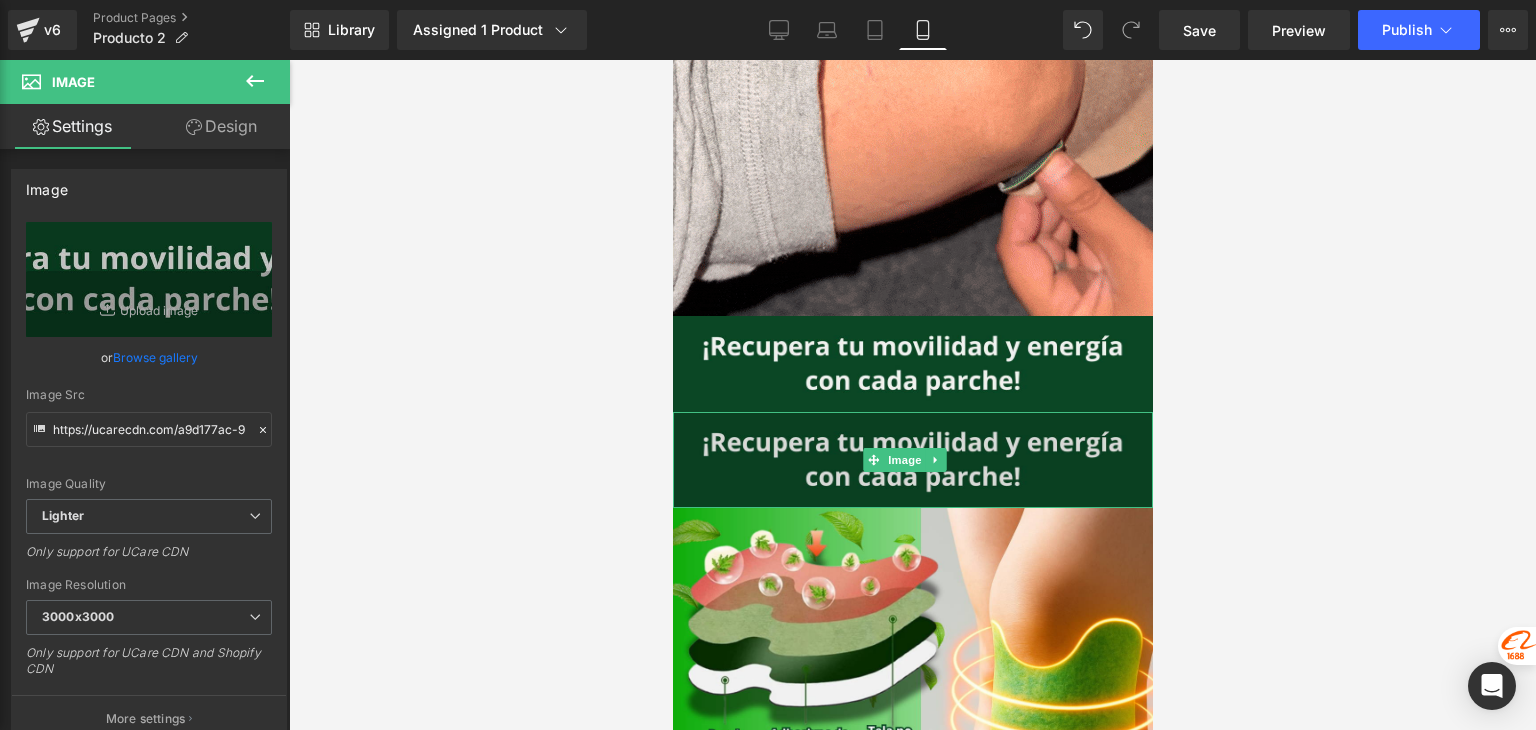 click at bounding box center (912, 460) 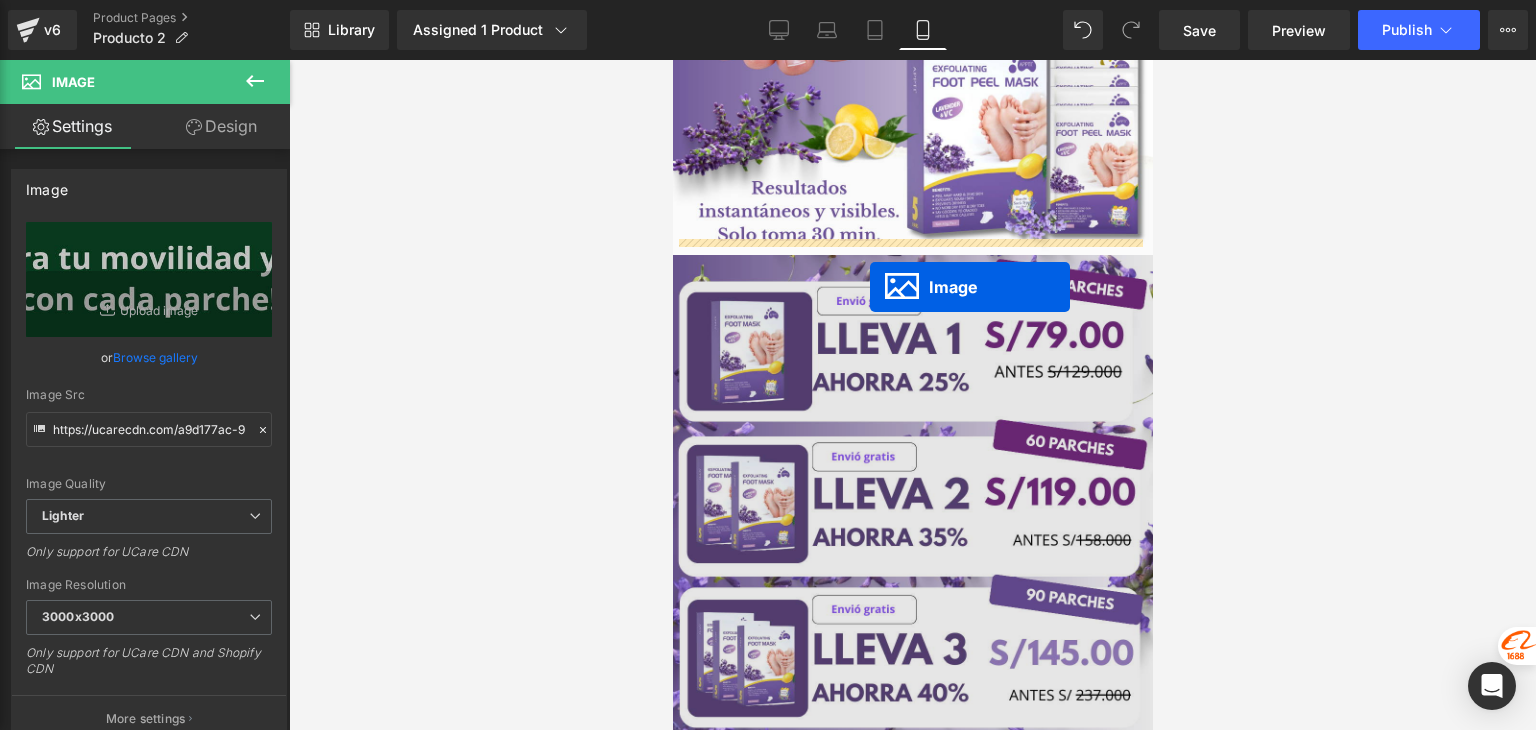 scroll, scrollTop: 284, scrollLeft: 0, axis: vertical 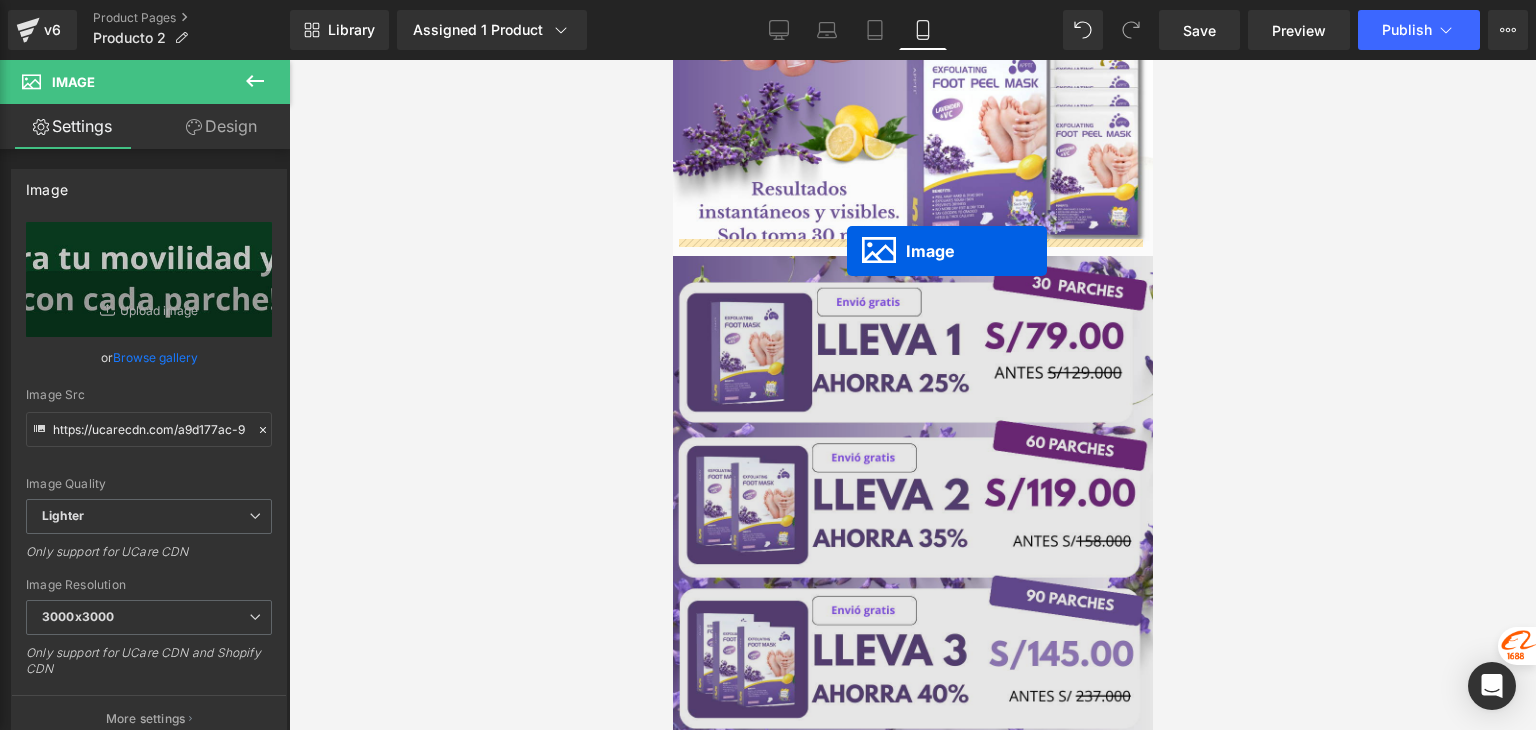 drag, startPoint x: 873, startPoint y: 405, endPoint x: 846, endPoint y: 252, distance: 155.36409 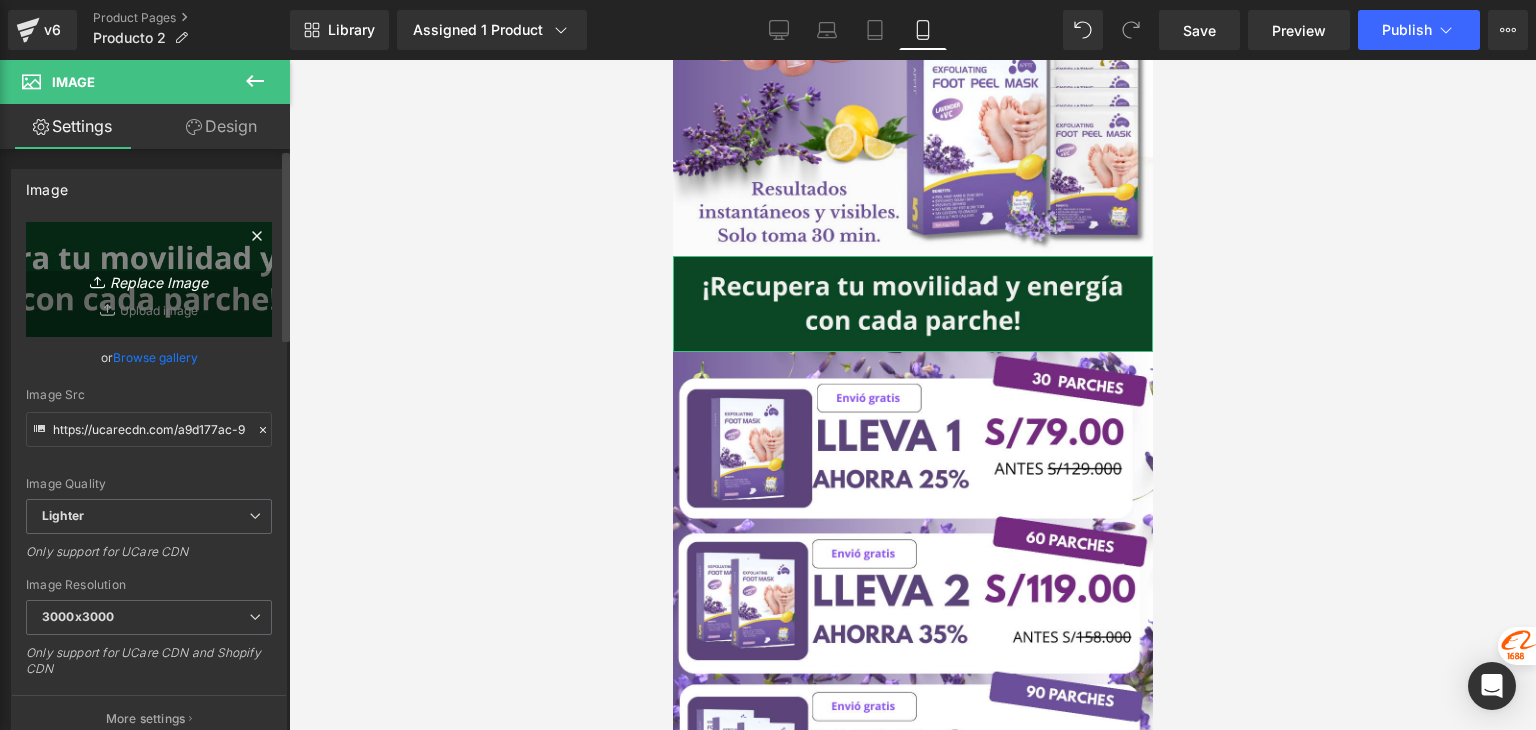click on "Replace Image" at bounding box center (149, 279) 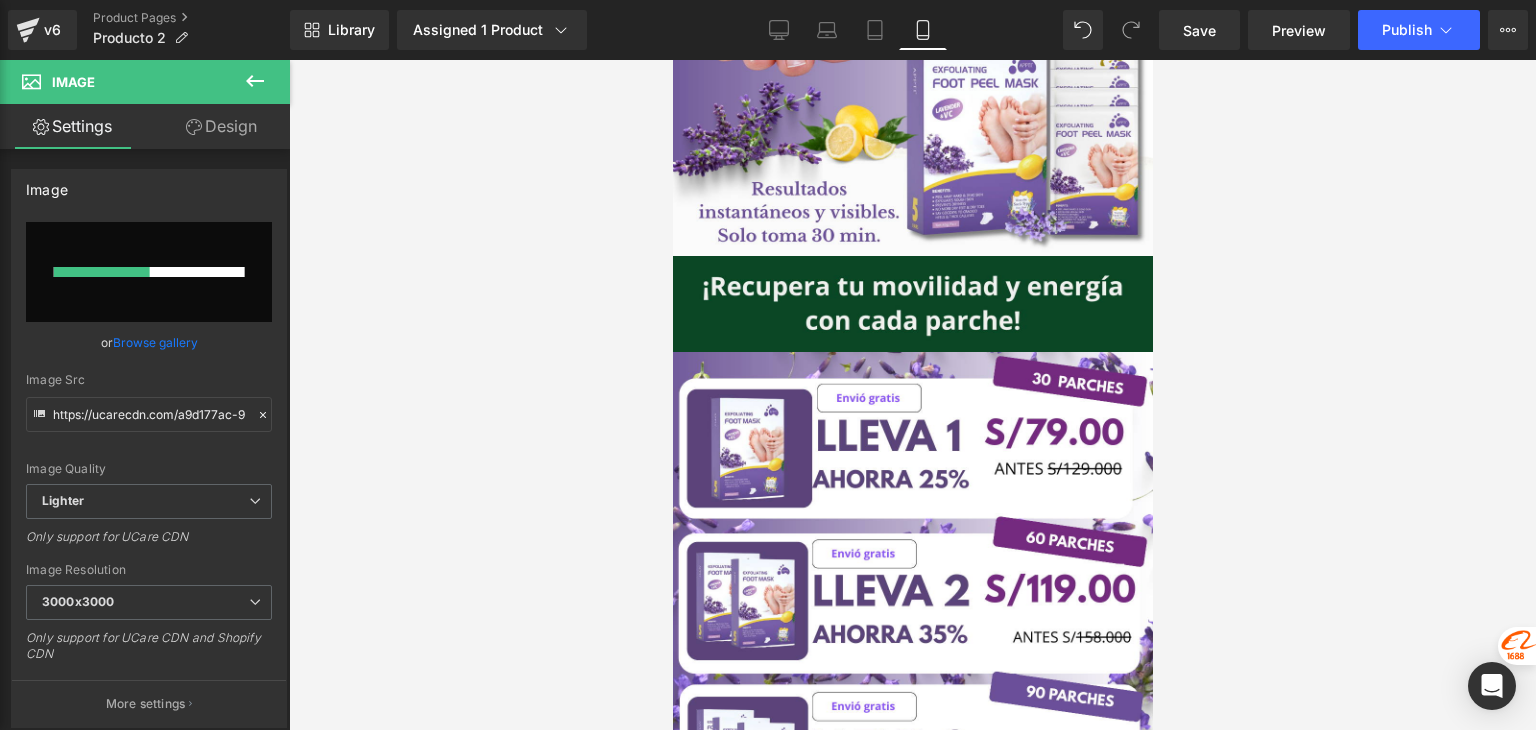 type 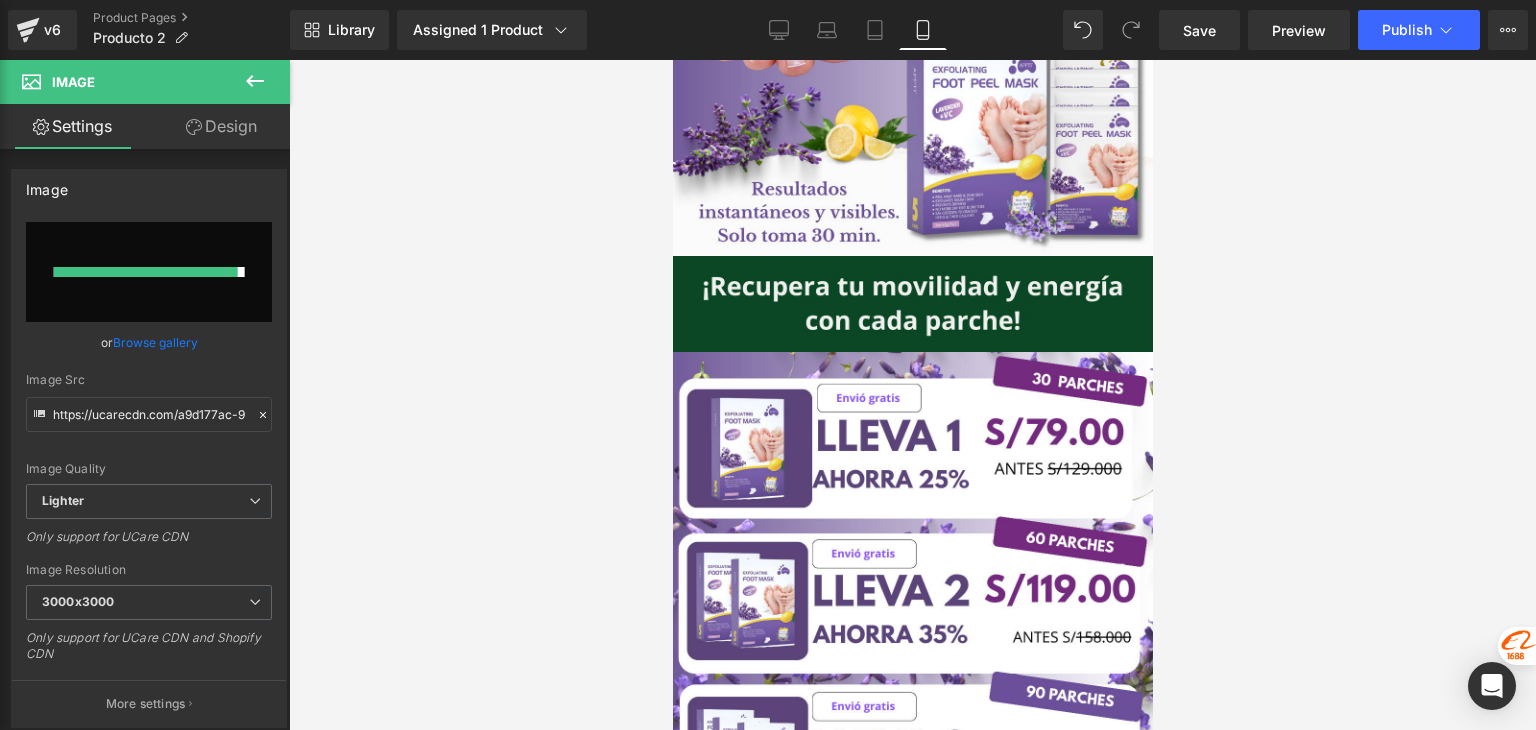 type on "https://ucarecdn.com/ebb1049d-e507-4136-aaa3-51c8308bf770/-/format/auto/-/preview/3000x3000/-/quality/lighter/05%20_3_.png" 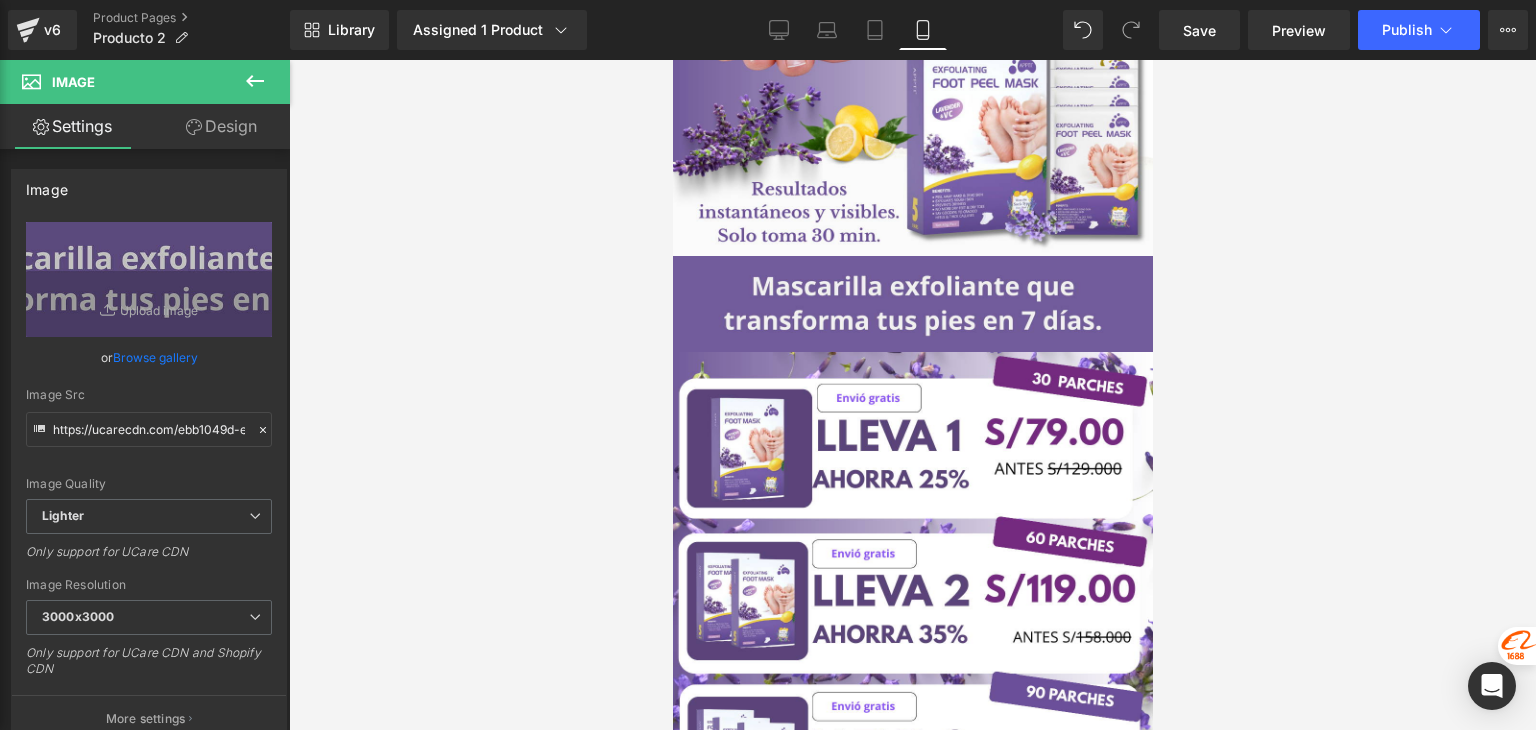 click at bounding box center [912, 395] 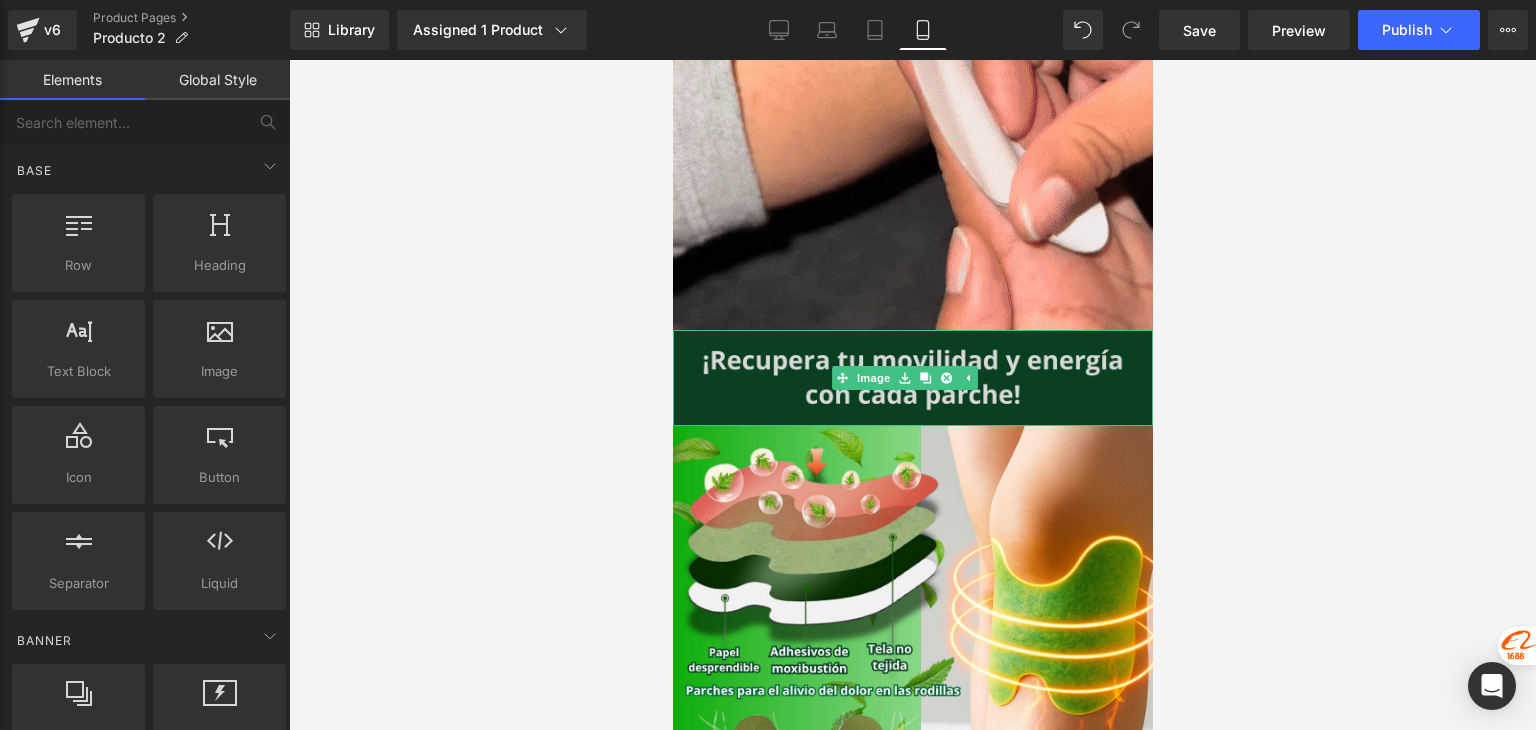 scroll, scrollTop: 1300, scrollLeft: 0, axis: vertical 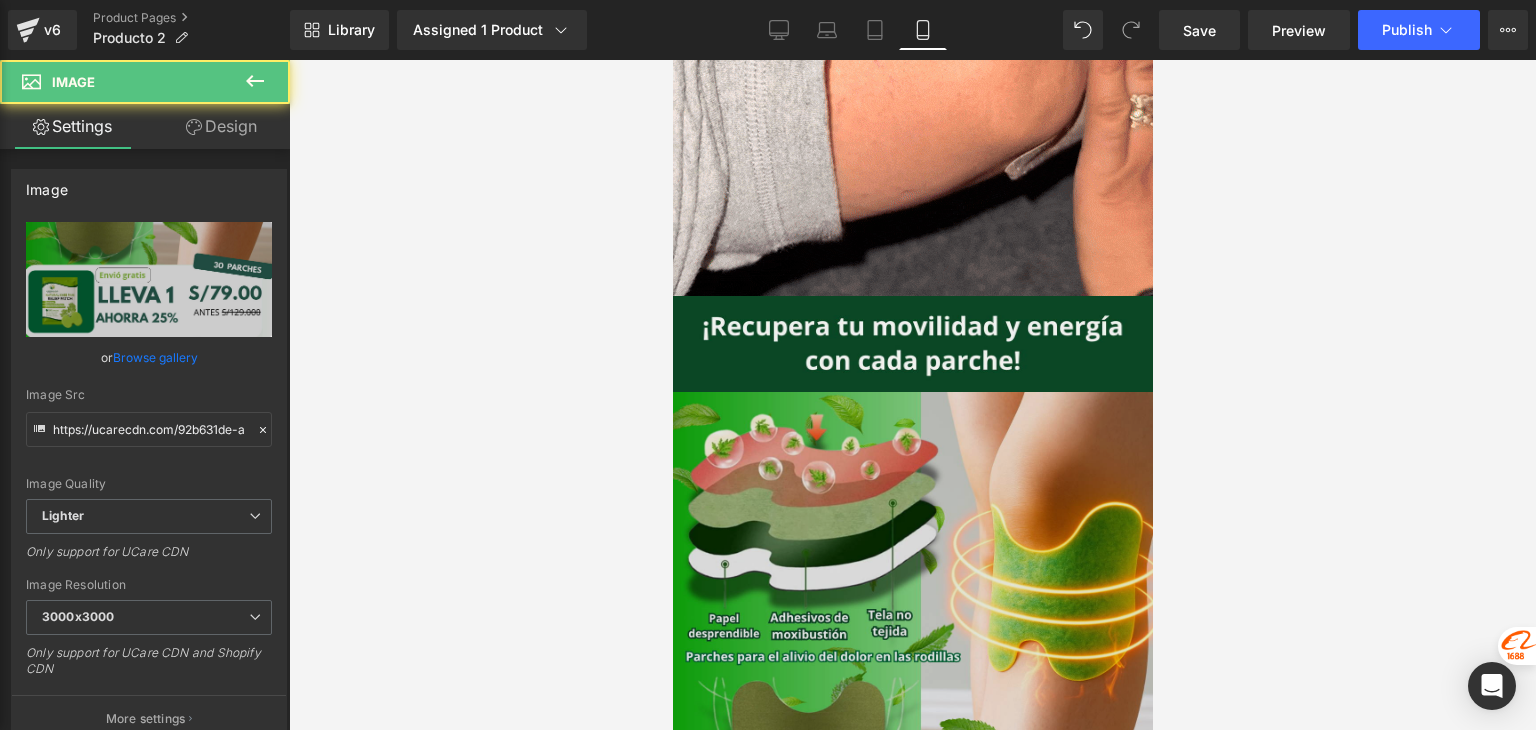 click at bounding box center [912, 836] 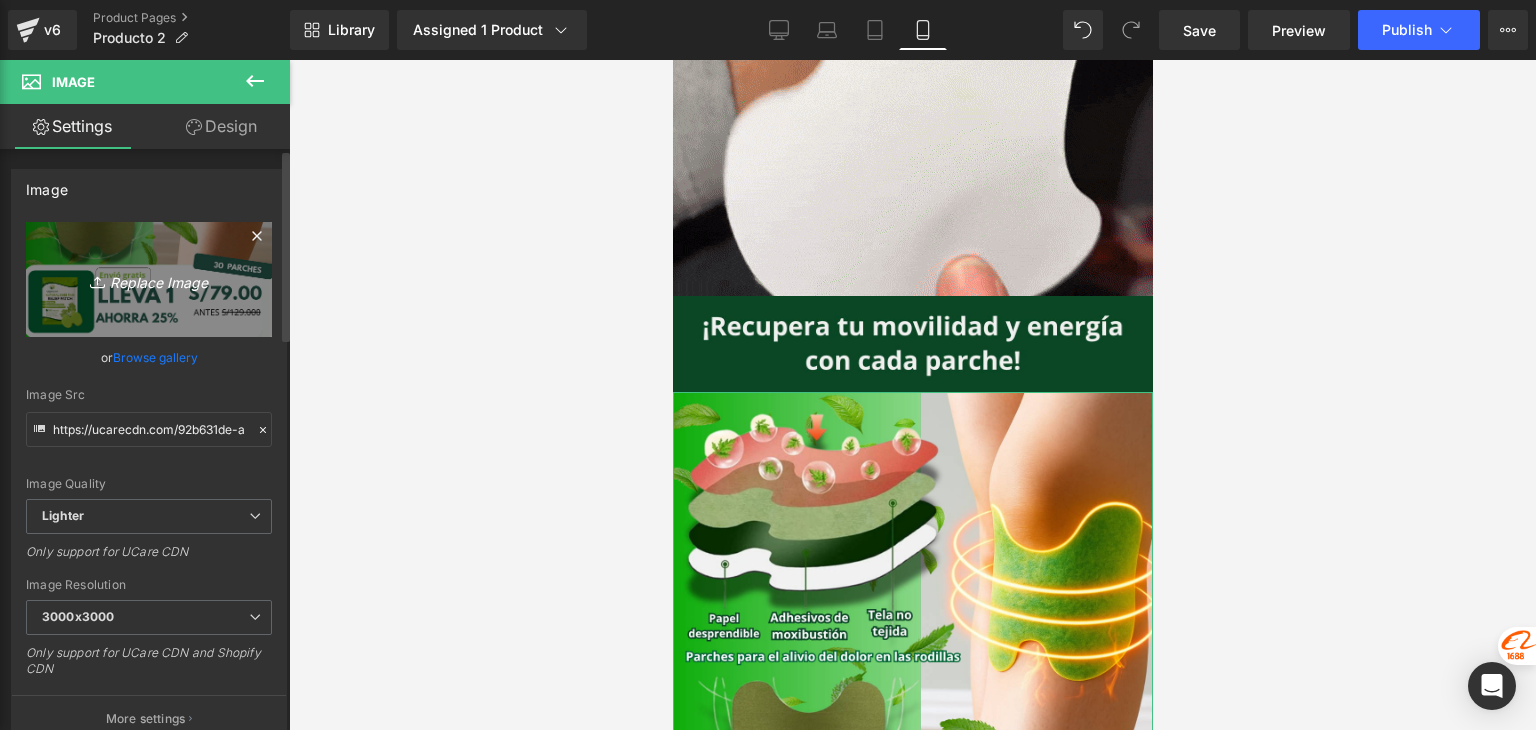 click on "Replace Image" at bounding box center [149, 279] 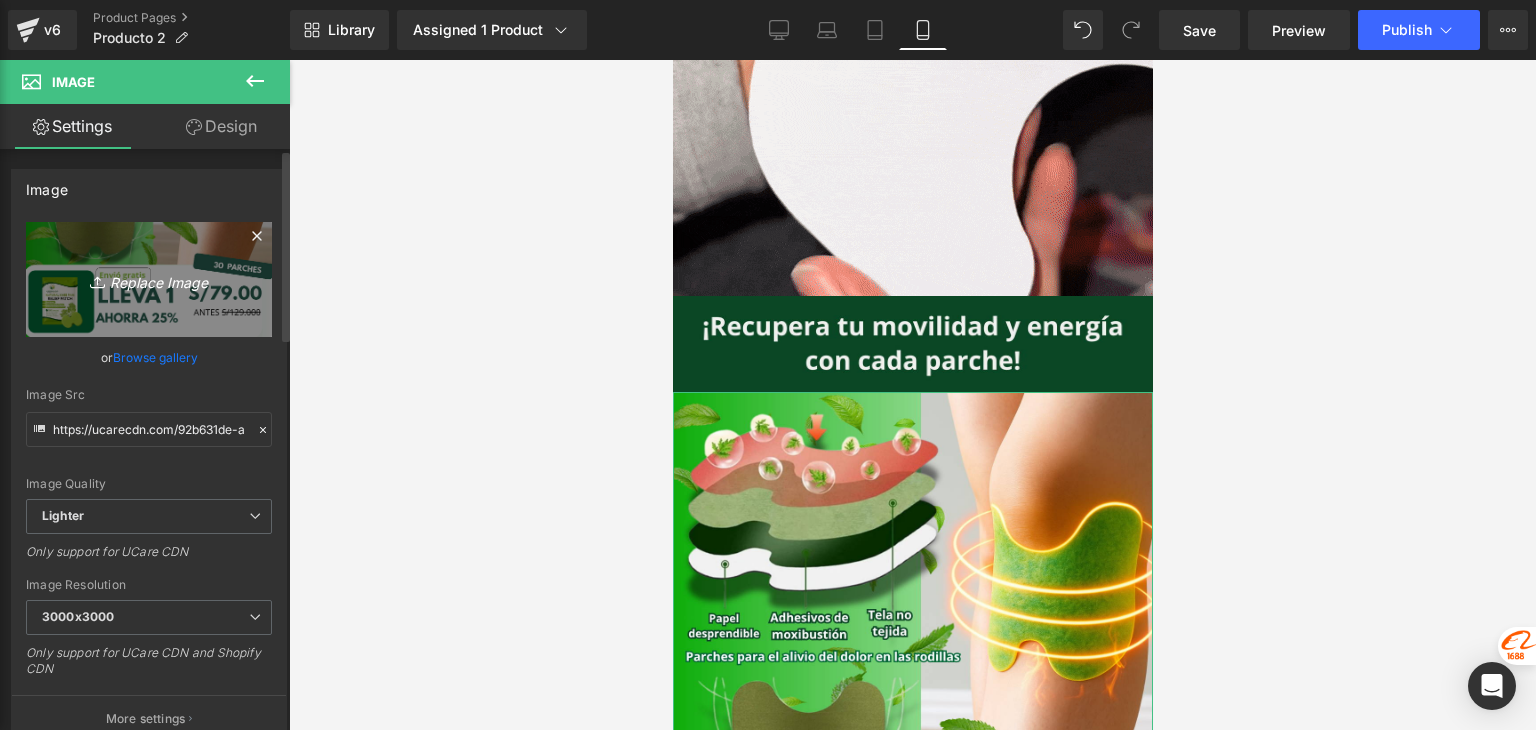 type on "C:\fakepath\3.png" 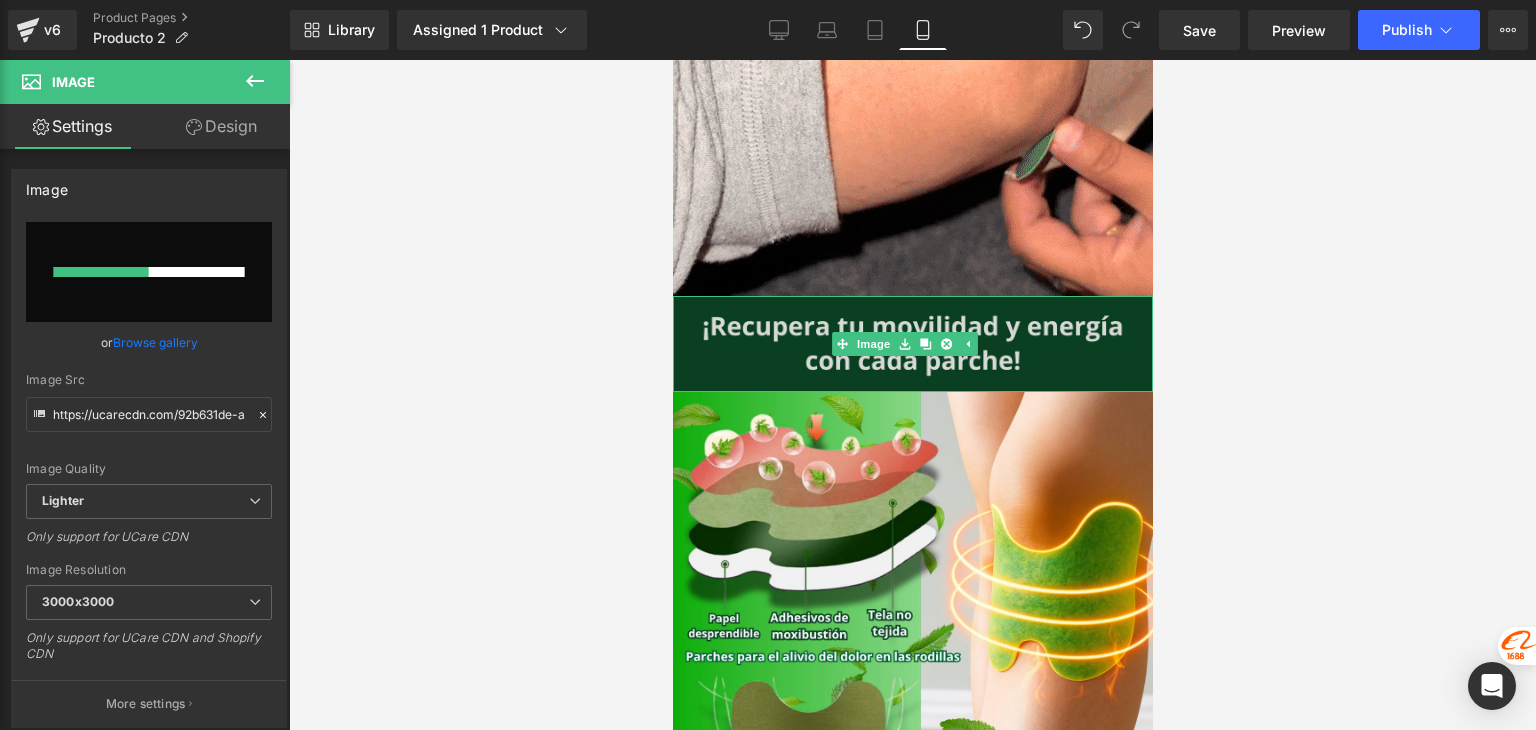 click at bounding box center (912, 344) 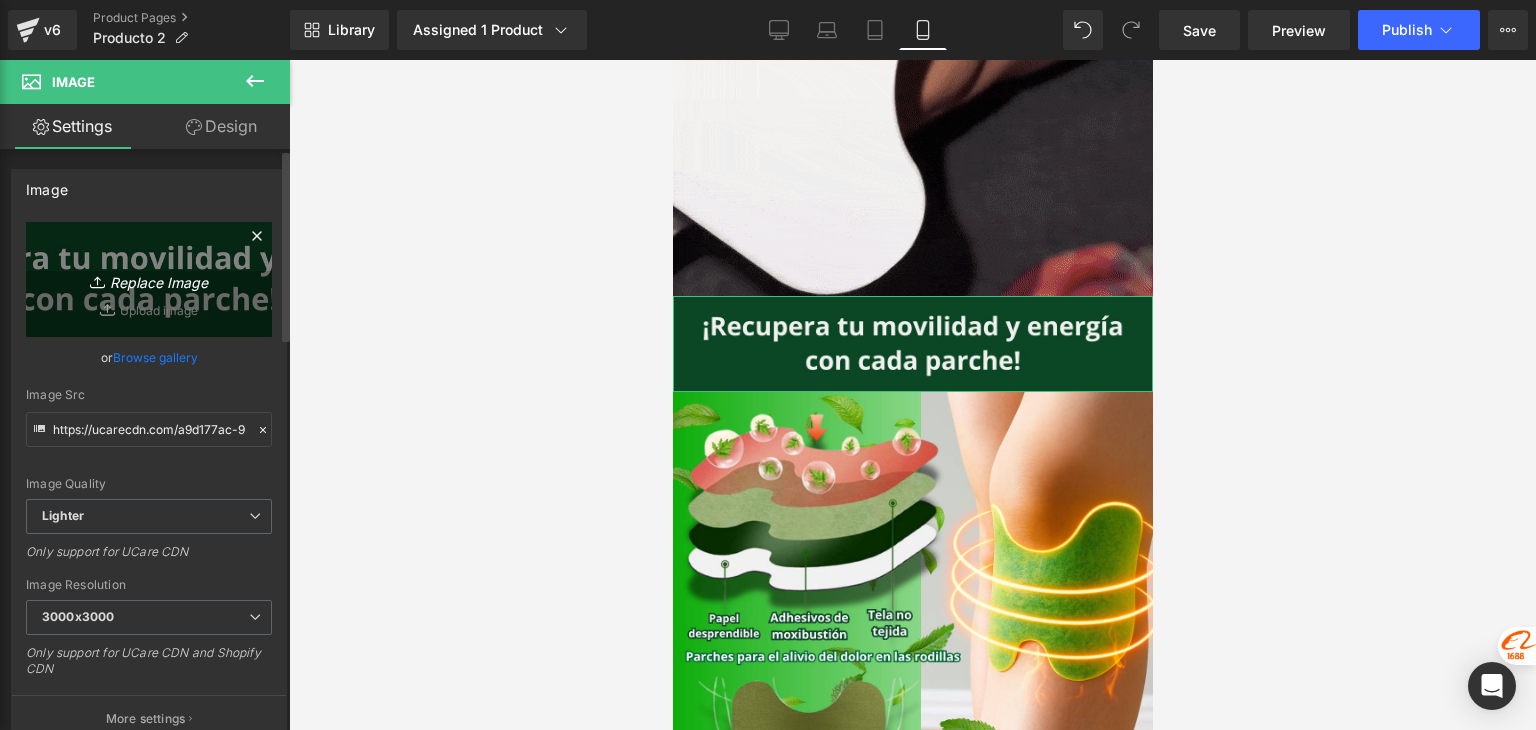 click on "Replace Image" at bounding box center (149, 279) 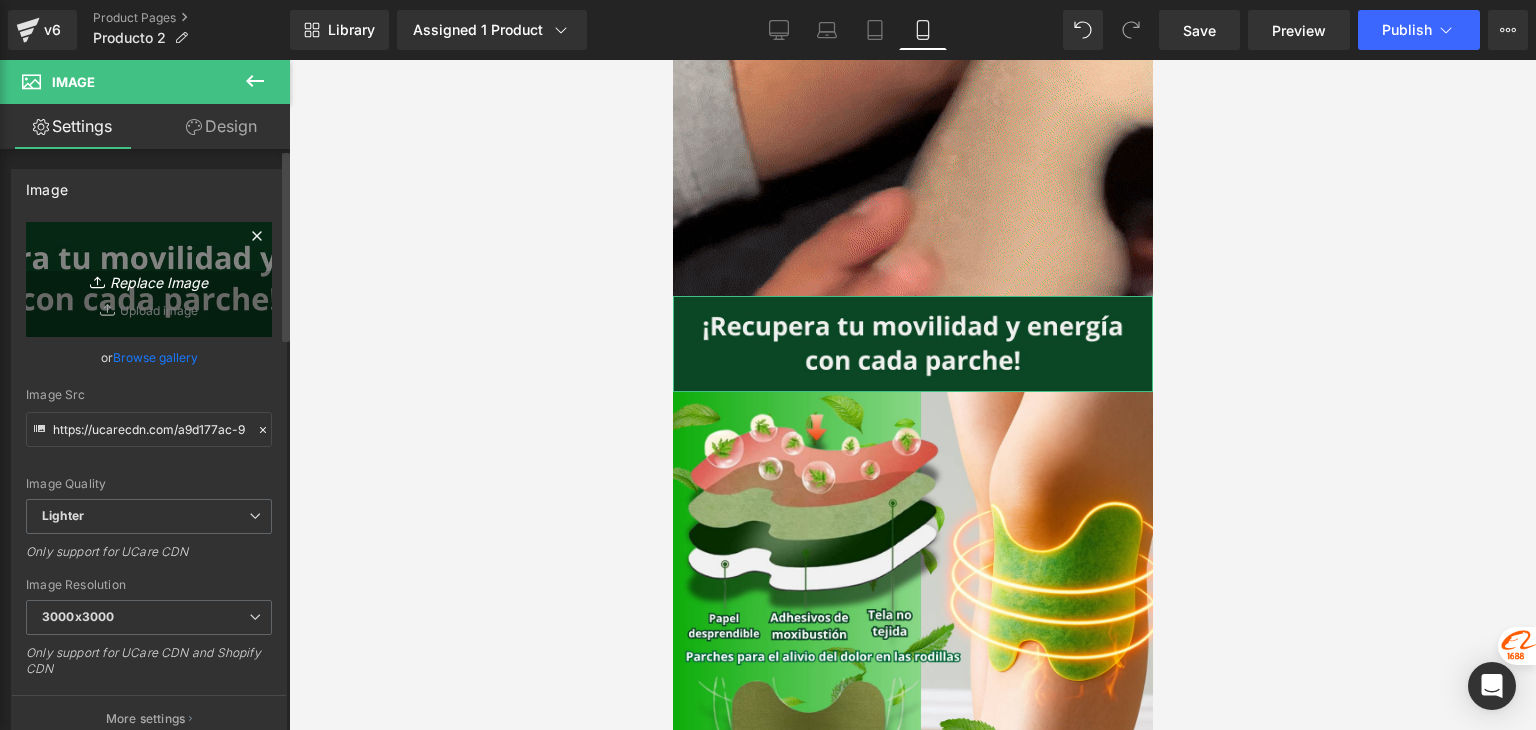 type on "C:\fakepath\2.png" 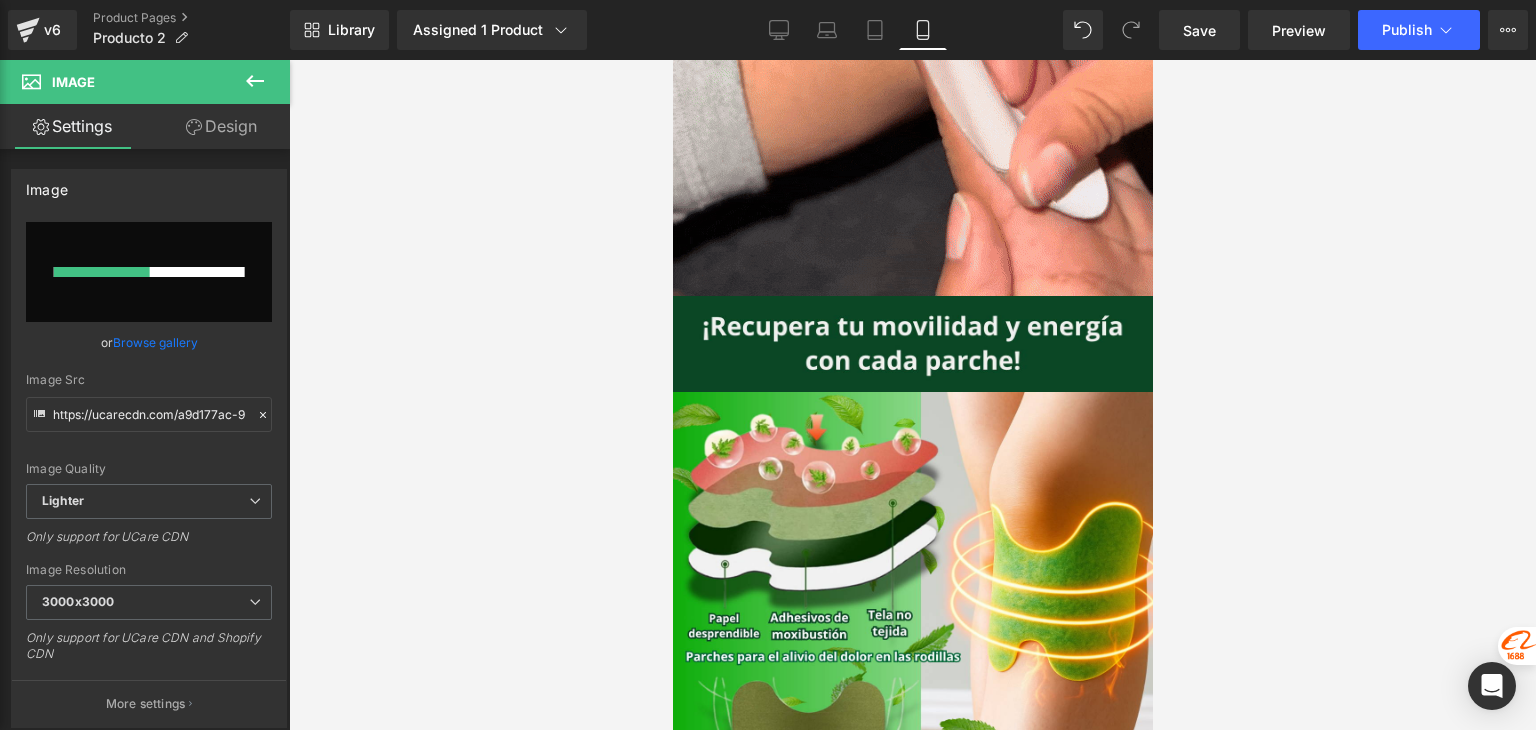 type 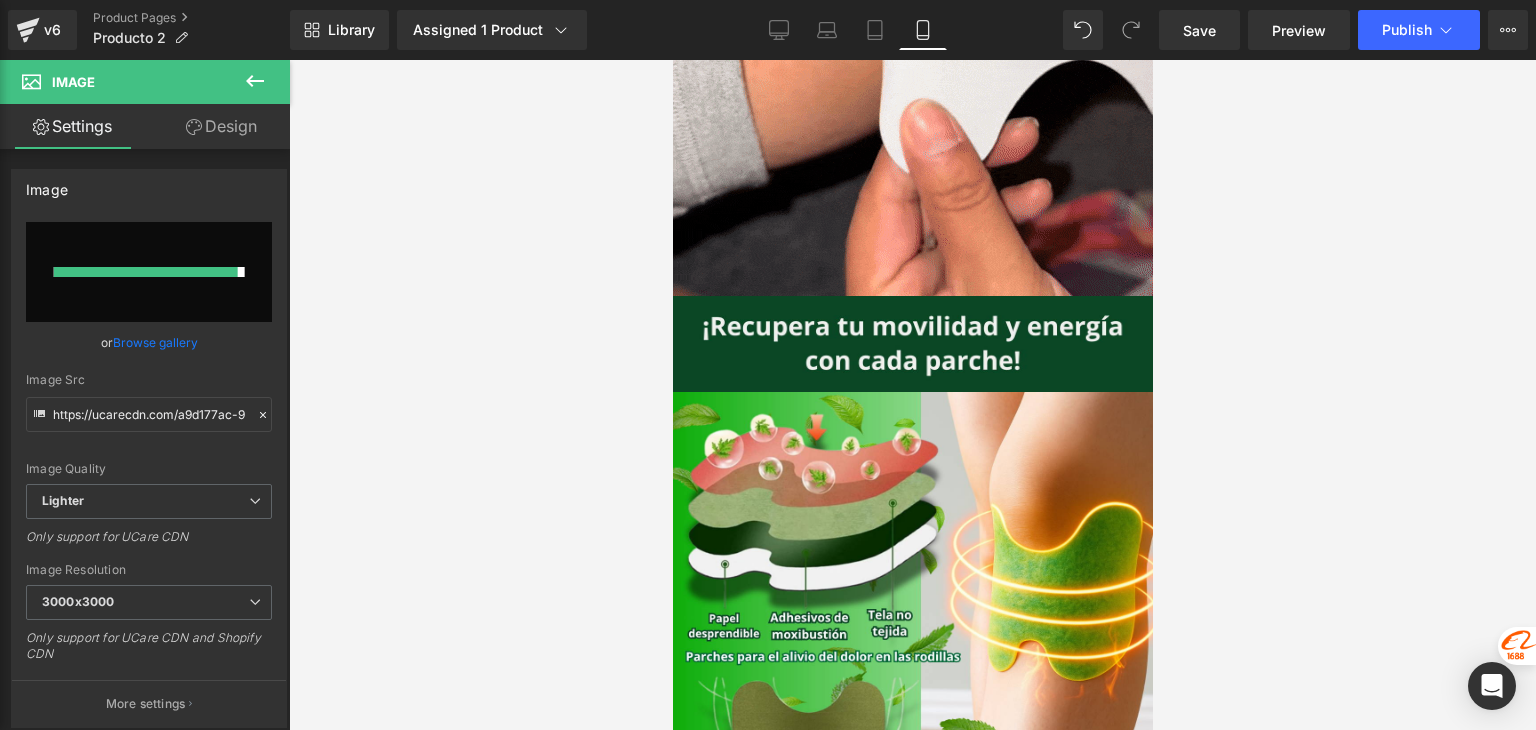 type on "https://ucarecdn.com/061b6c25-dd78-4e85-a9f6-9421f7054a26/-/format/auto/-/preview/3000x3000/-/quality/lighter/2.png" 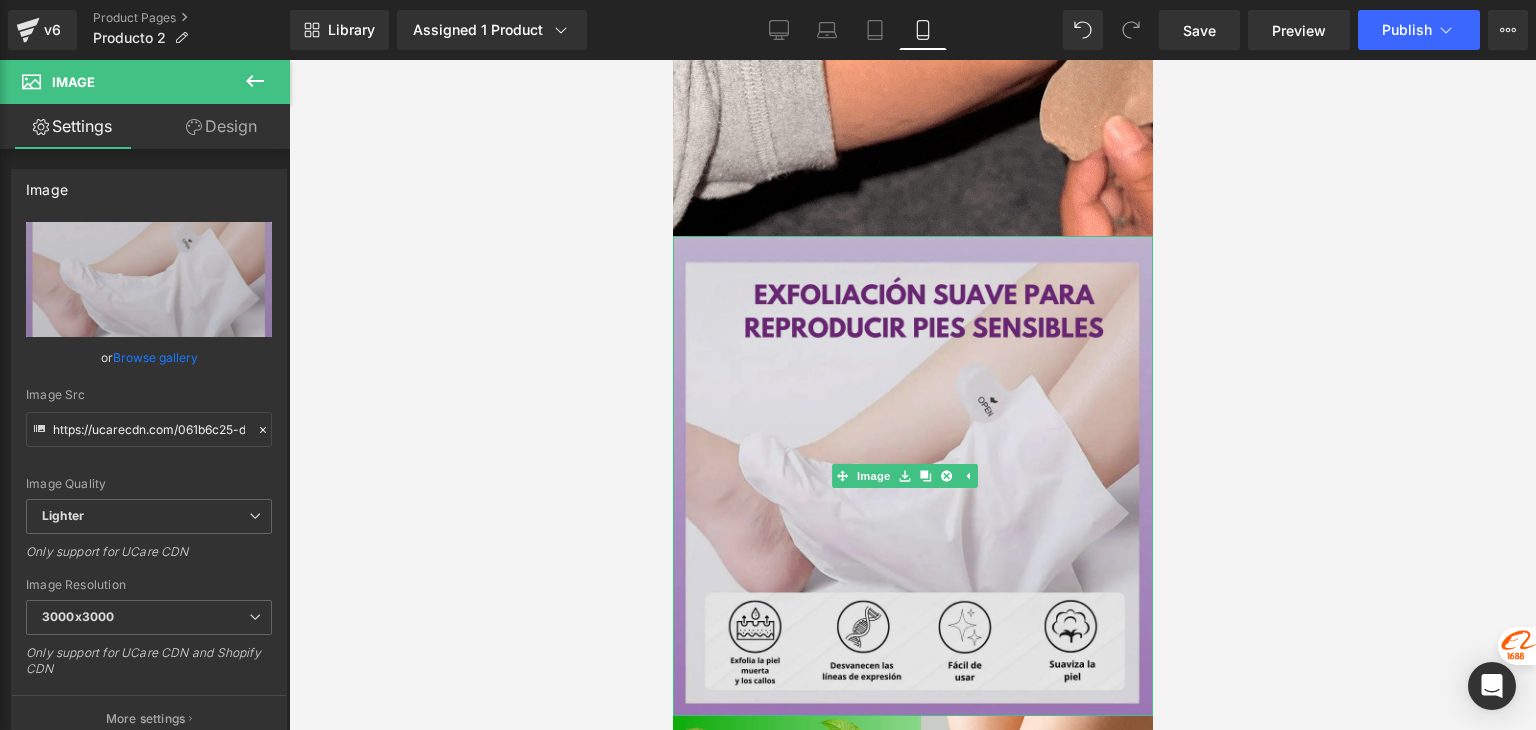 scroll, scrollTop: 1700, scrollLeft: 0, axis: vertical 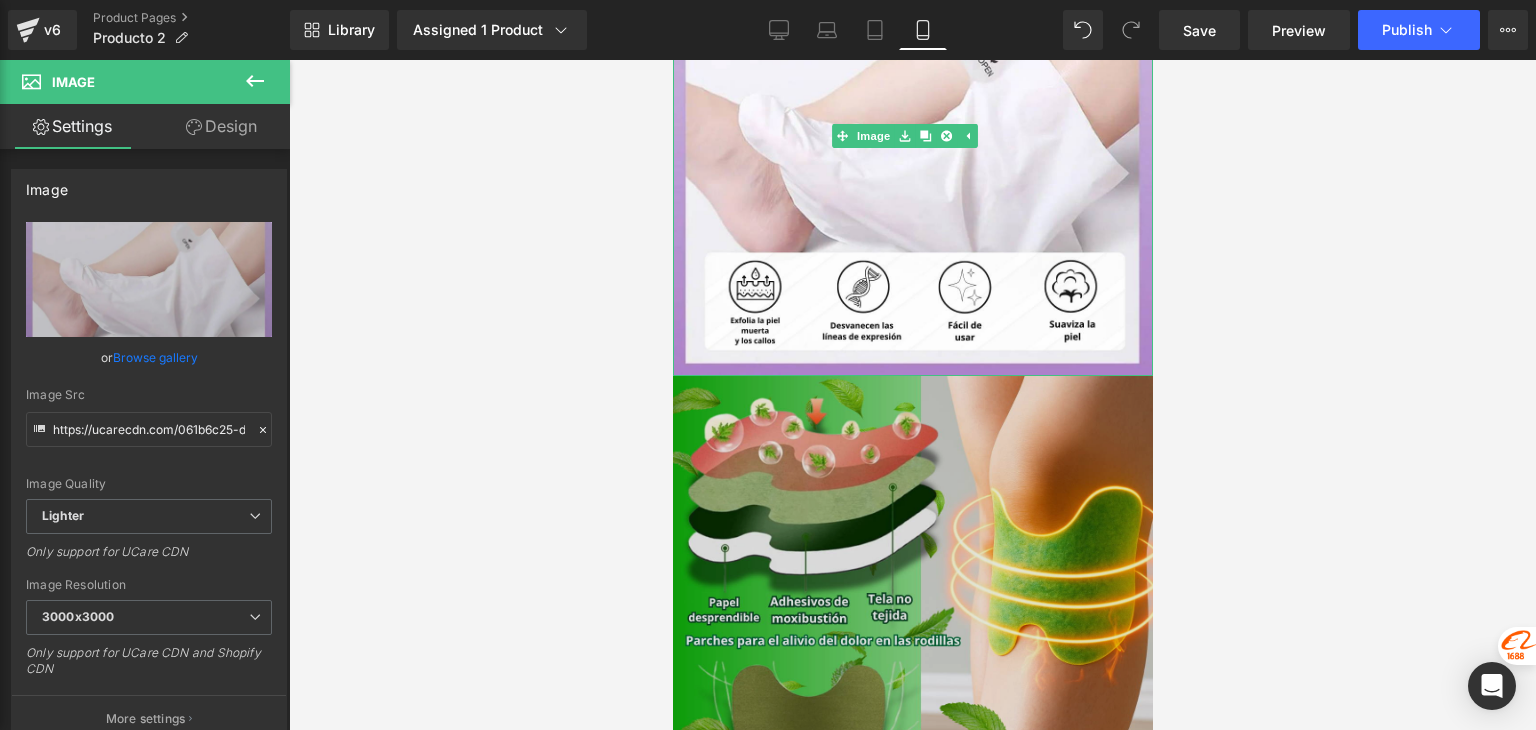 click at bounding box center (912, 820) 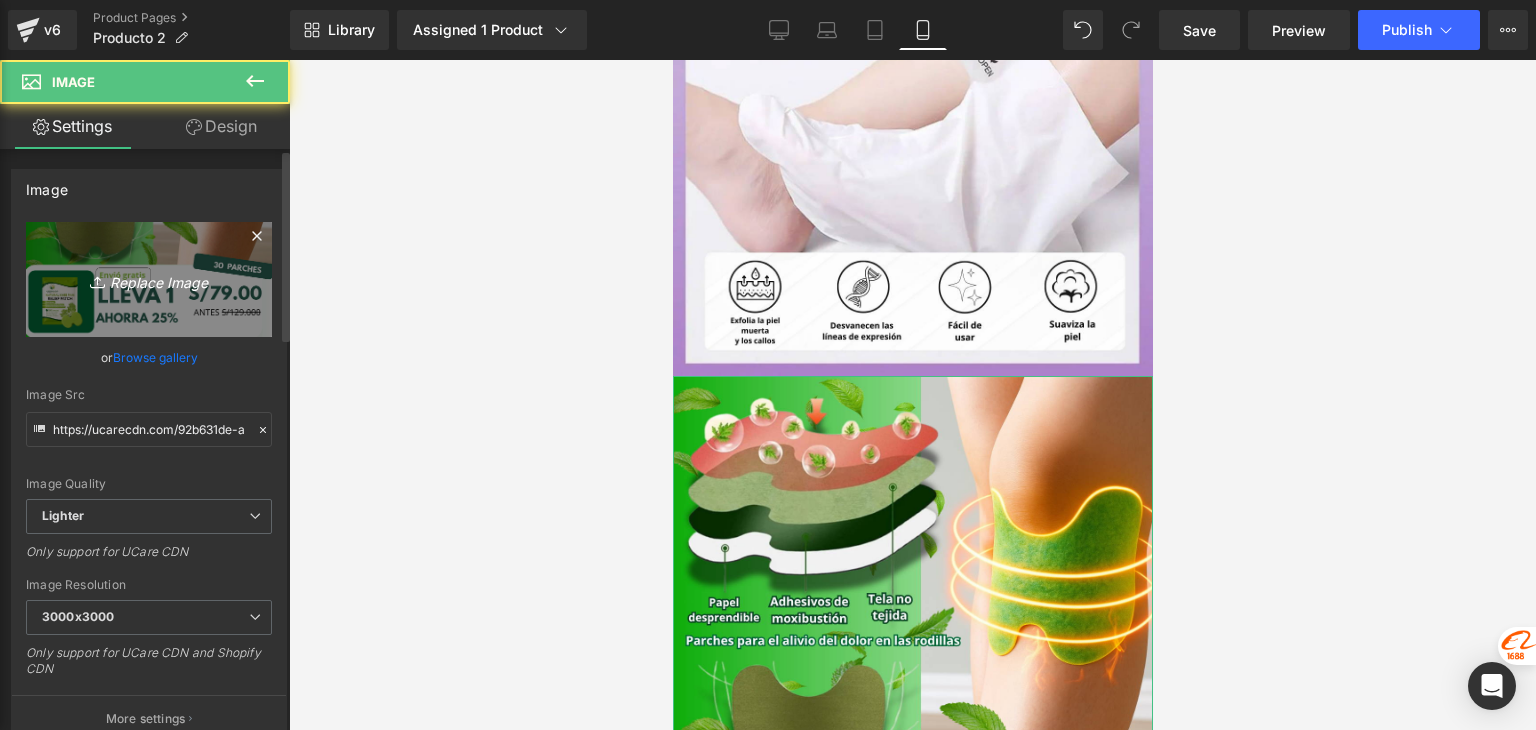 click on "Replace Image" at bounding box center (149, 279) 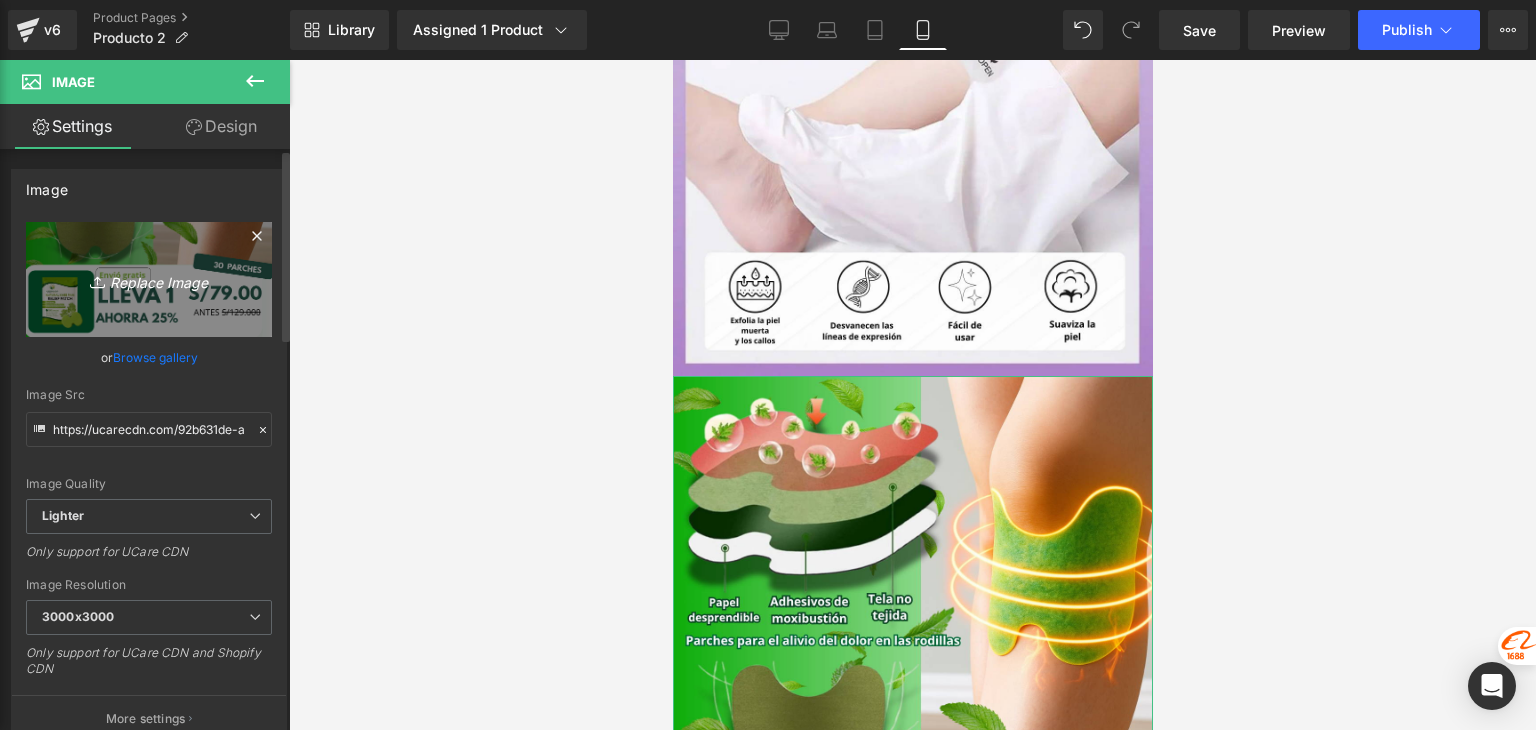type on "C:\fakepath\3.png" 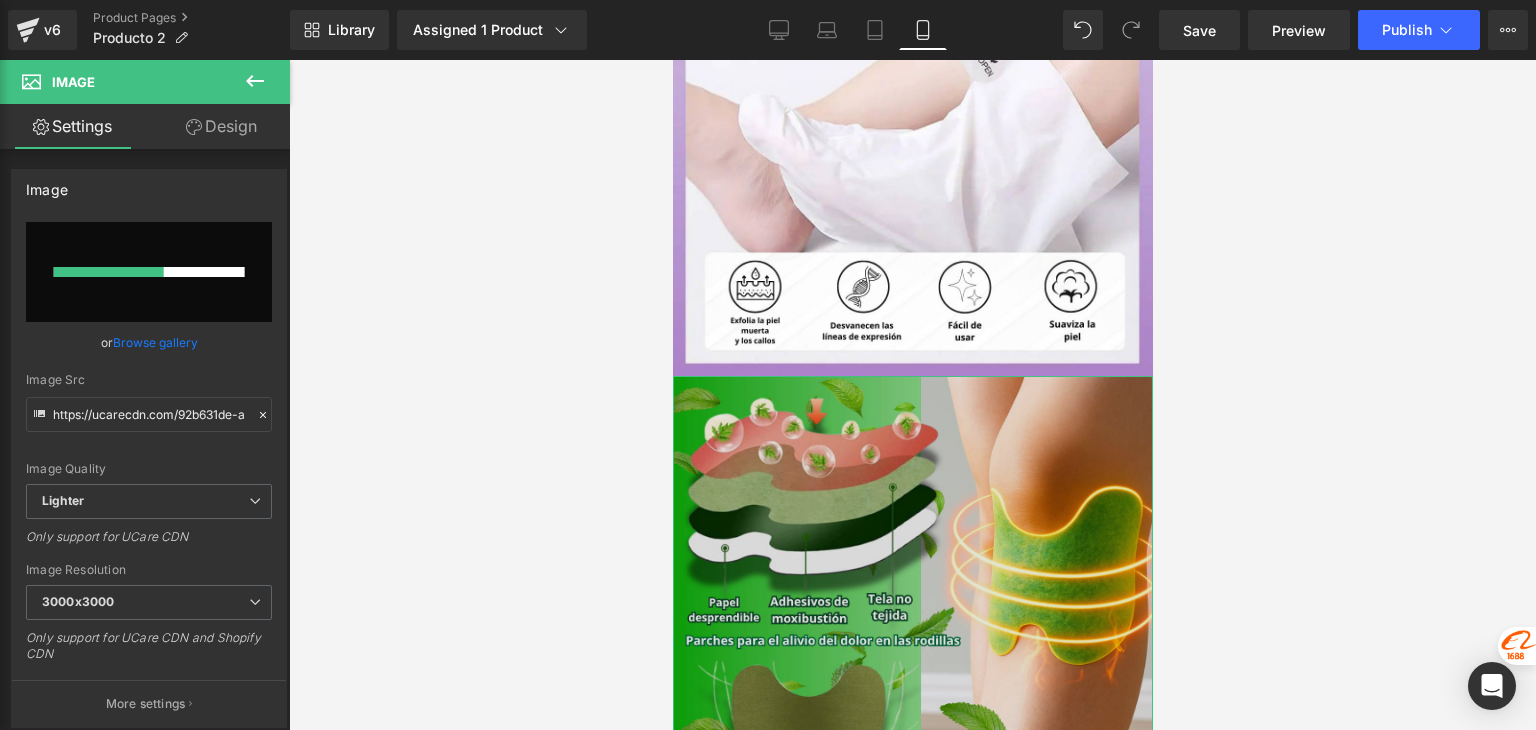 type 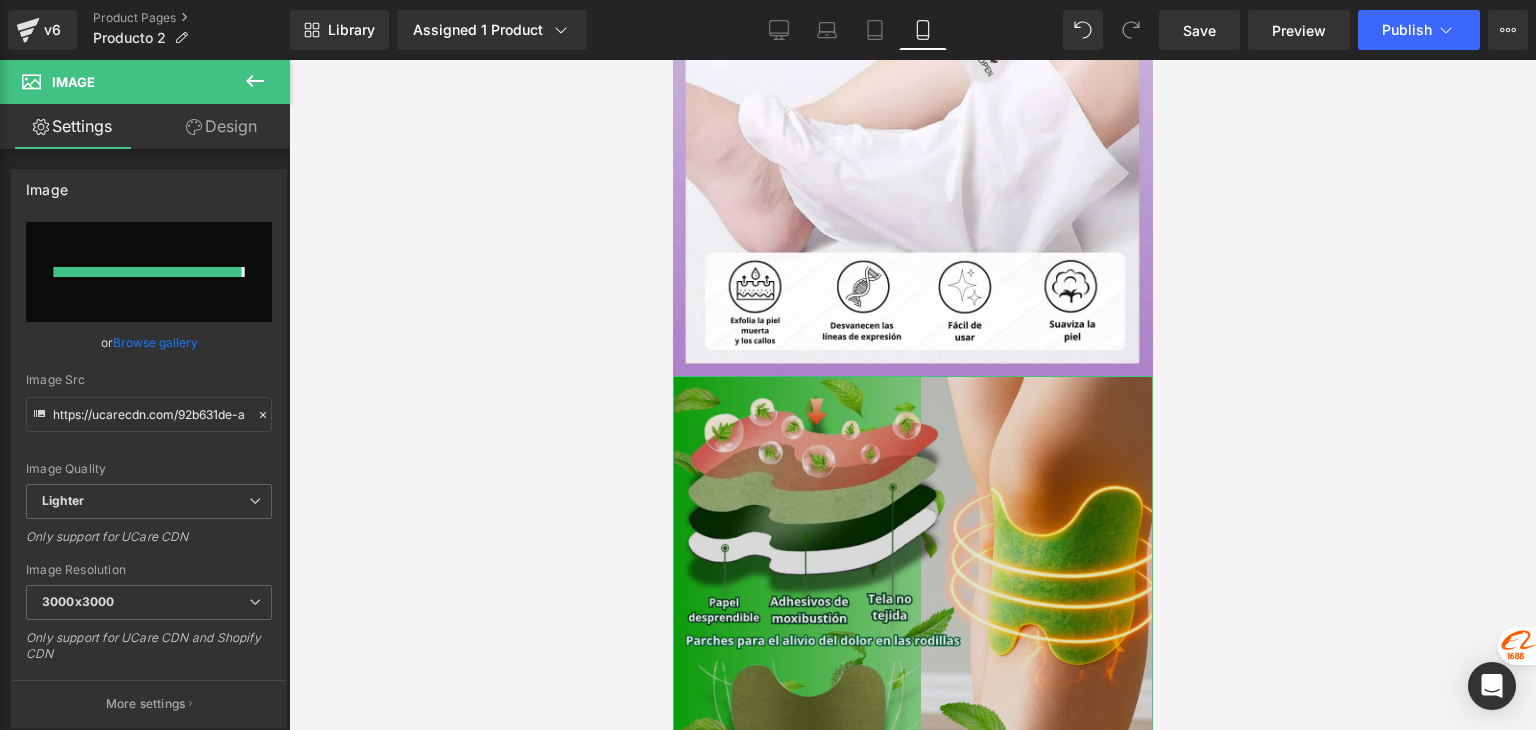 type on "https://ucarecdn.com/f4f28268-dfc8-432e-b62e-cb6b5b34f5d5/-/format/auto/-/preview/3000x3000/-/quality/lighter/3.png" 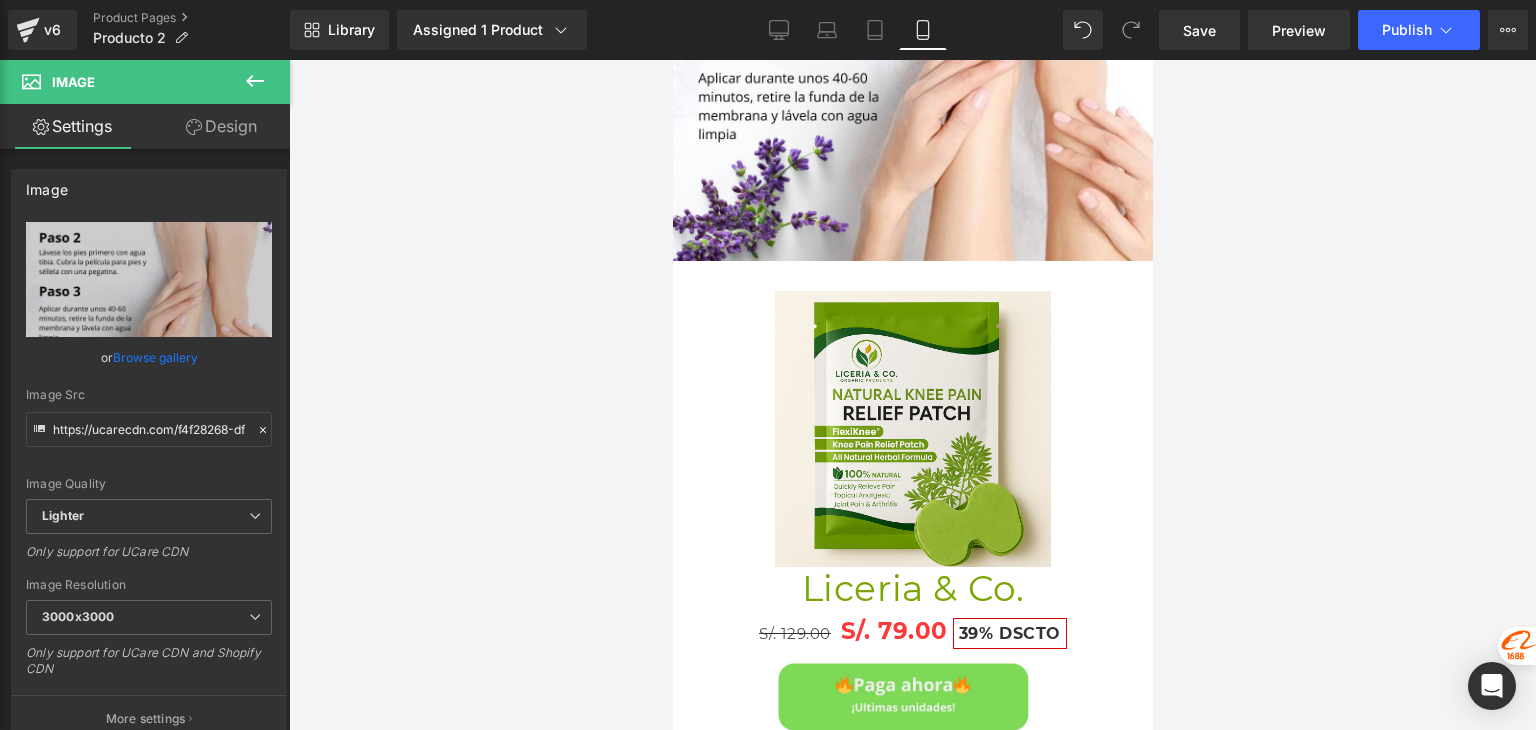 scroll, scrollTop: 2600, scrollLeft: 0, axis: vertical 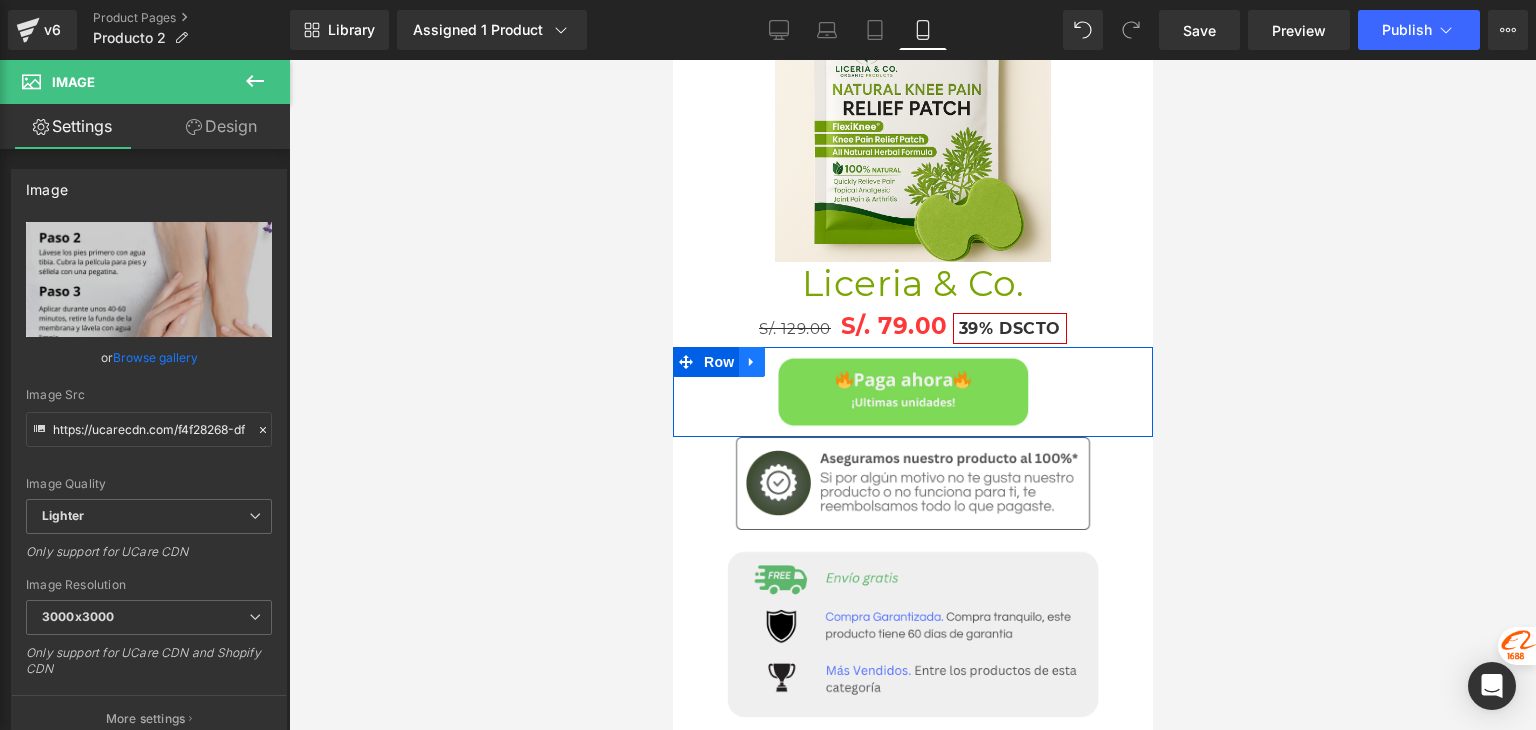 click 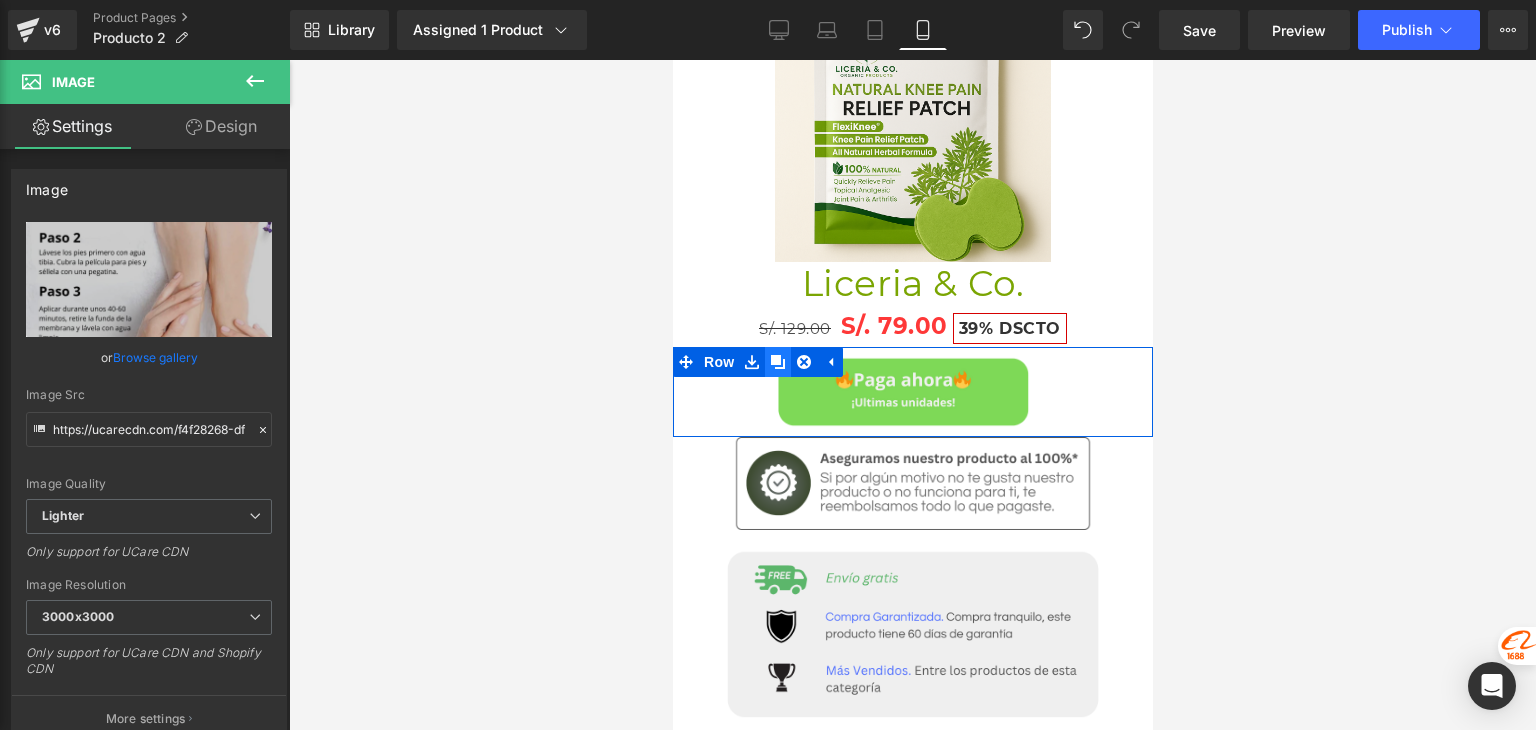 click 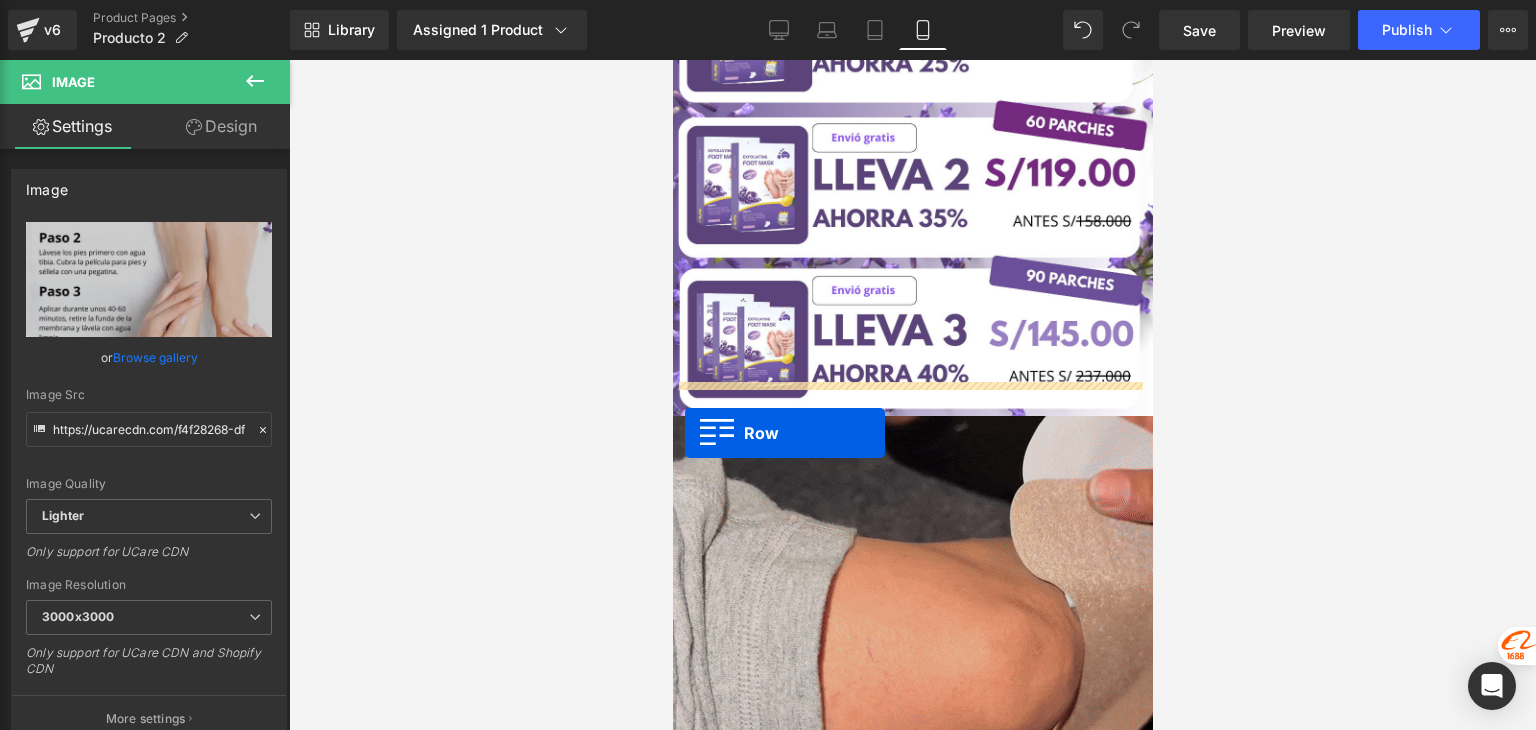 scroll, scrollTop: 700, scrollLeft: 0, axis: vertical 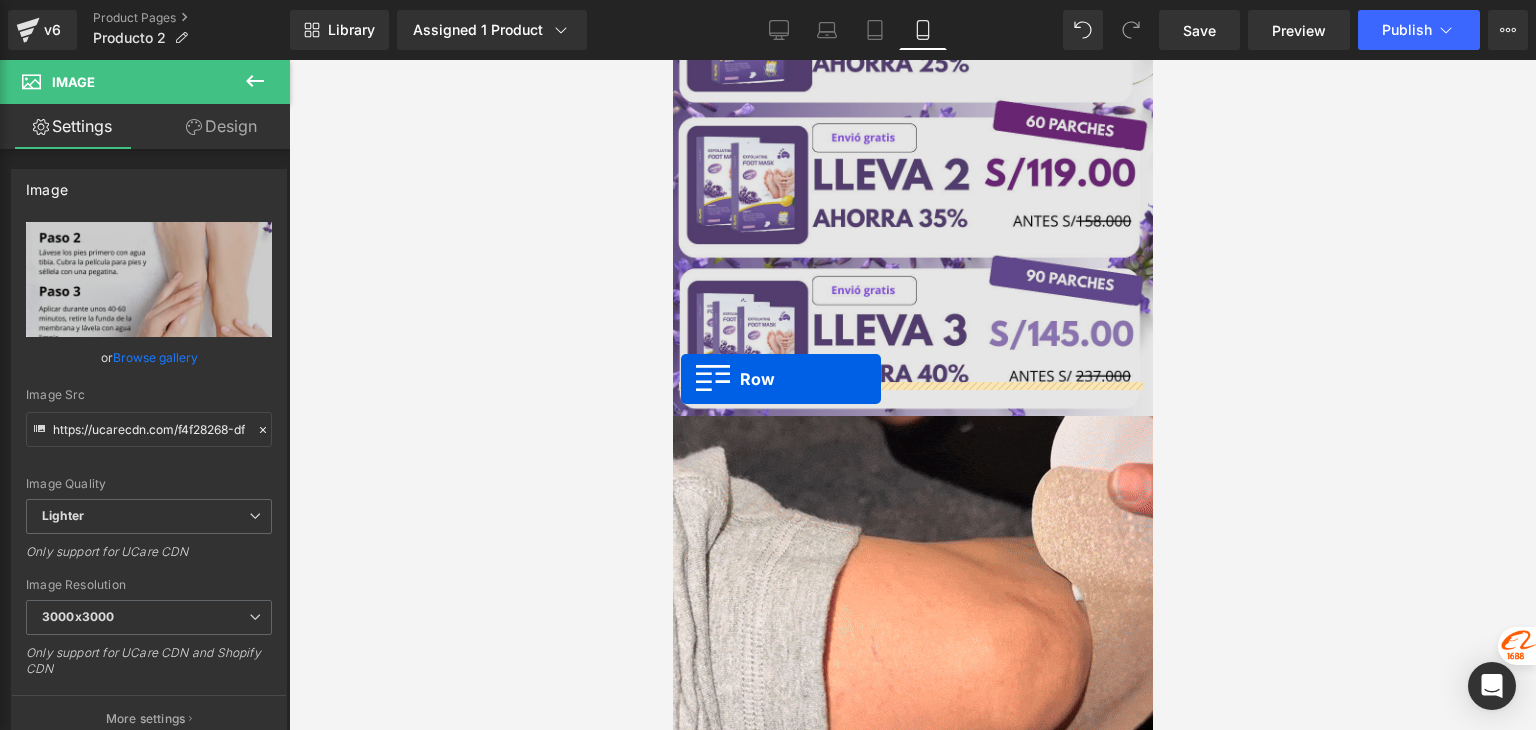 drag, startPoint x: 687, startPoint y: 363, endPoint x: 680, endPoint y: 379, distance: 17.464249 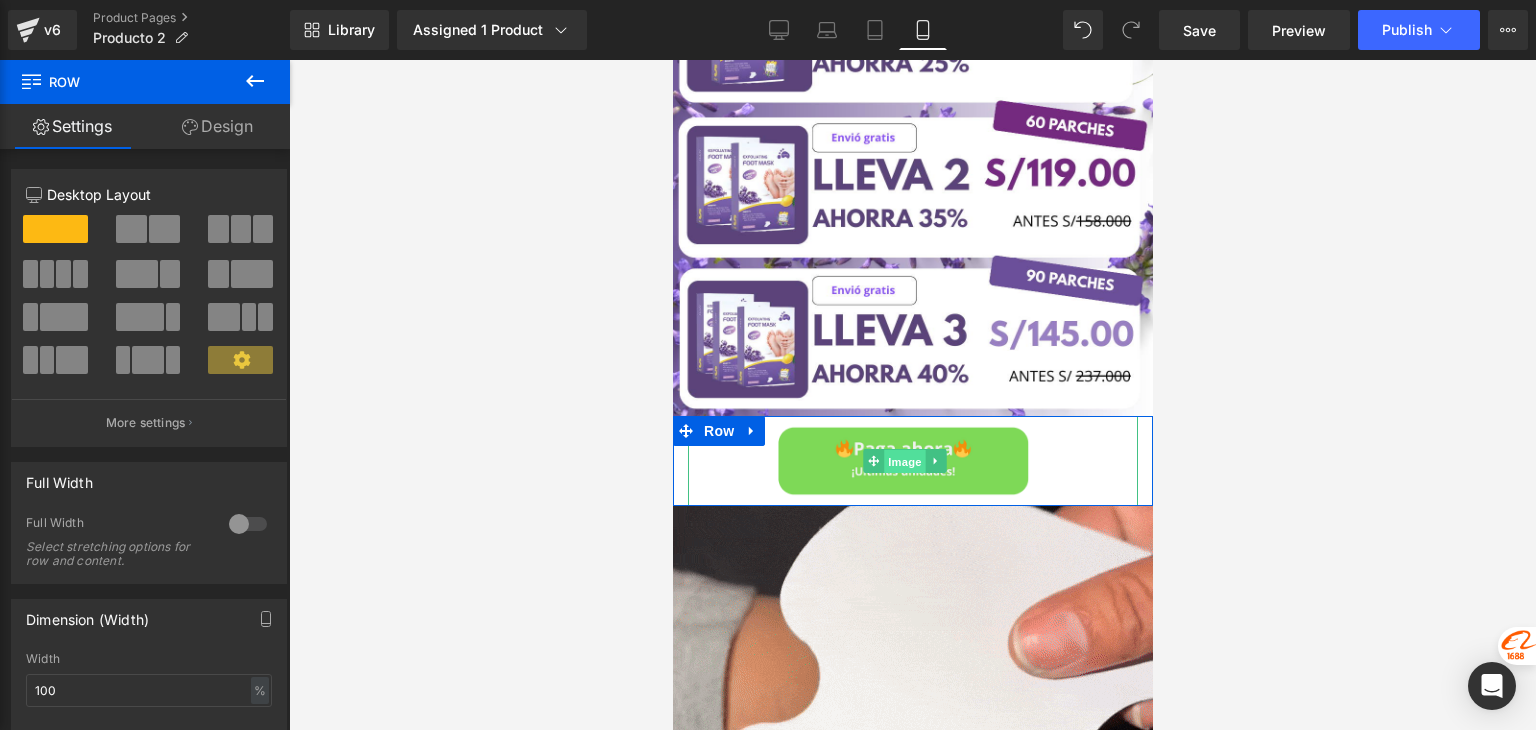 click on "Image" at bounding box center (905, 462) 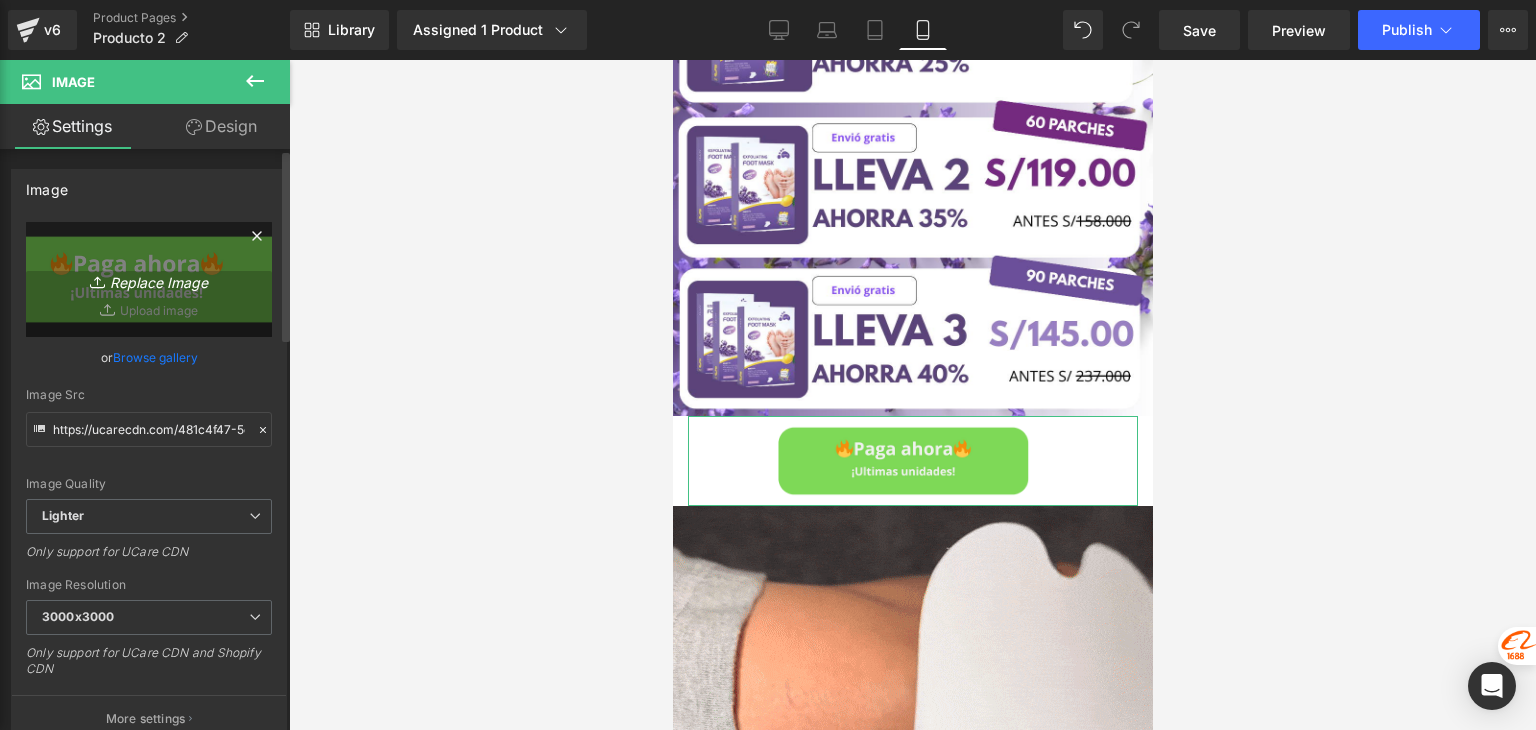 click on "Replace Image" at bounding box center (149, 279) 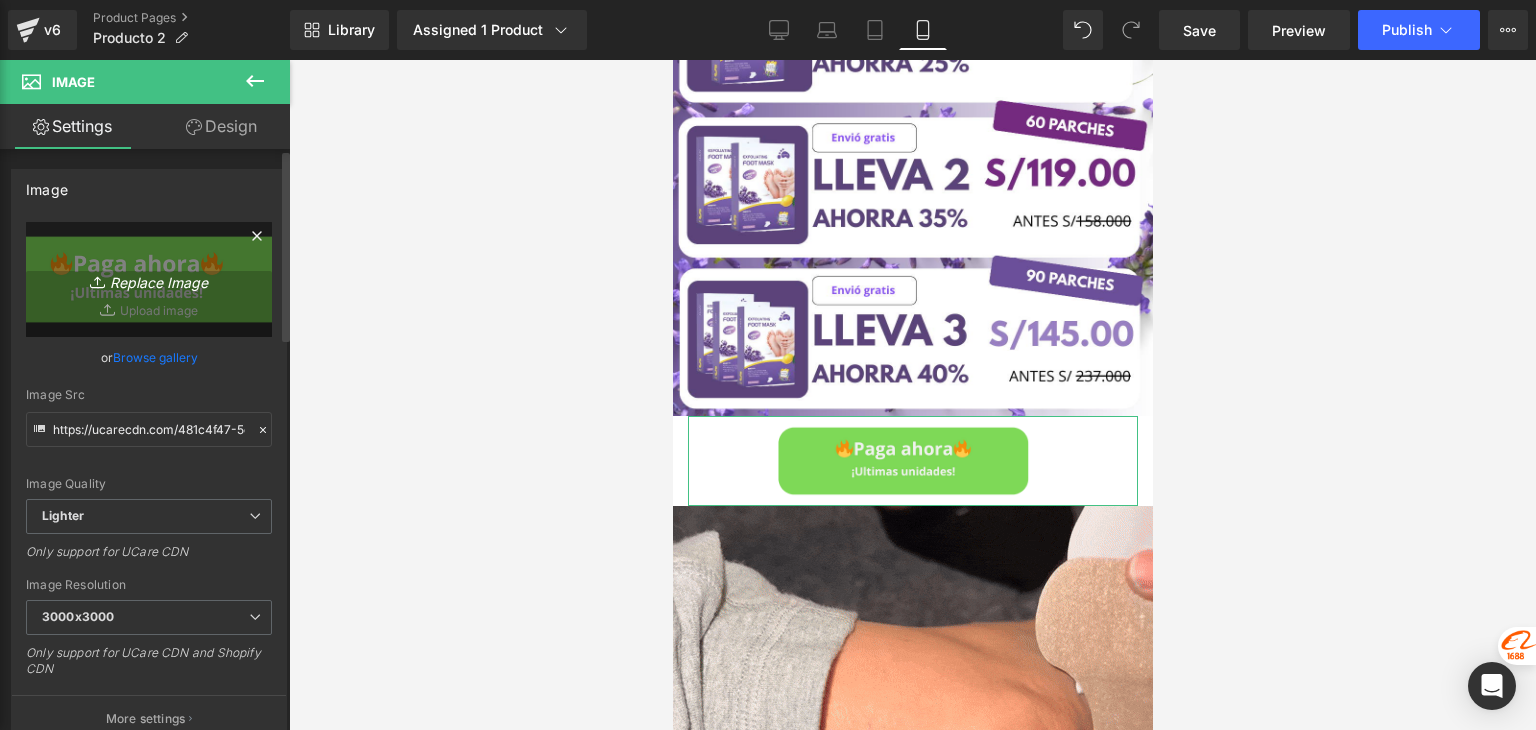 type on "C:\fakepath\005.png" 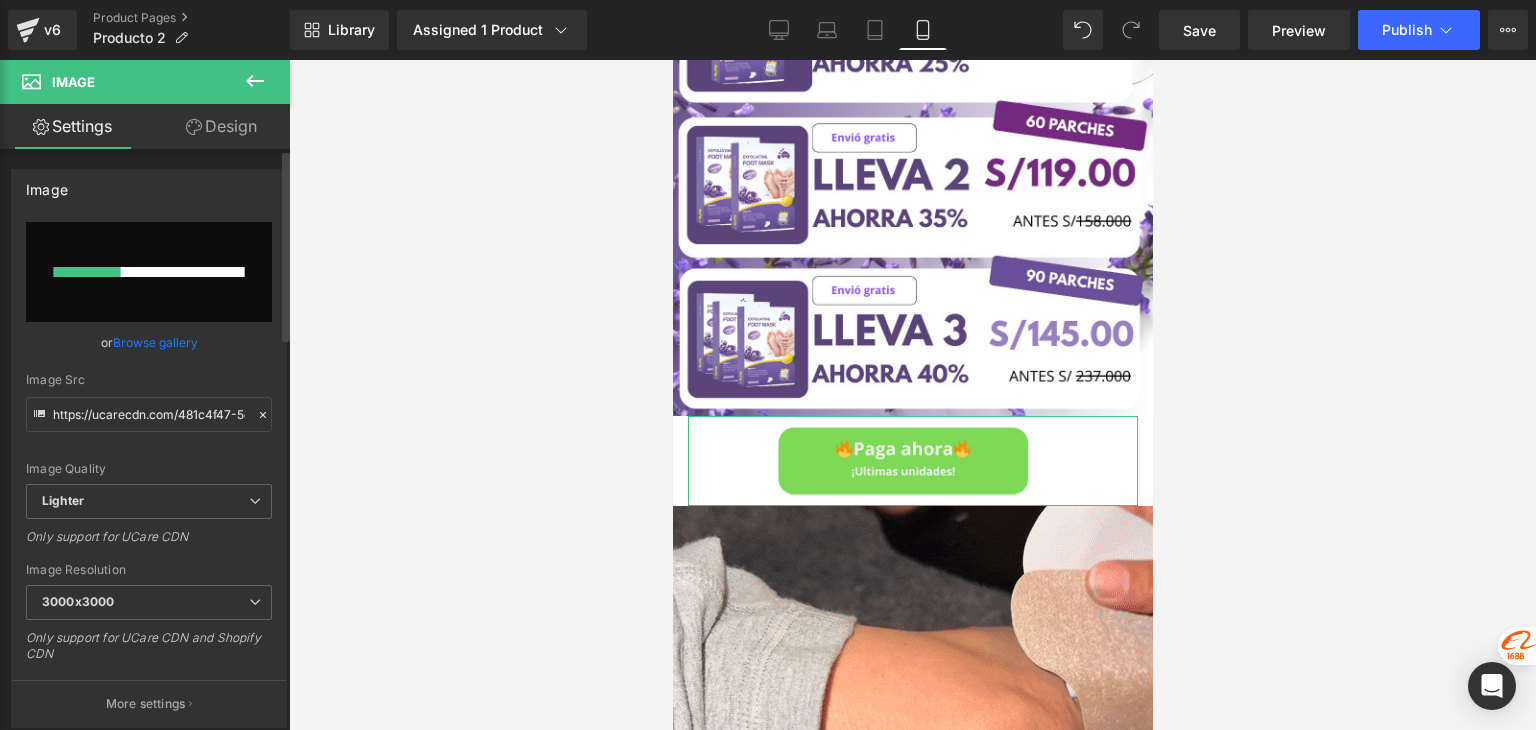 type 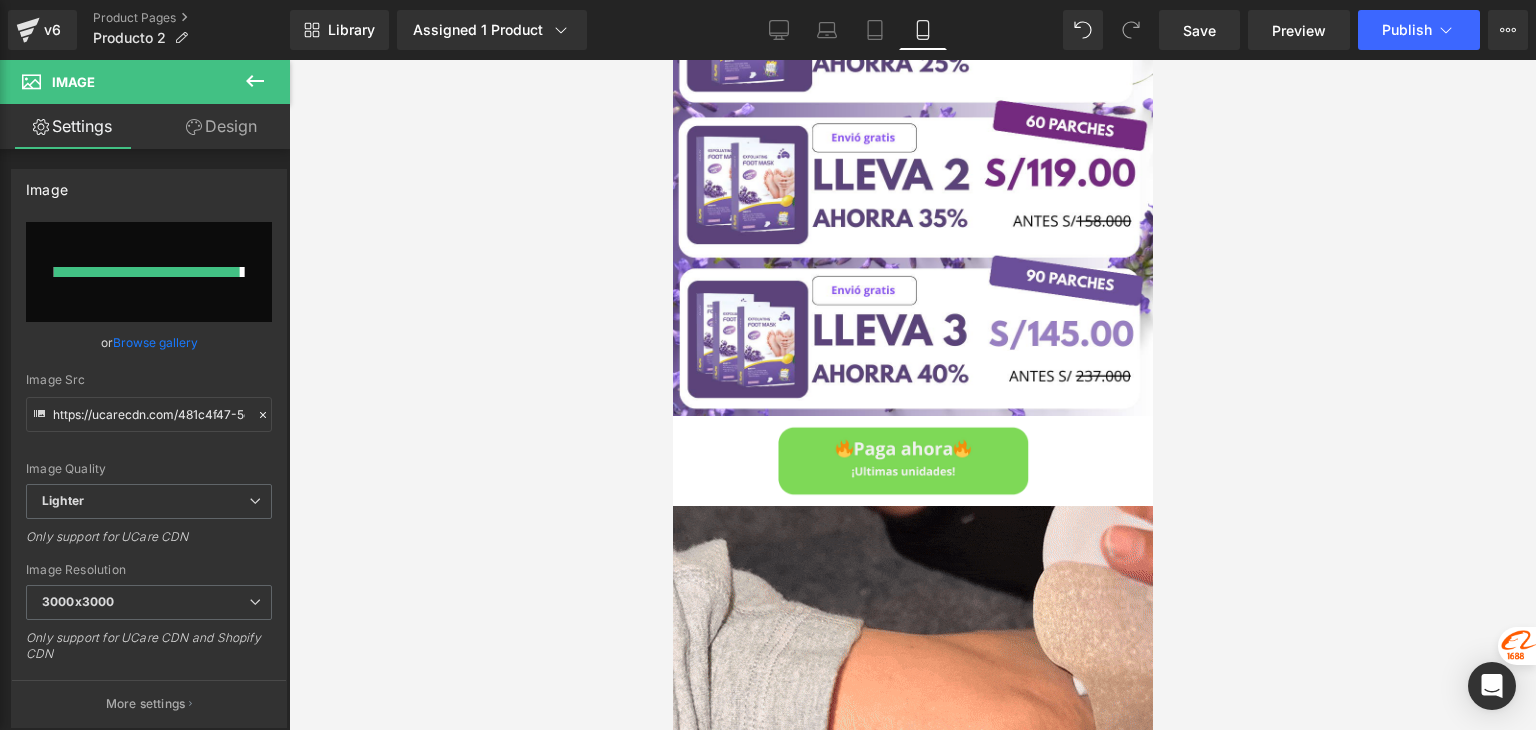 type on "https://ucarecdn.com/e1bf49c8-a704-4e5f-844d-210ed66485b3/-/format/auto/-/preview/3000x3000/-/quality/lighter/005.png" 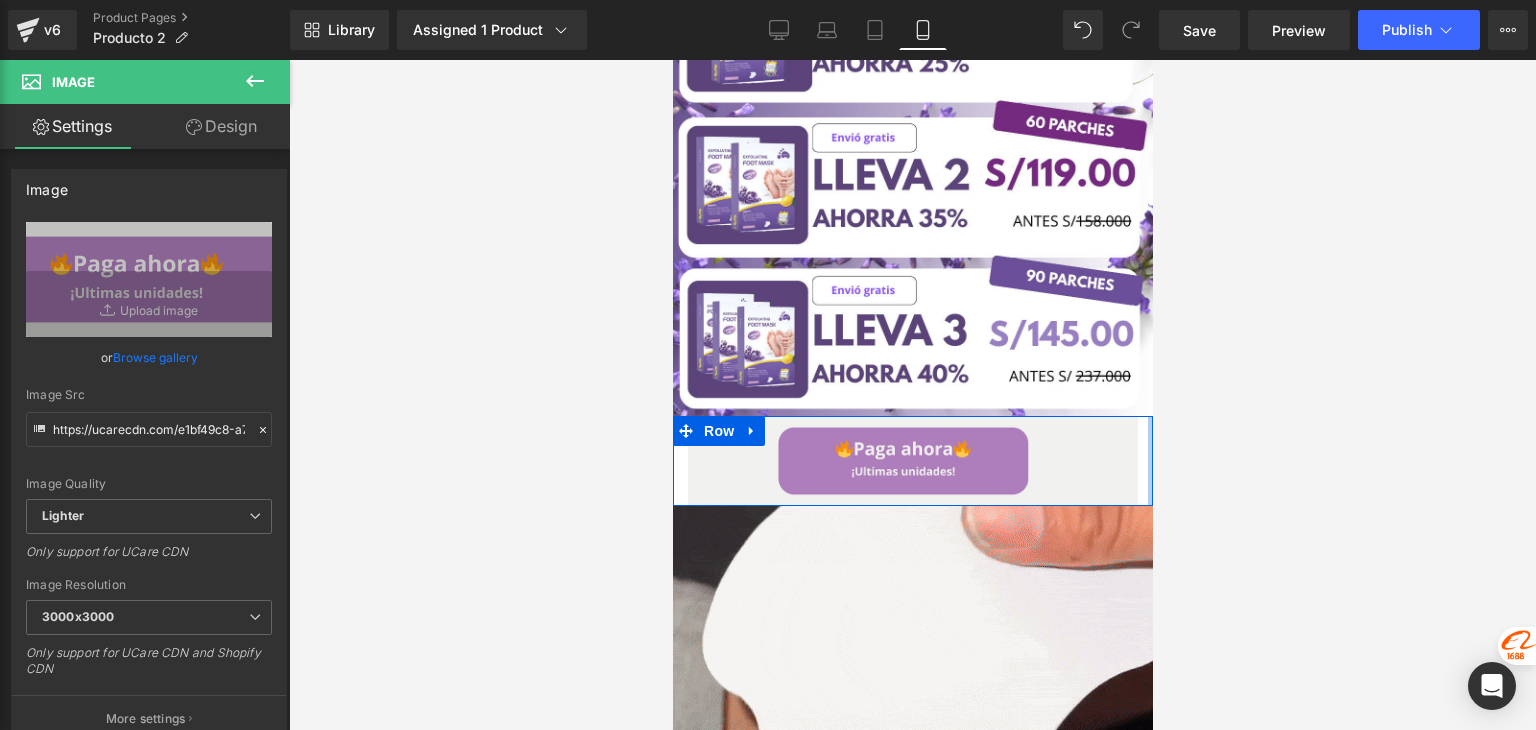click on "Image         Row" at bounding box center [912, 461] 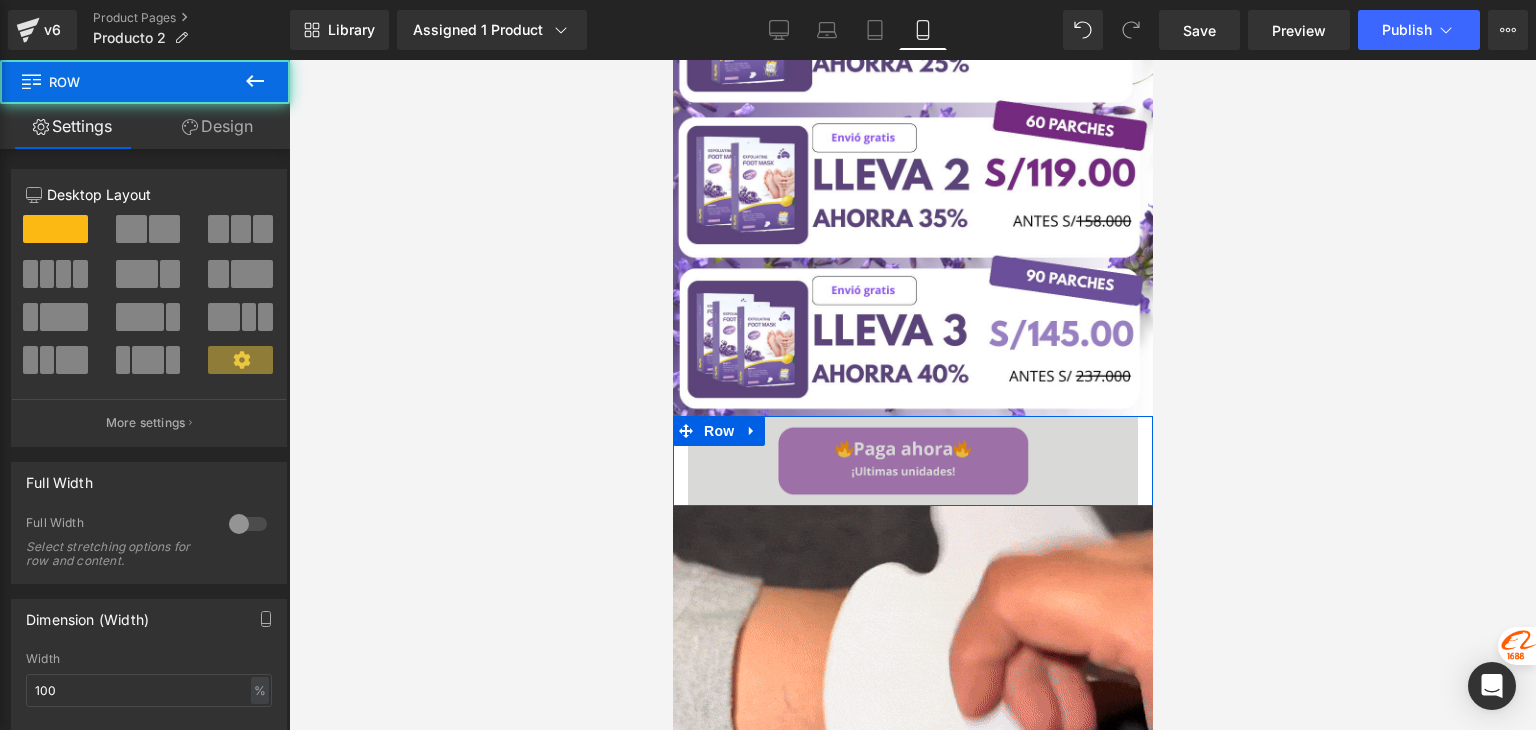click at bounding box center [912, 461] 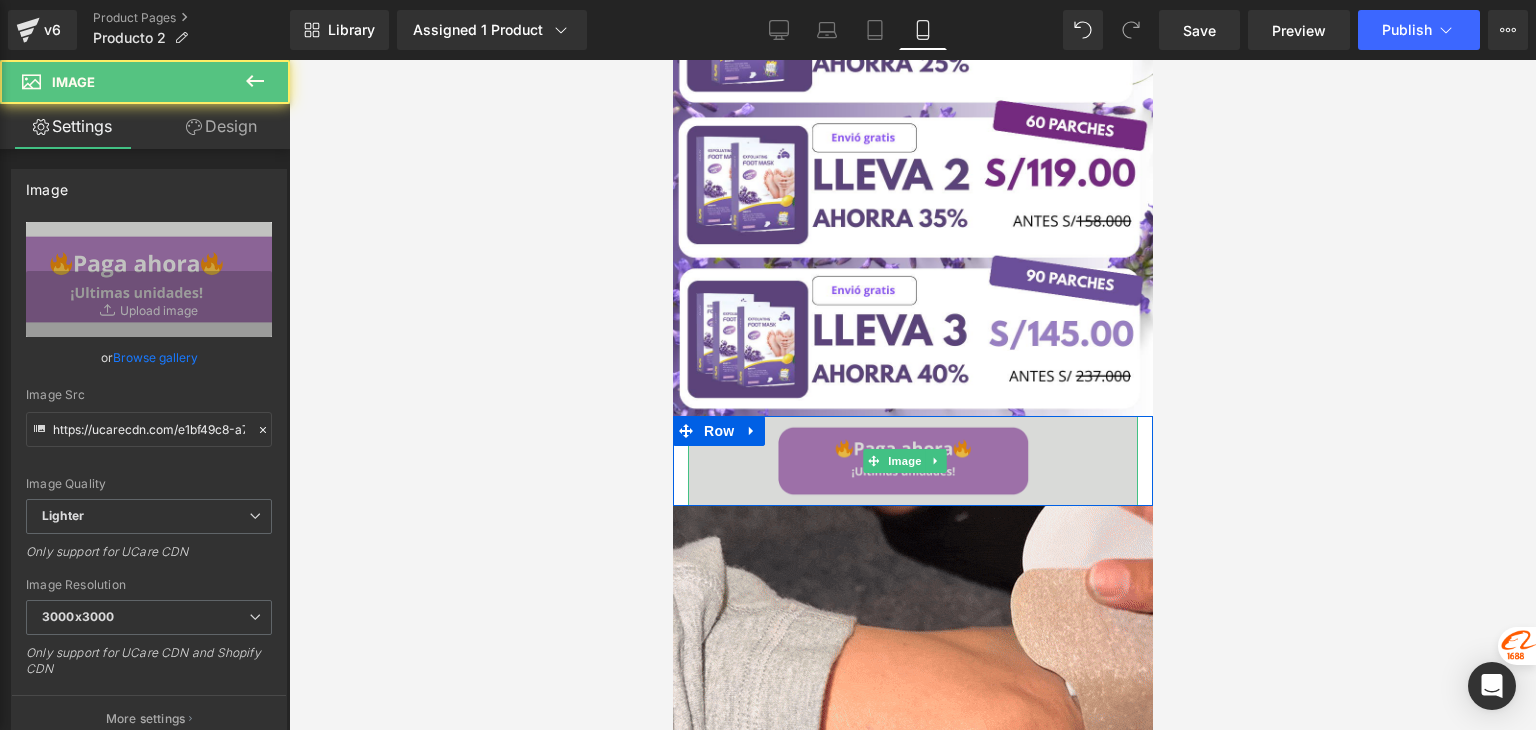 click at bounding box center (912, 461) 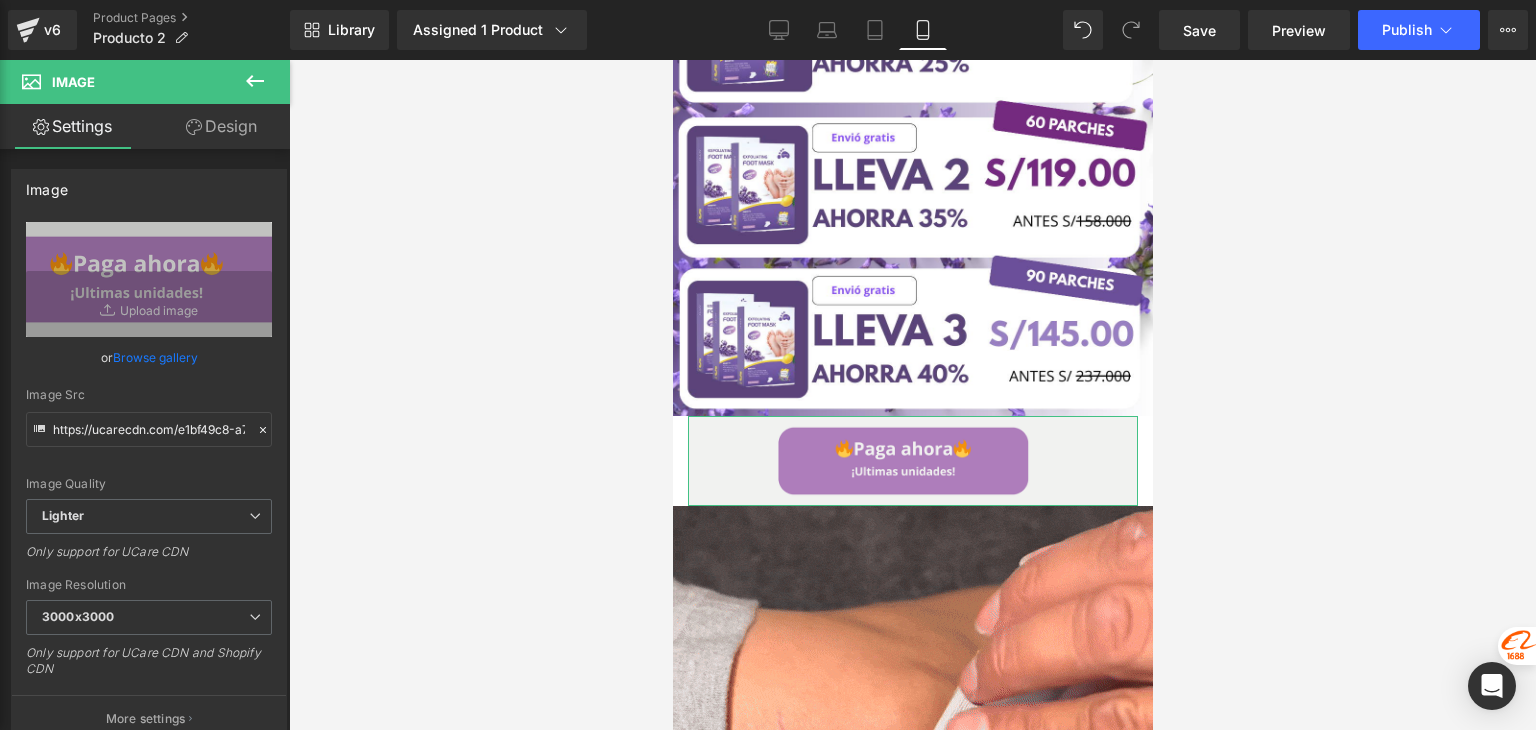 click on "Design" at bounding box center (221, 126) 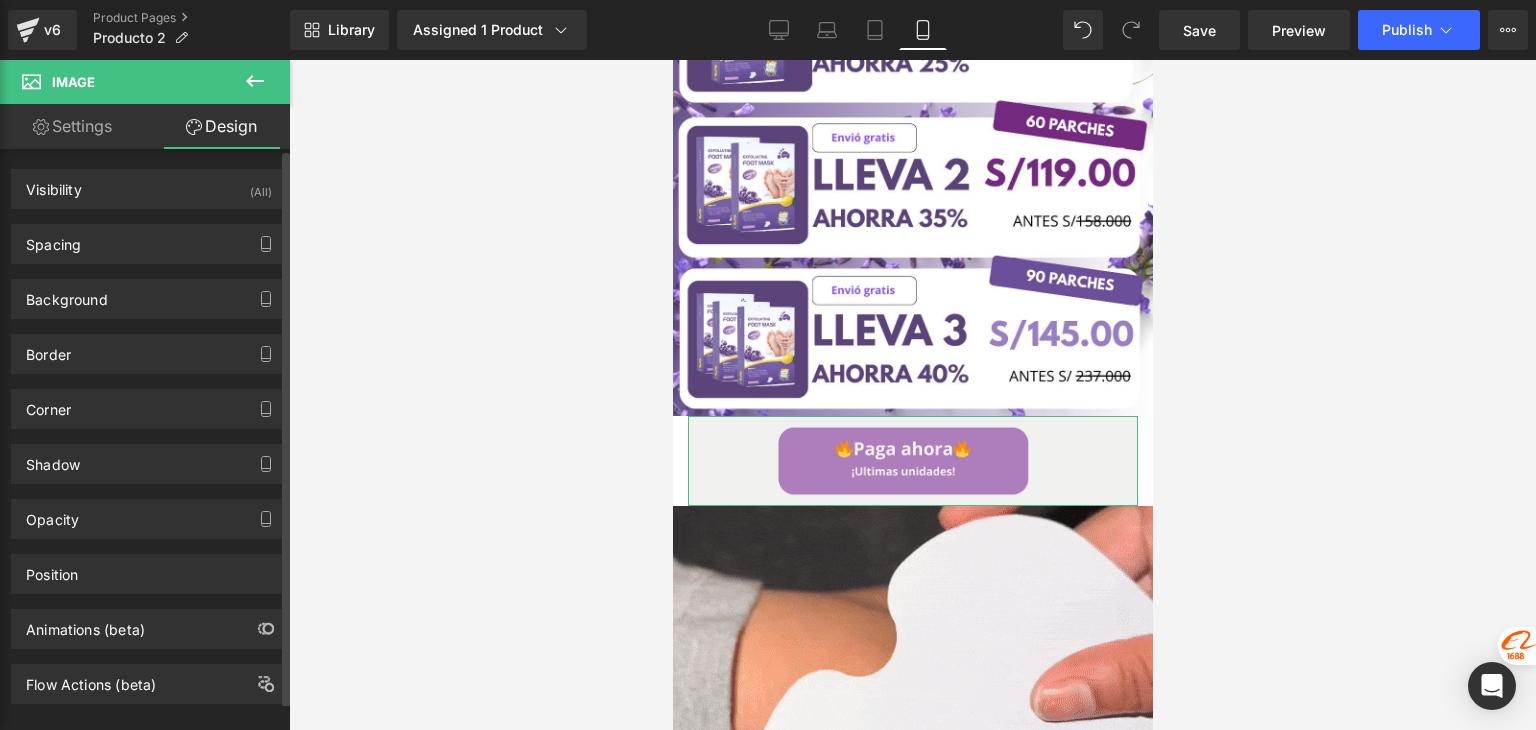 click on "Background
Color & Image color
transparent Color transparent 0 %
Image  Replace Image  Upload image or  Browse gallery Image Src Image Quality Lighter Lightest
Lighter
Lighter Lightest Only support for UCare CDN
More settings" at bounding box center (149, 291) 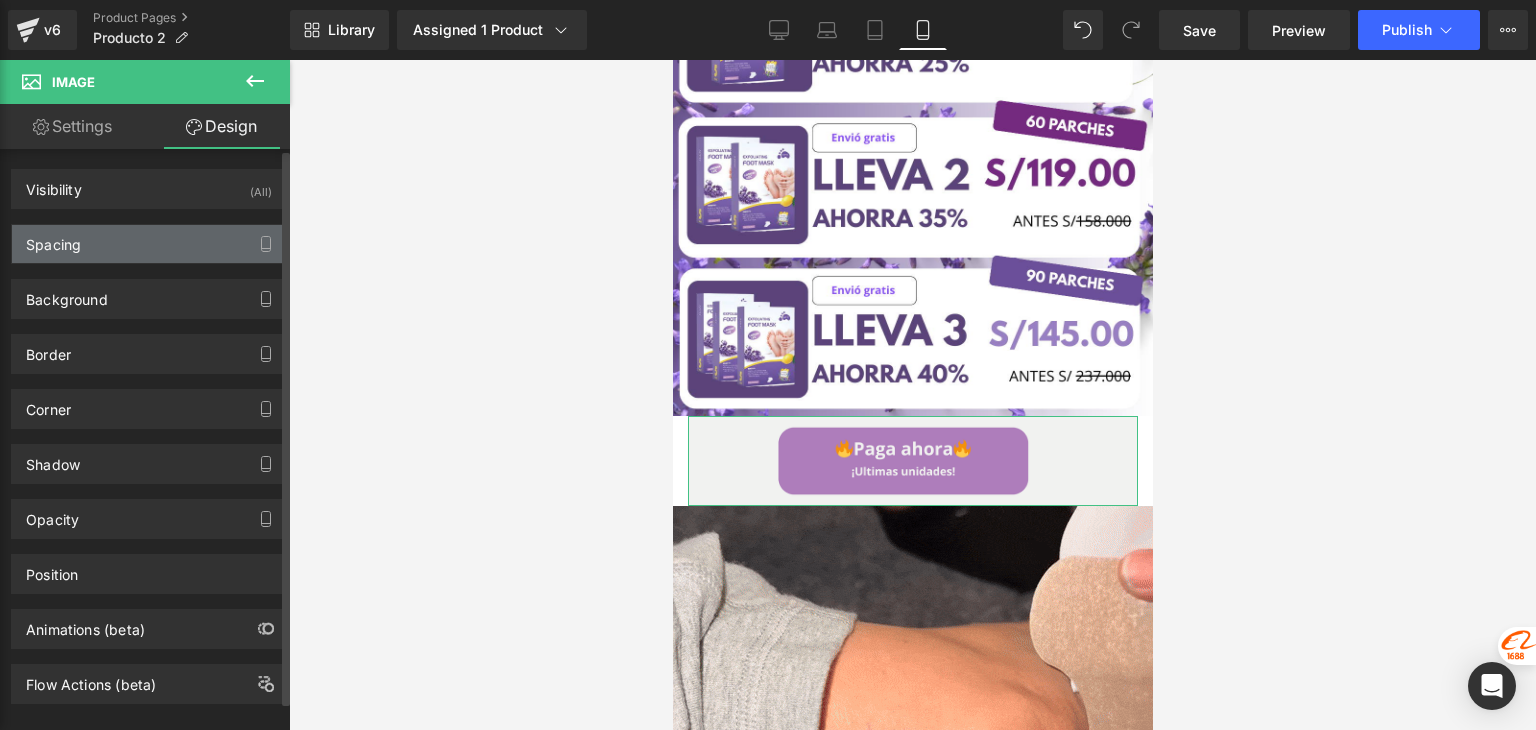 click on "Spacing" at bounding box center [149, 244] 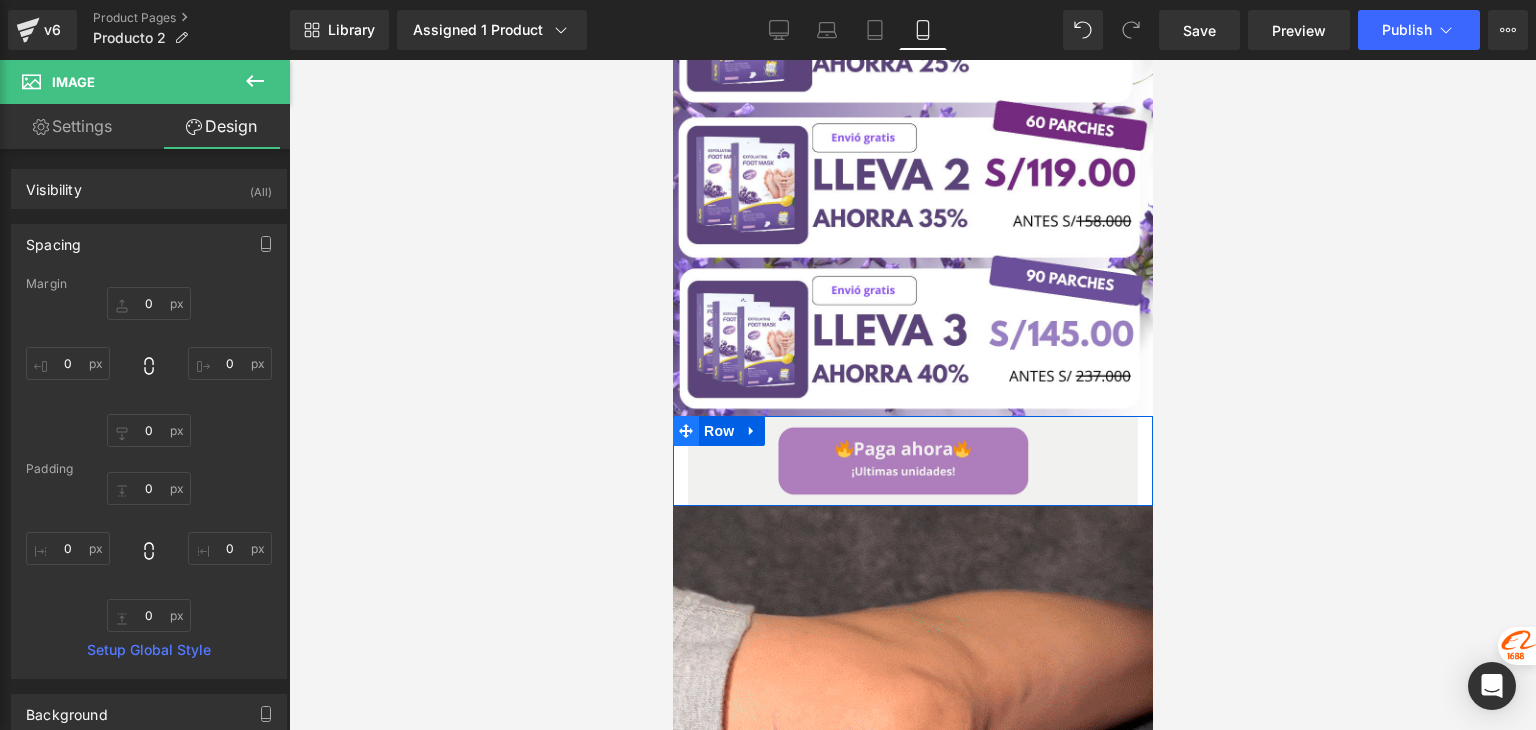 click on "Row" at bounding box center (705, 431) 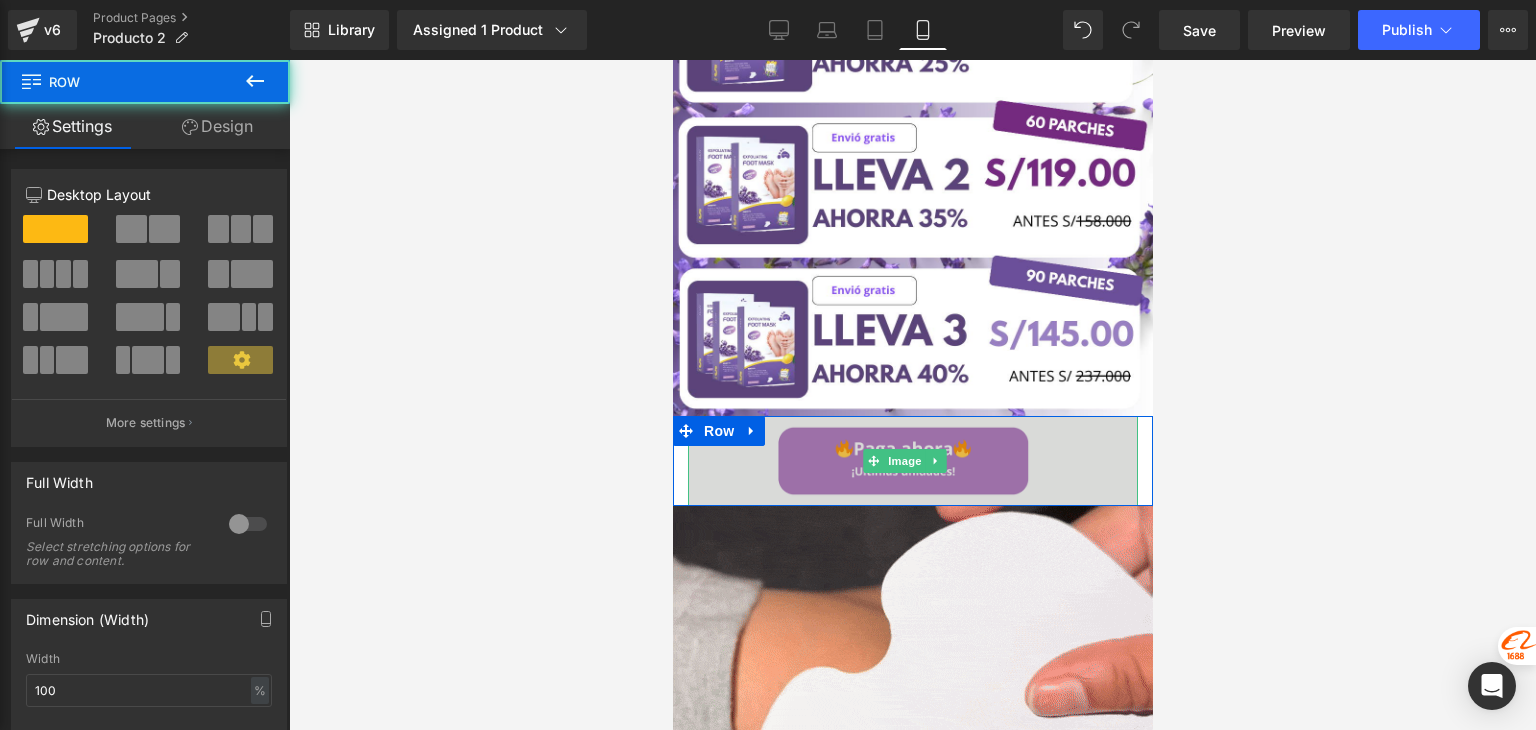 click at bounding box center [912, 461] 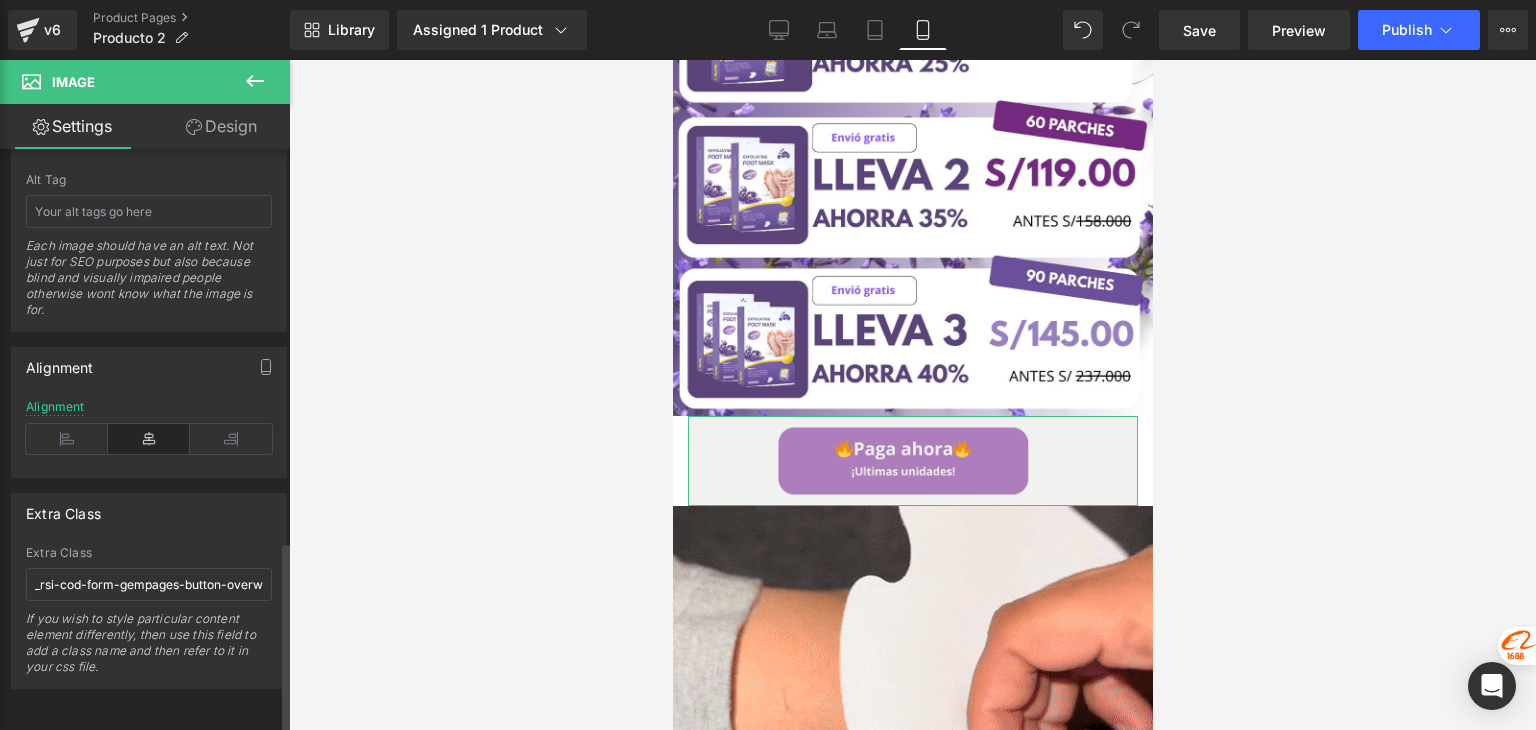 scroll, scrollTop: 1191, scrollLeft: 0, axis: vertical 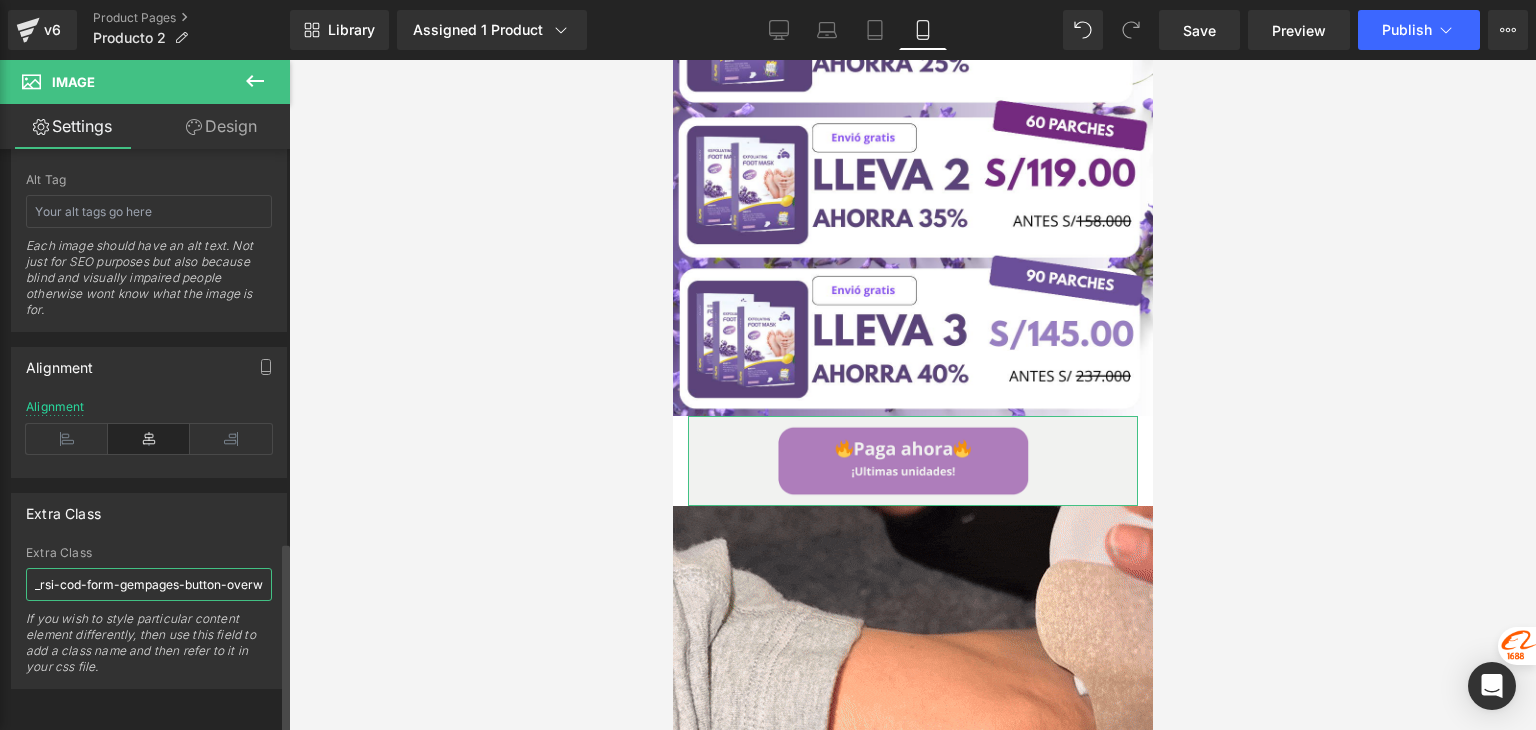 click on "_rsi-cod-form-gempages-button-overwrite _rsi-cod-form-is-gempage" at bounding box center (149, 584) 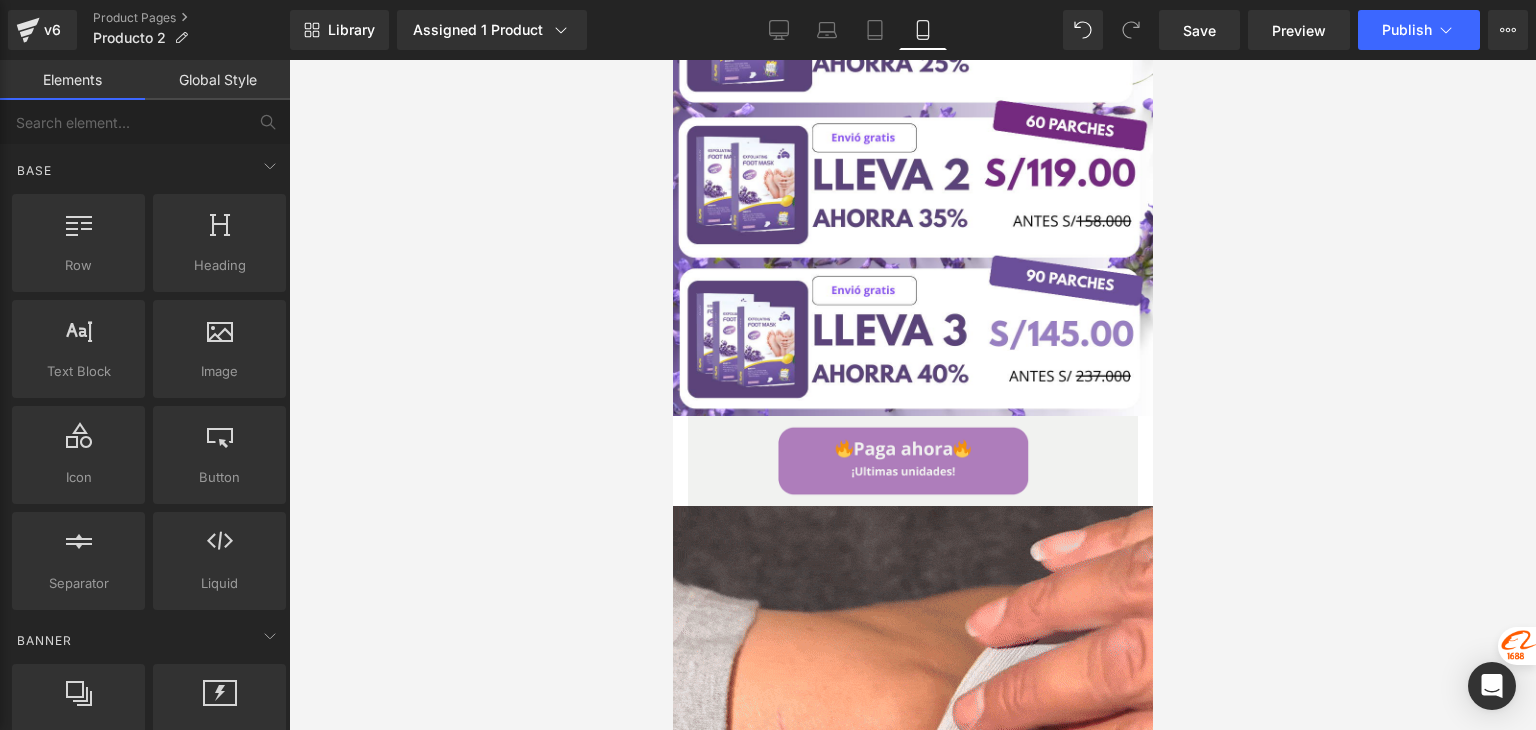 click at bounding box center [912, 395] 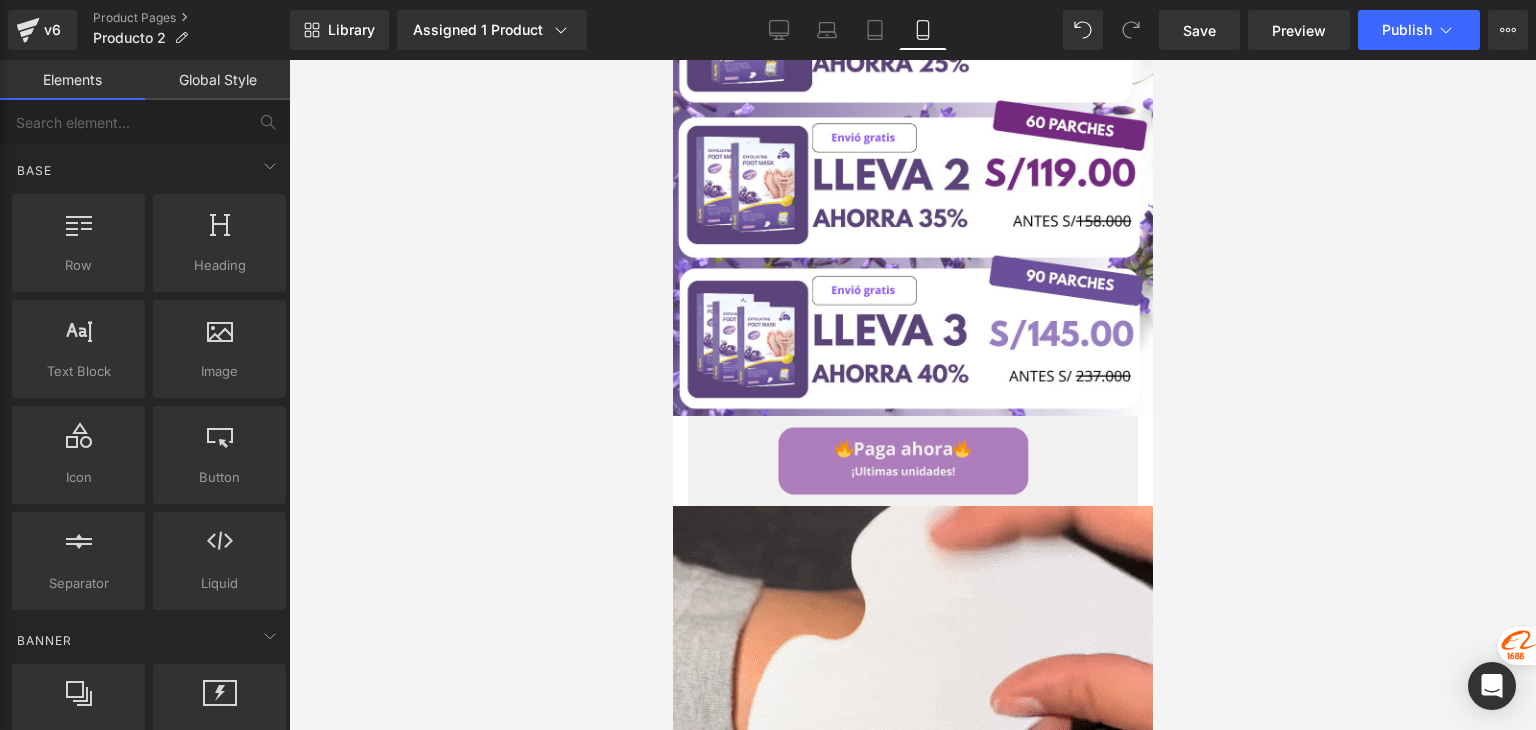 click at bounding box center [912, 395] 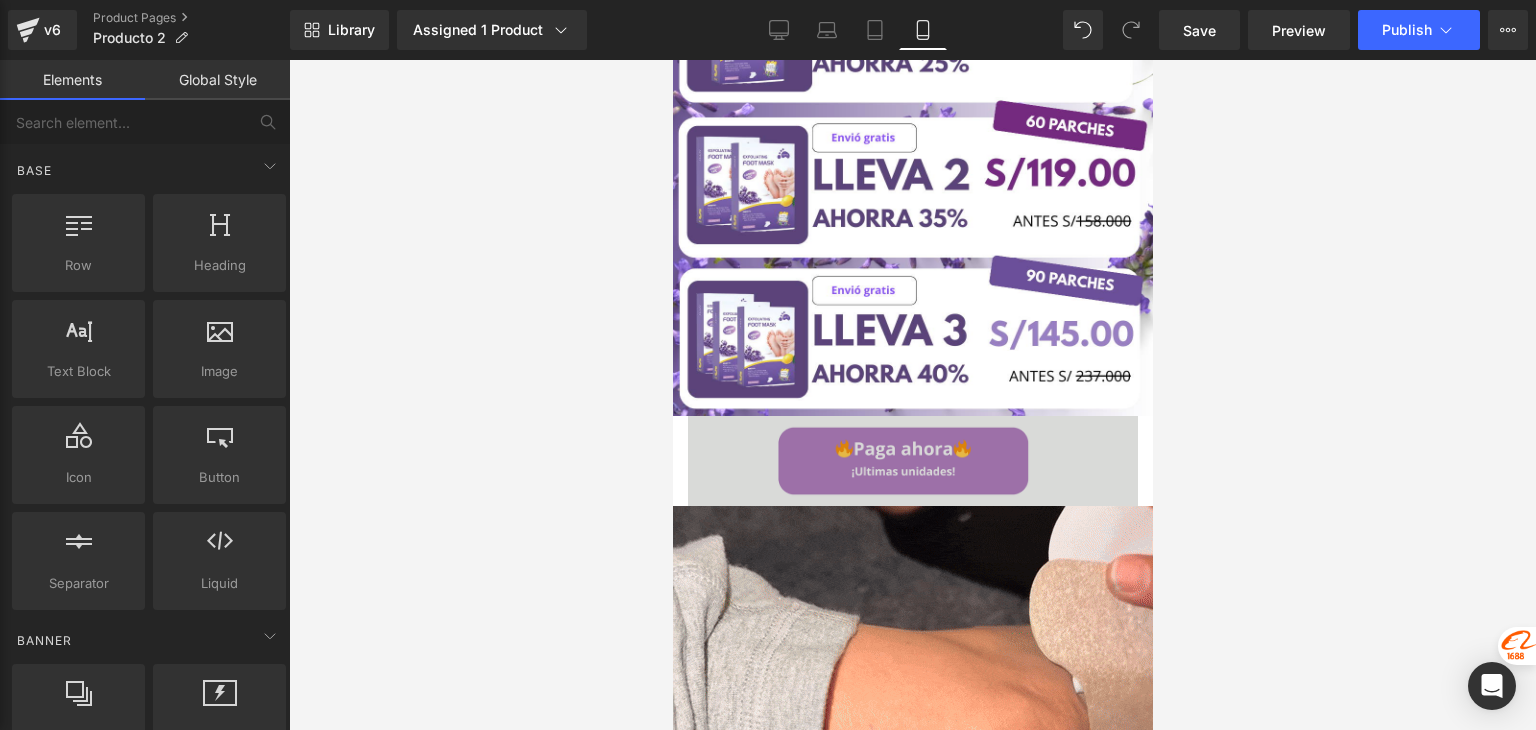 click at bounding box center [912, 461] 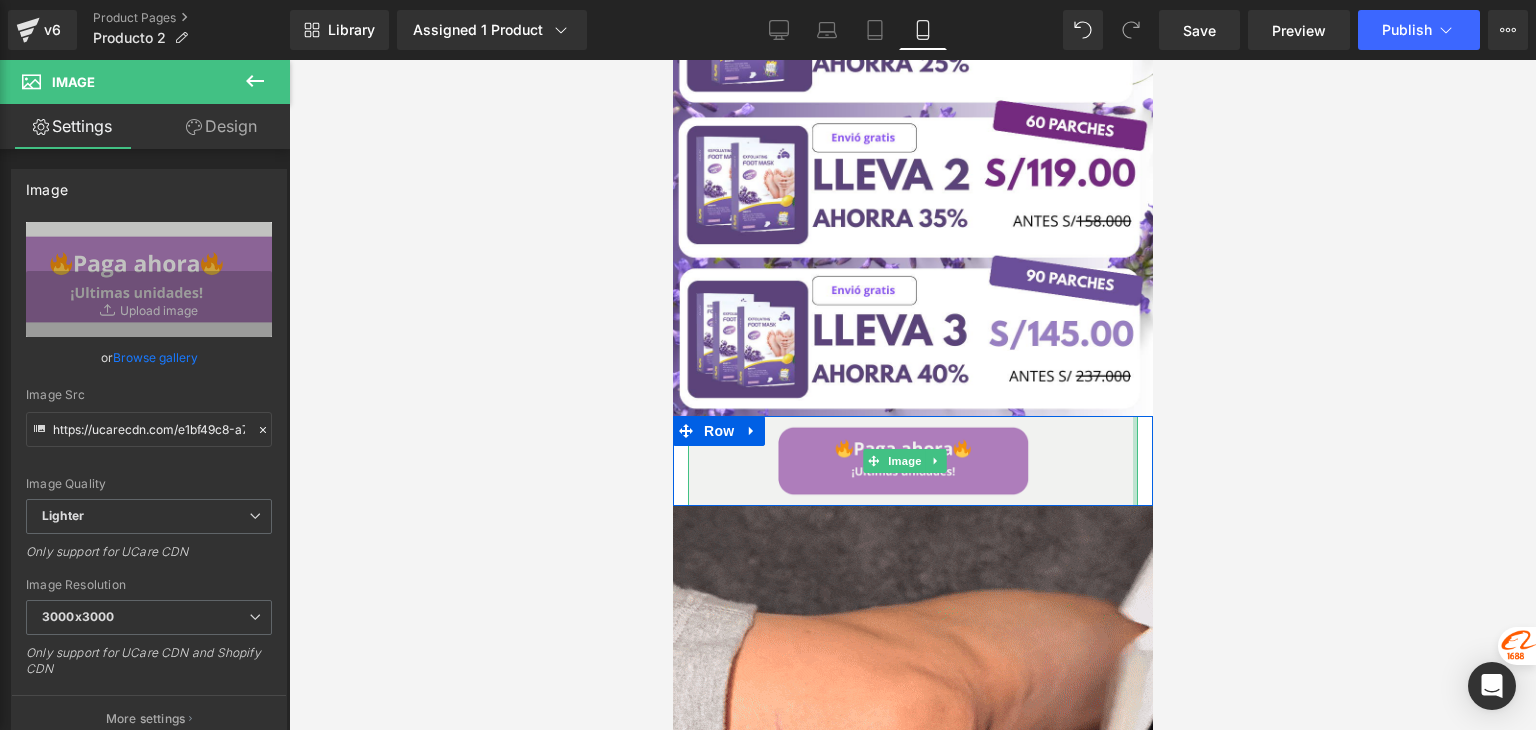 drag, startPoint x: 1121, startPoint y: 421, endPoint x: 1185, endPoint y: 421, distance: 64 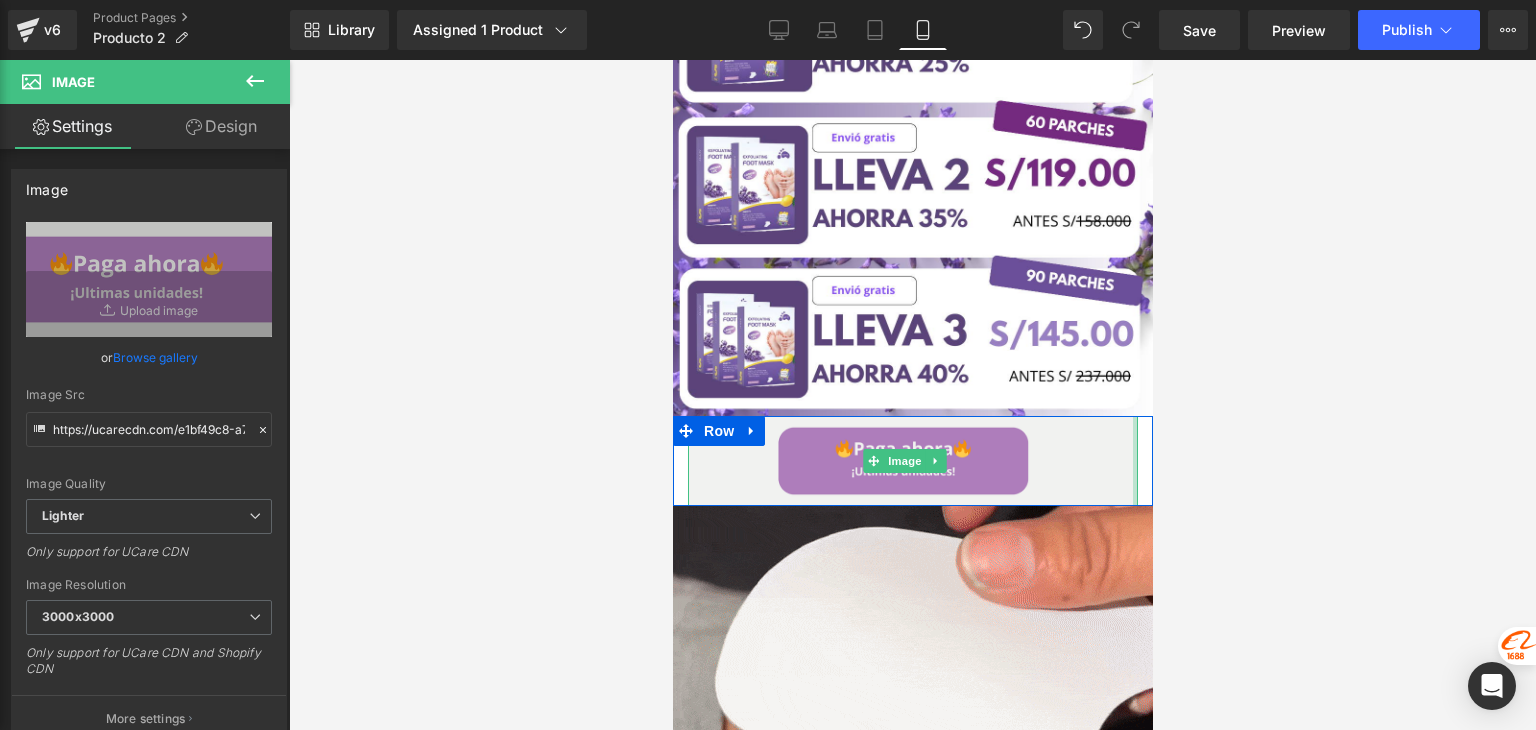 click on "Skip to content
Image         Image         Image         Image         Row         Image         Image         Image
Sale Off
(P) Image
[COMPANY]
(P) Title
S/. [PRICE]
S/. [PRICE]
39%
DSCTO
(P) Price
Product         Image         Row         Image         Row         Image         Row         Image         Row         Image         Row" at bounding box center [912, -305] 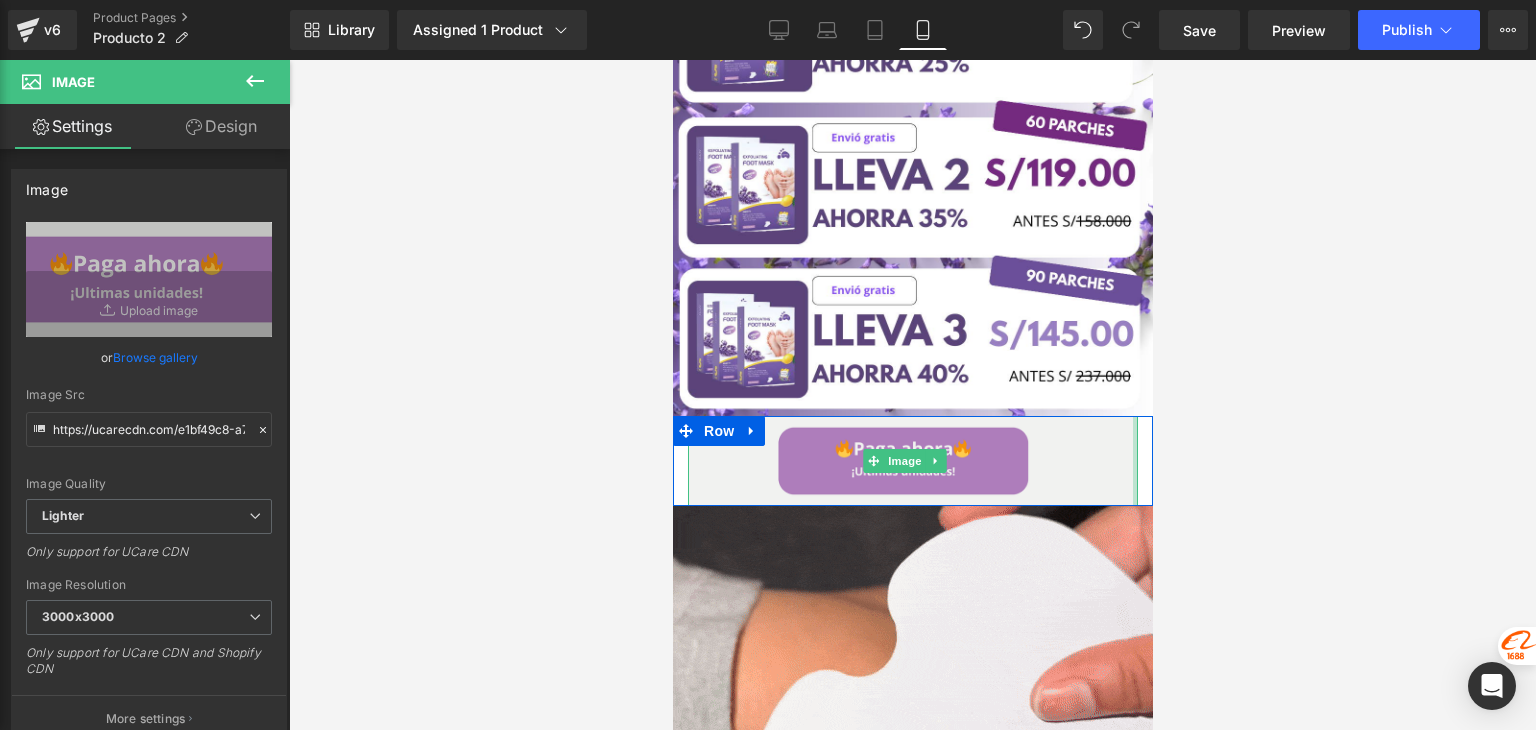 click at bounding box center (912, 395) 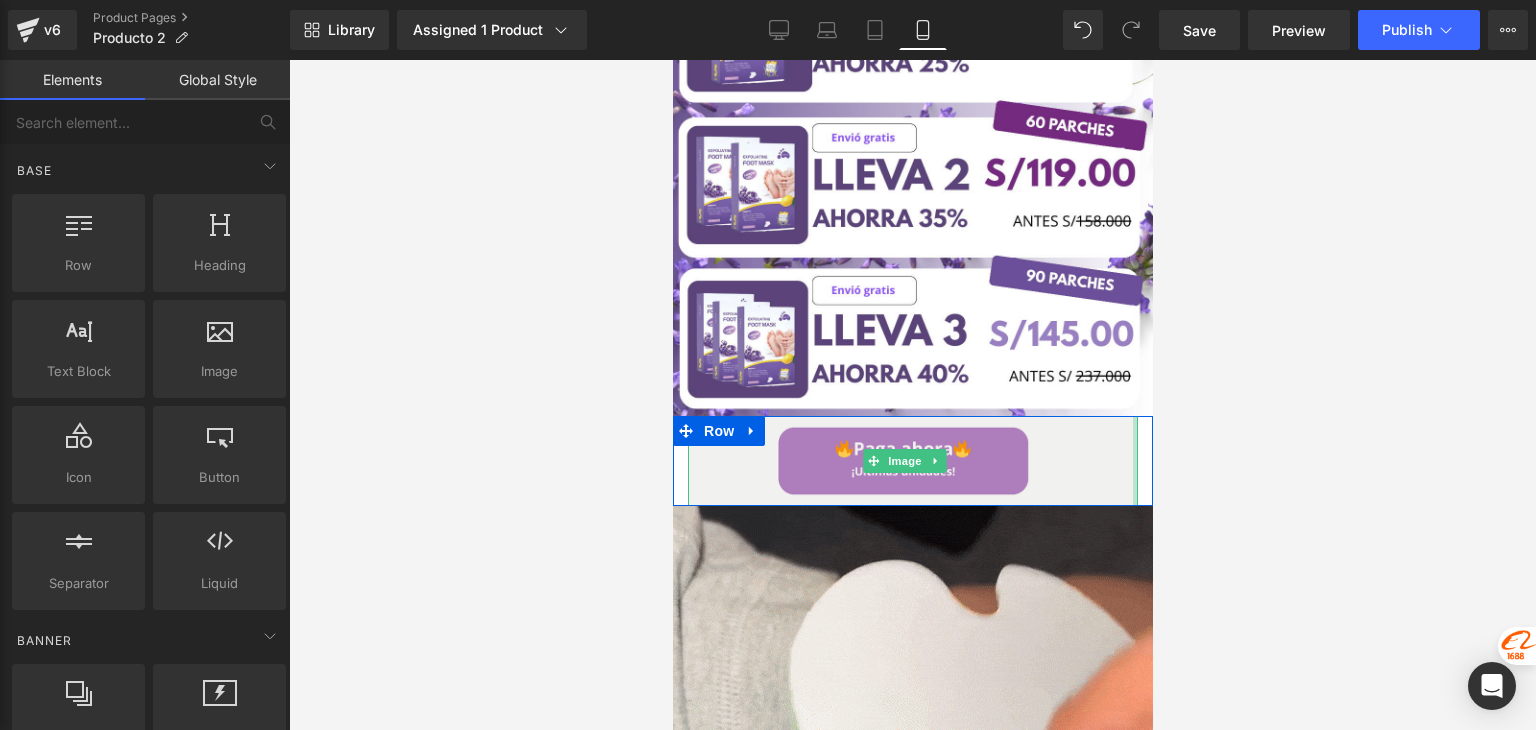 click on "Image" at bounding box center (912, 461) 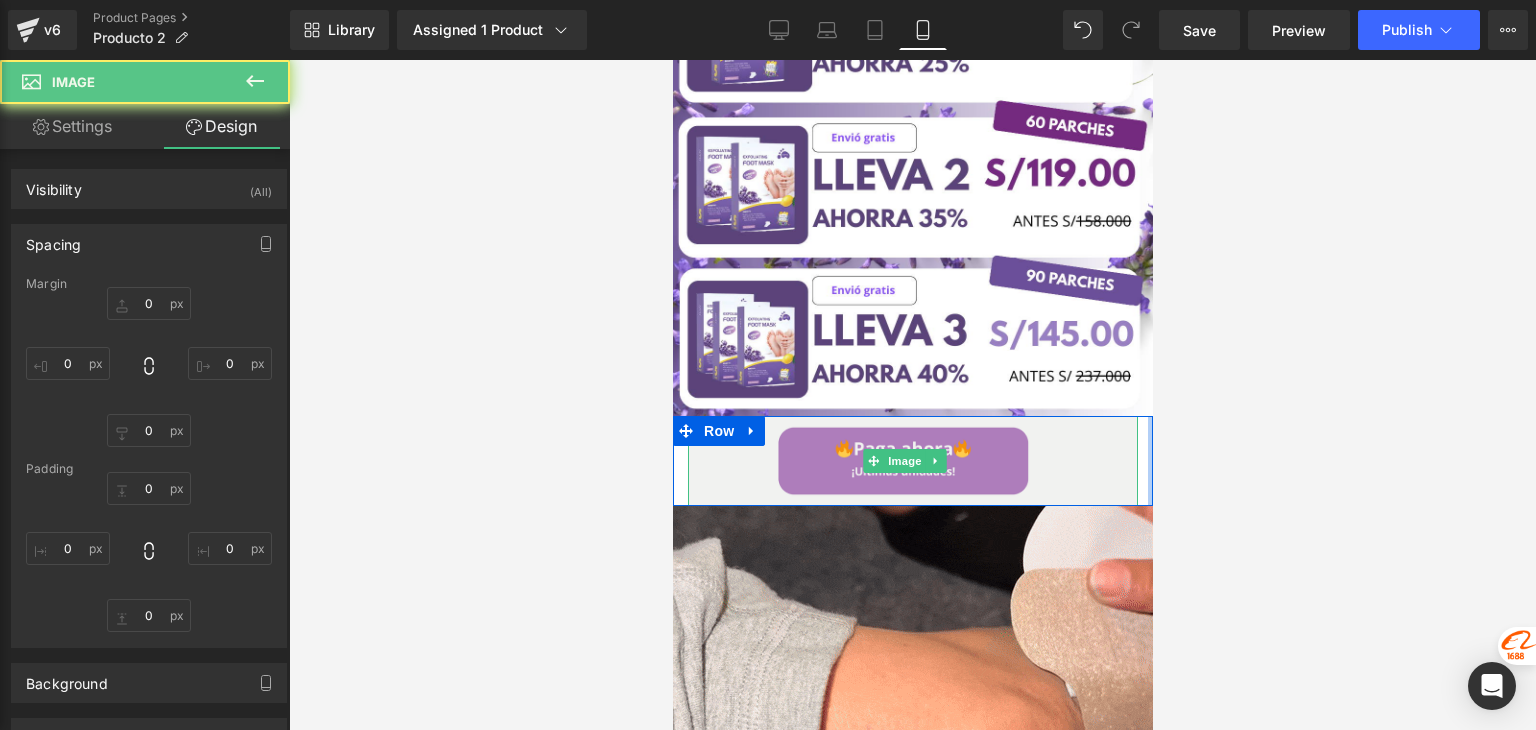 type on "0" 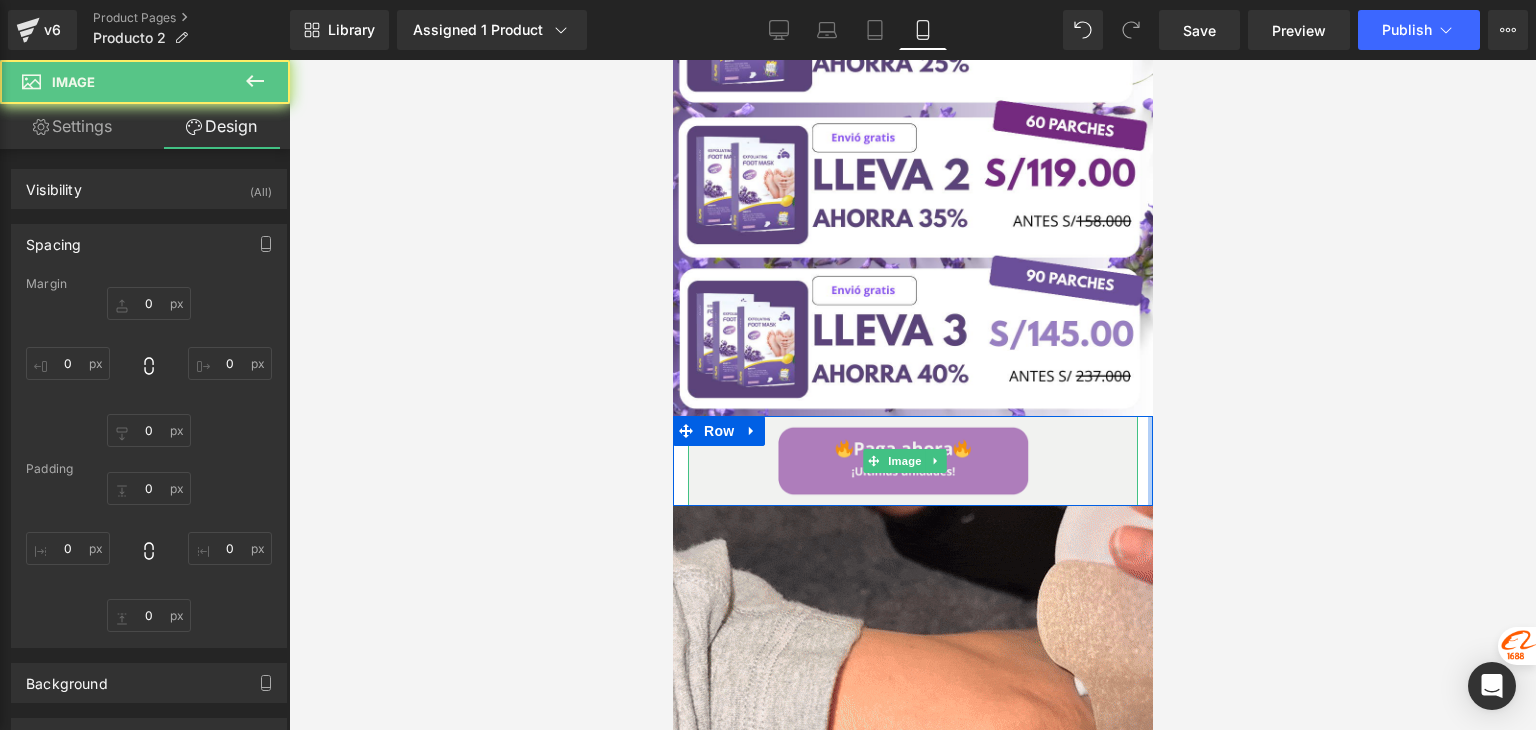 type on "0" 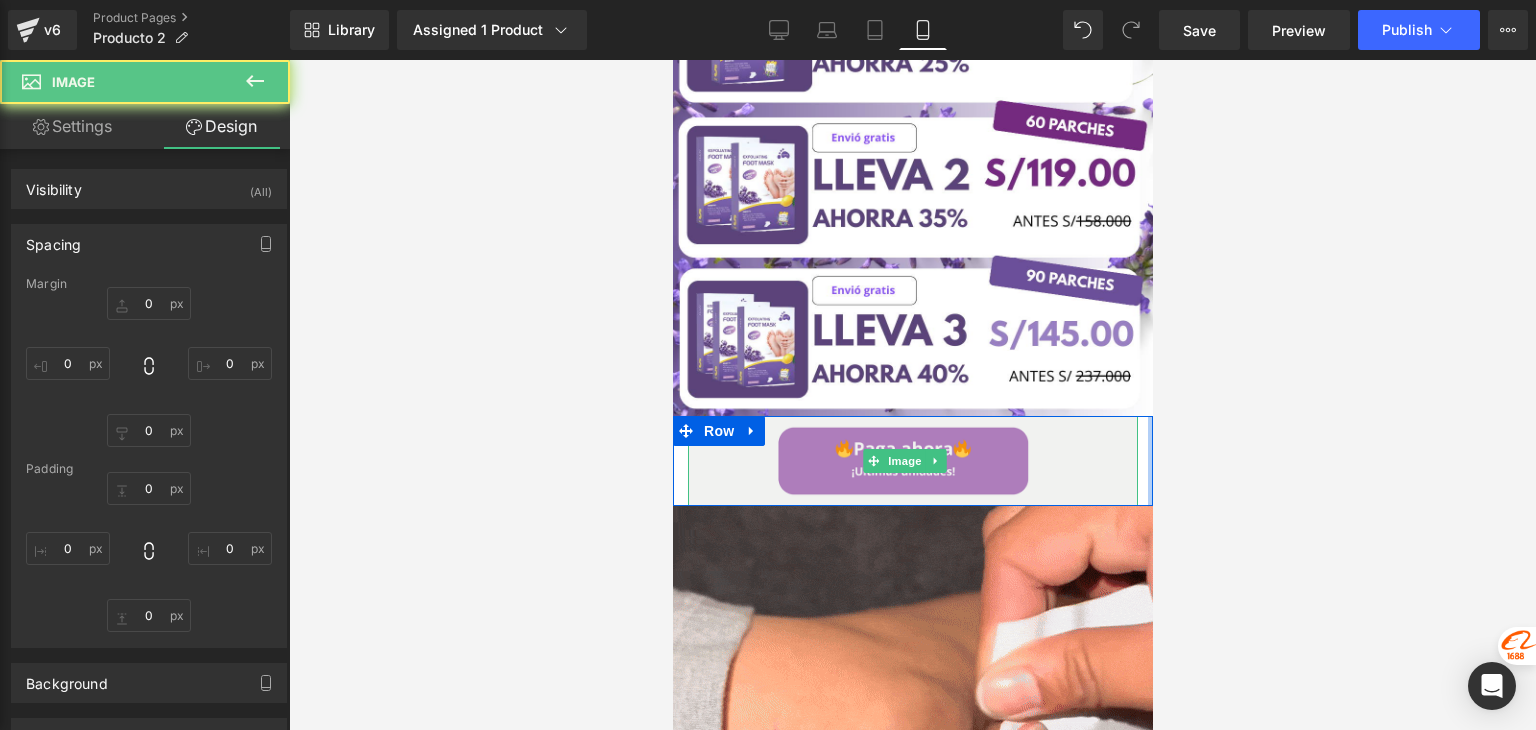 type on "0" 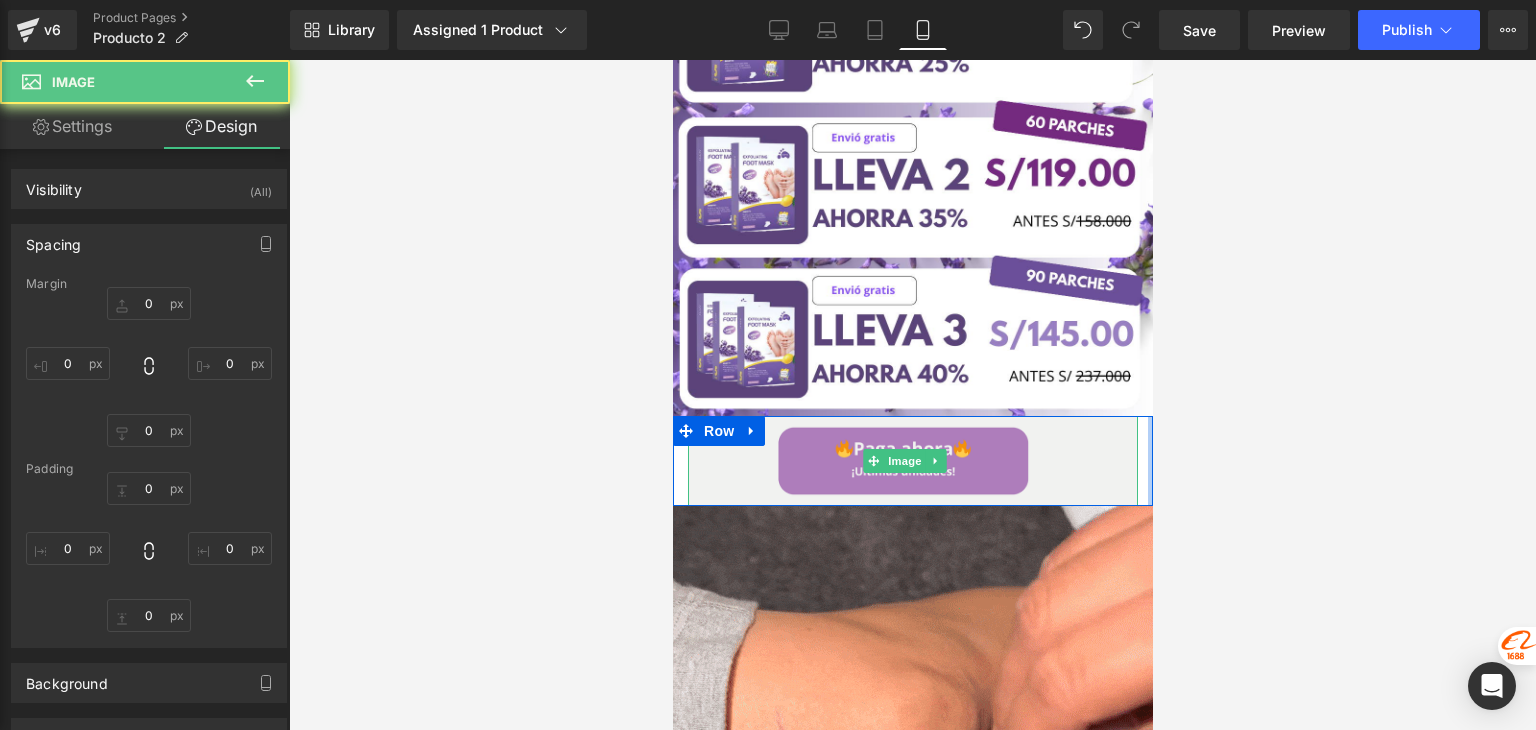 type on "0" 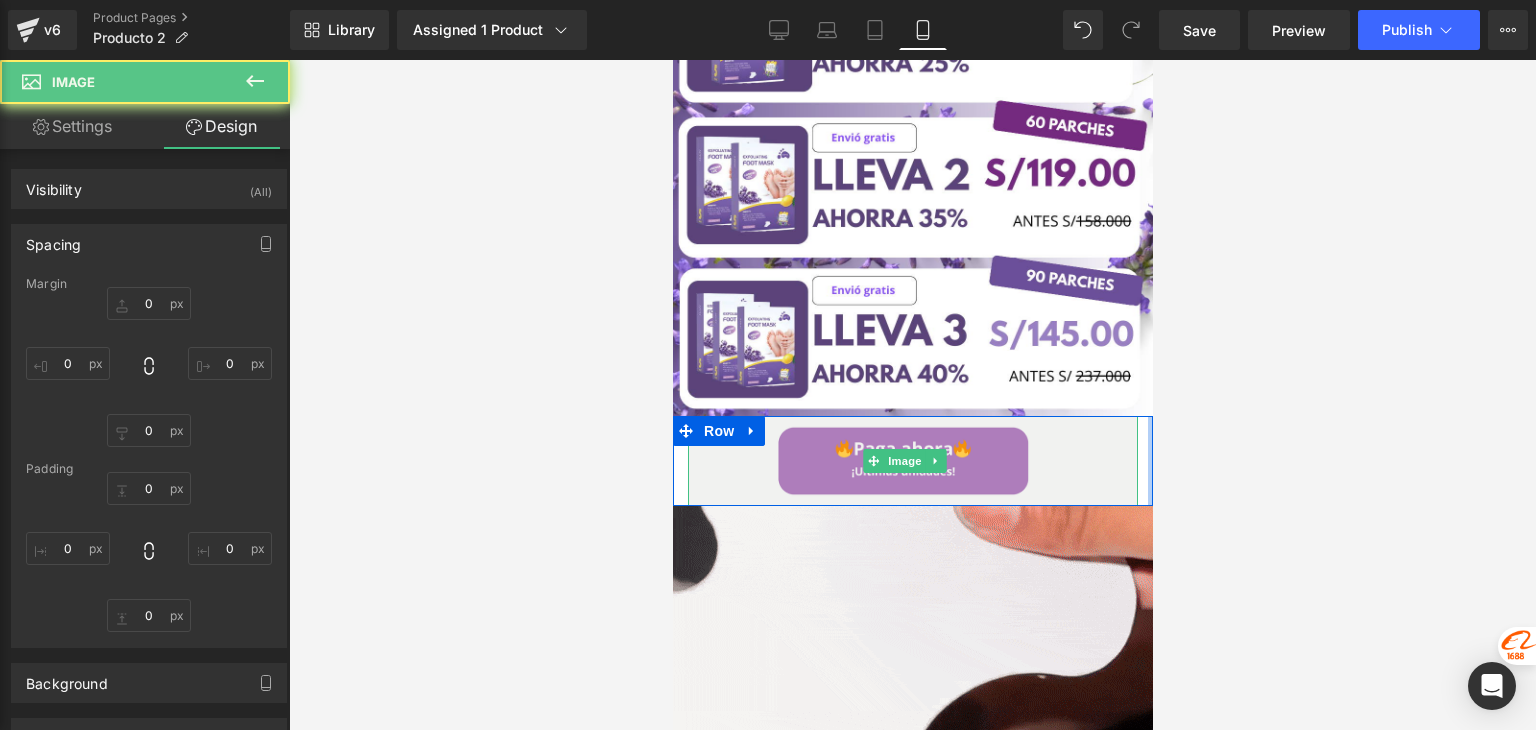 type on "0" 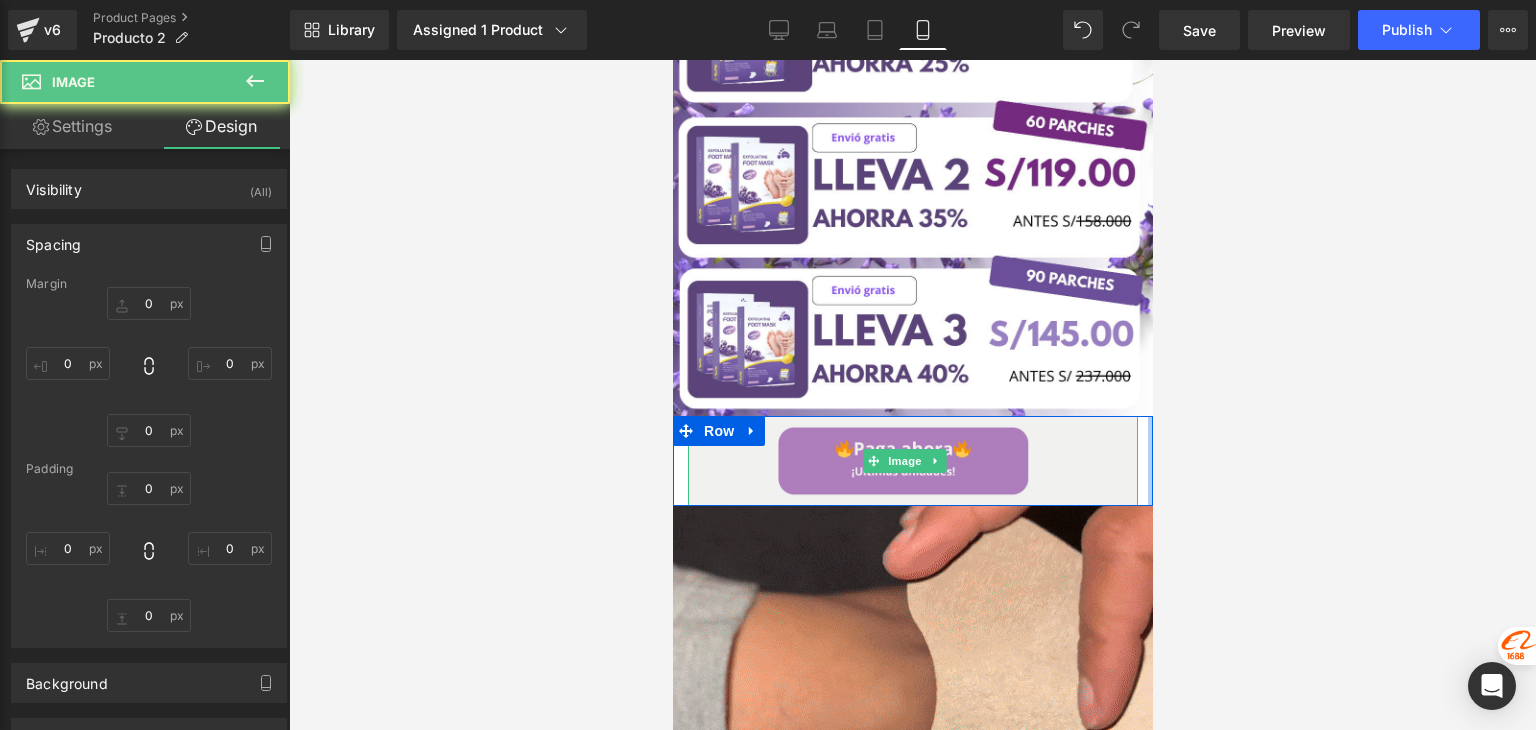 type on "0" 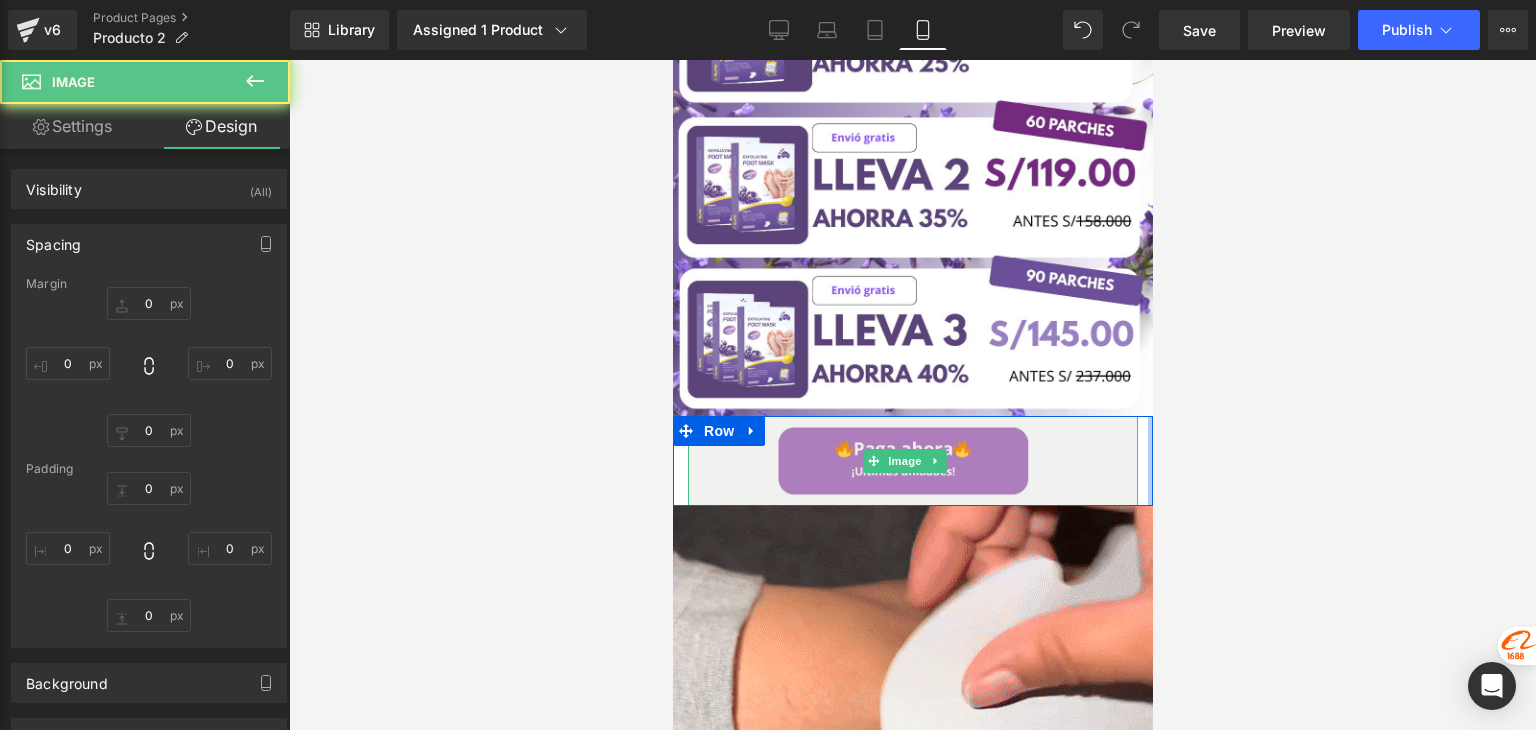 type on "0" 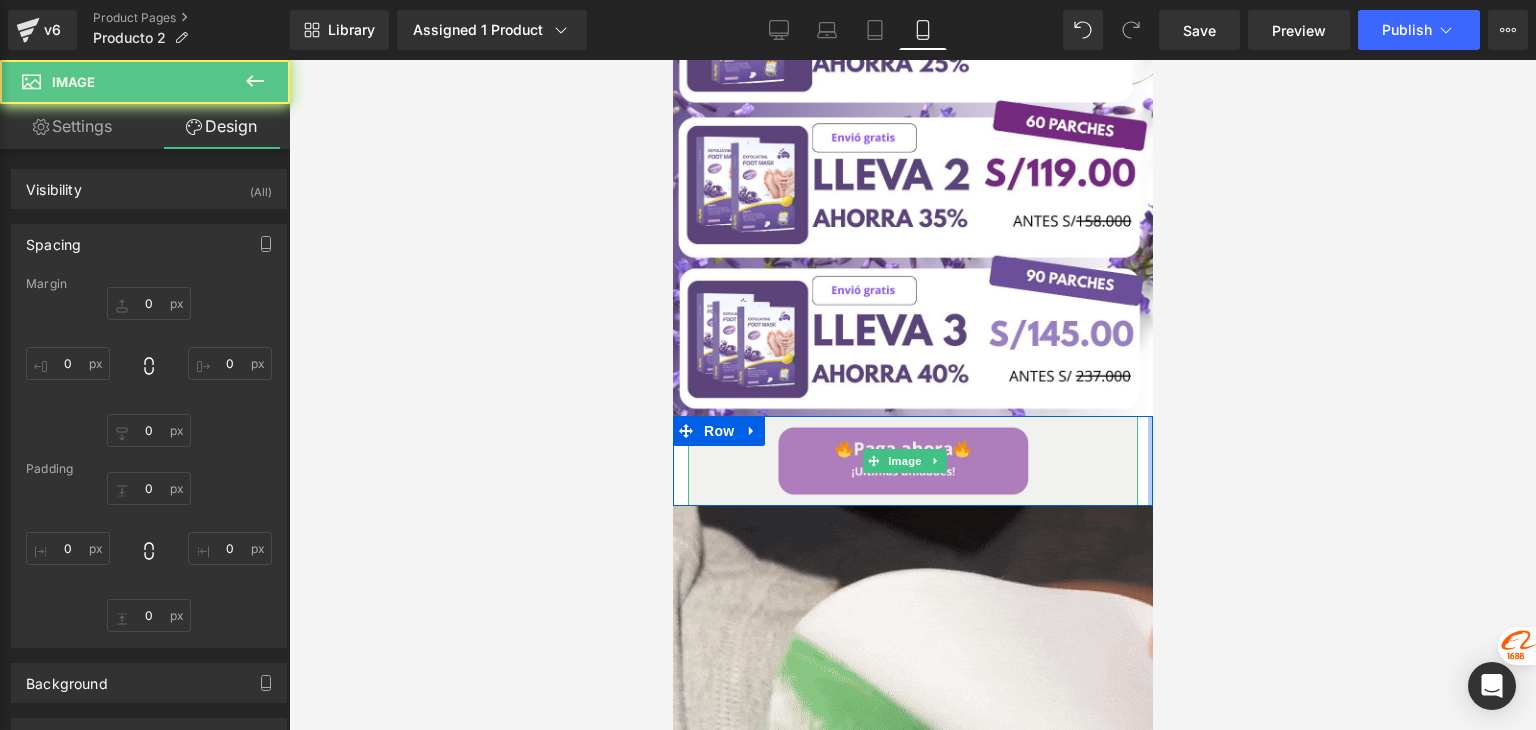 type on "0" 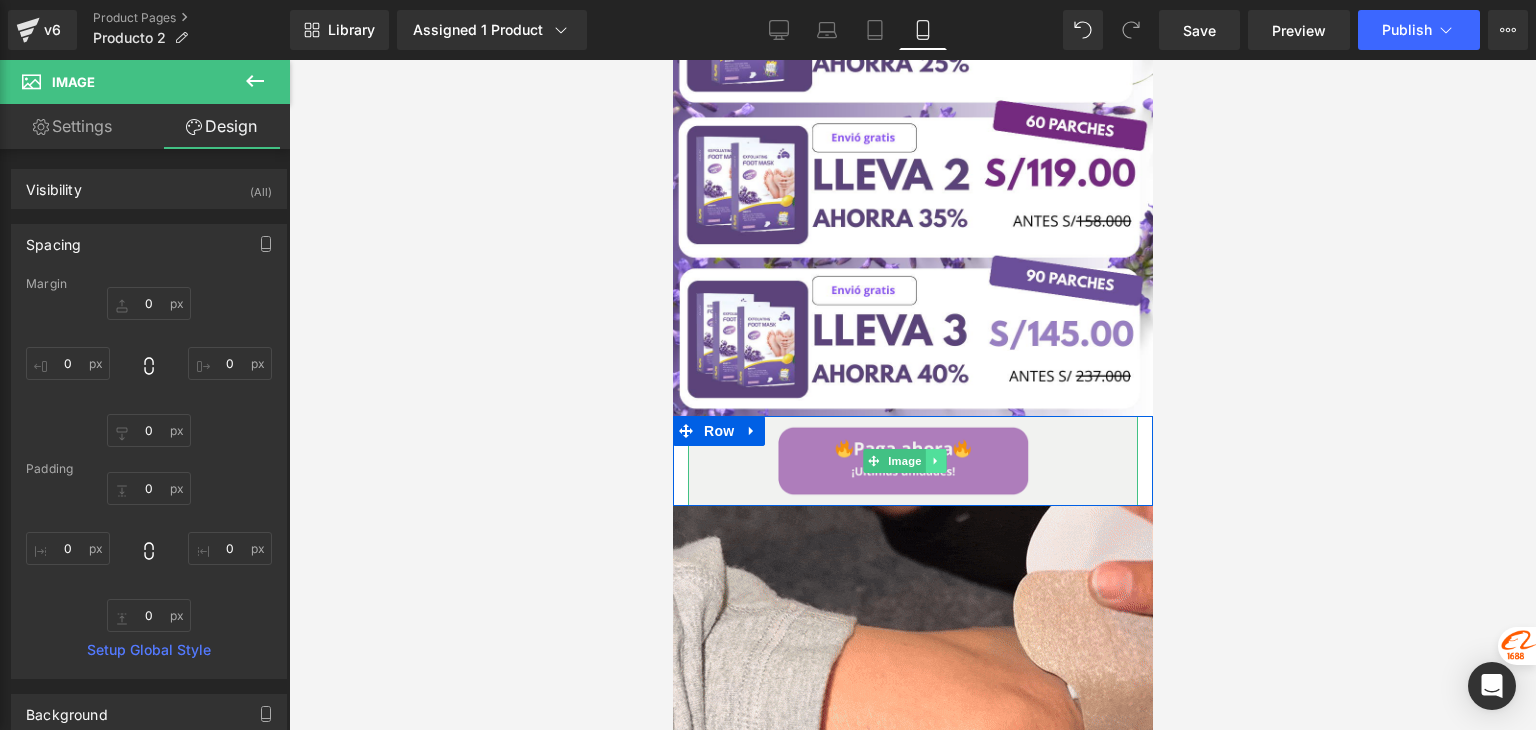 click 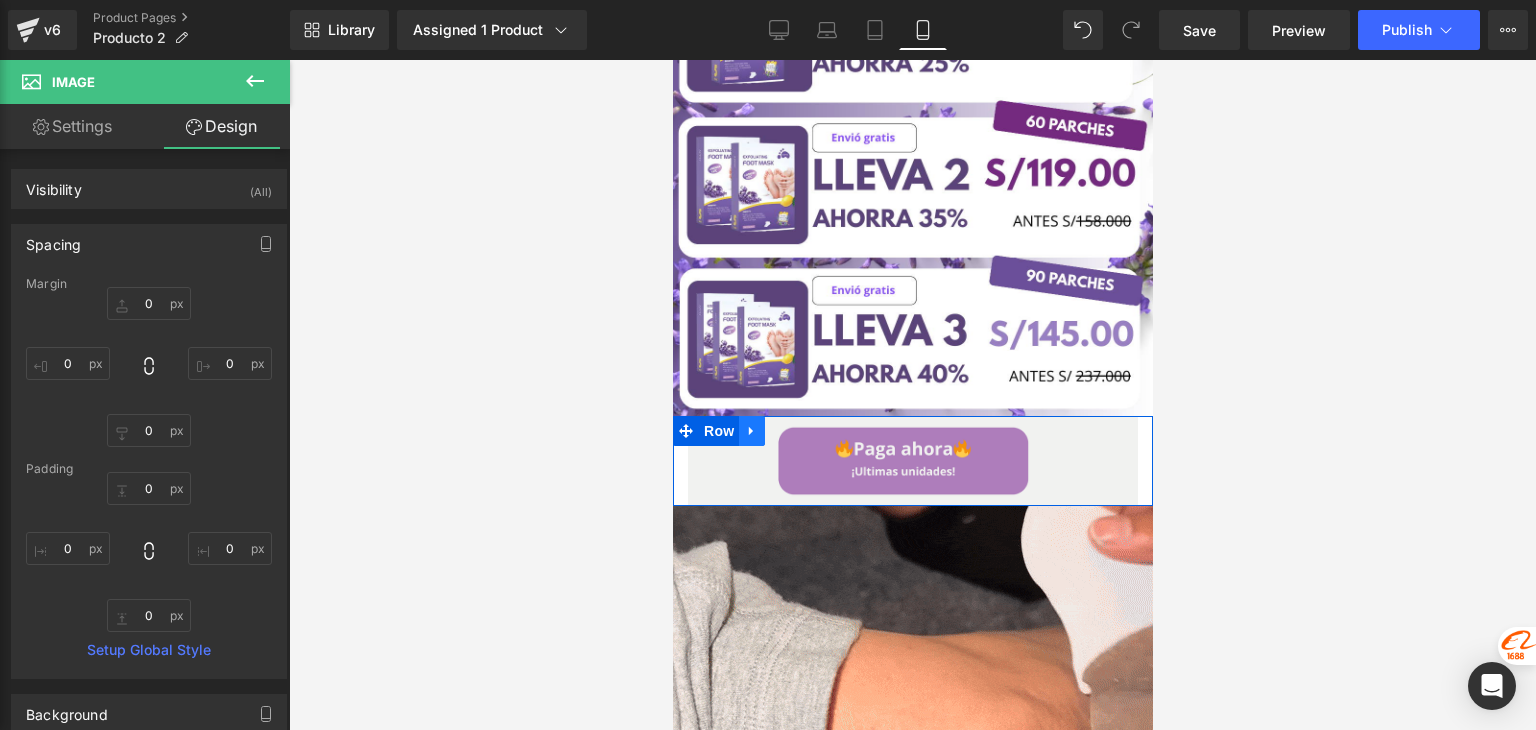 click 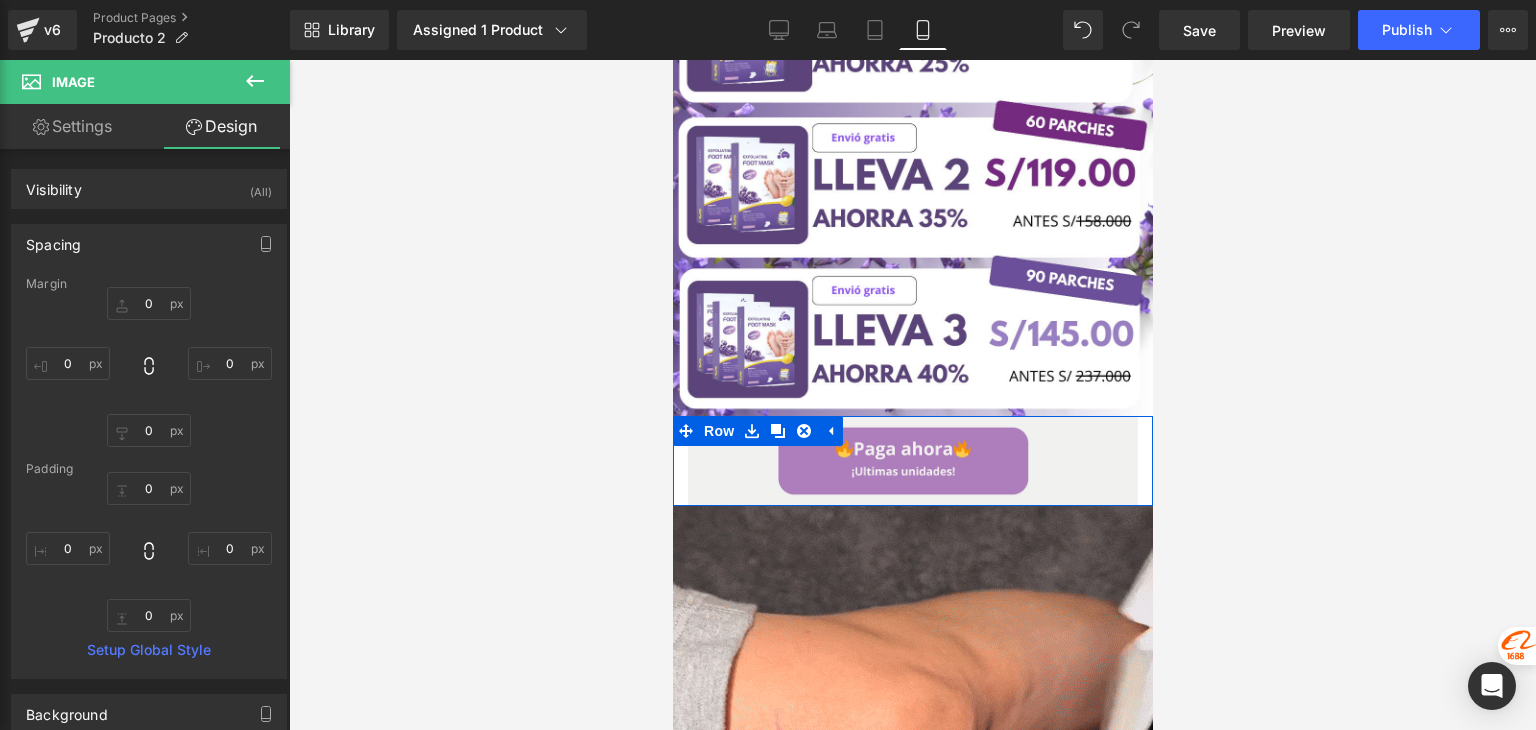 click on "Image" at bounding box center [912, 461] 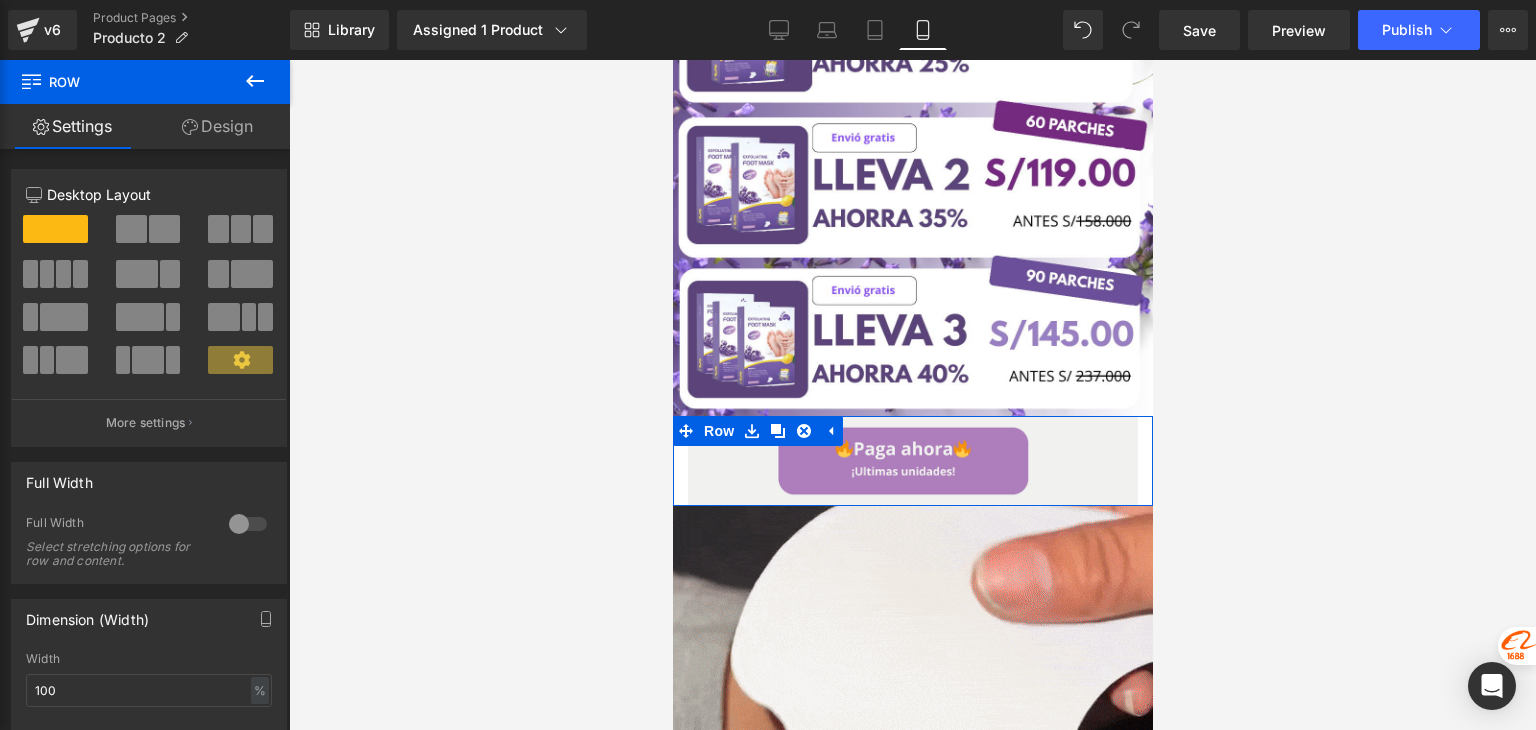 click on "Design" at bounding box center [217, 126] 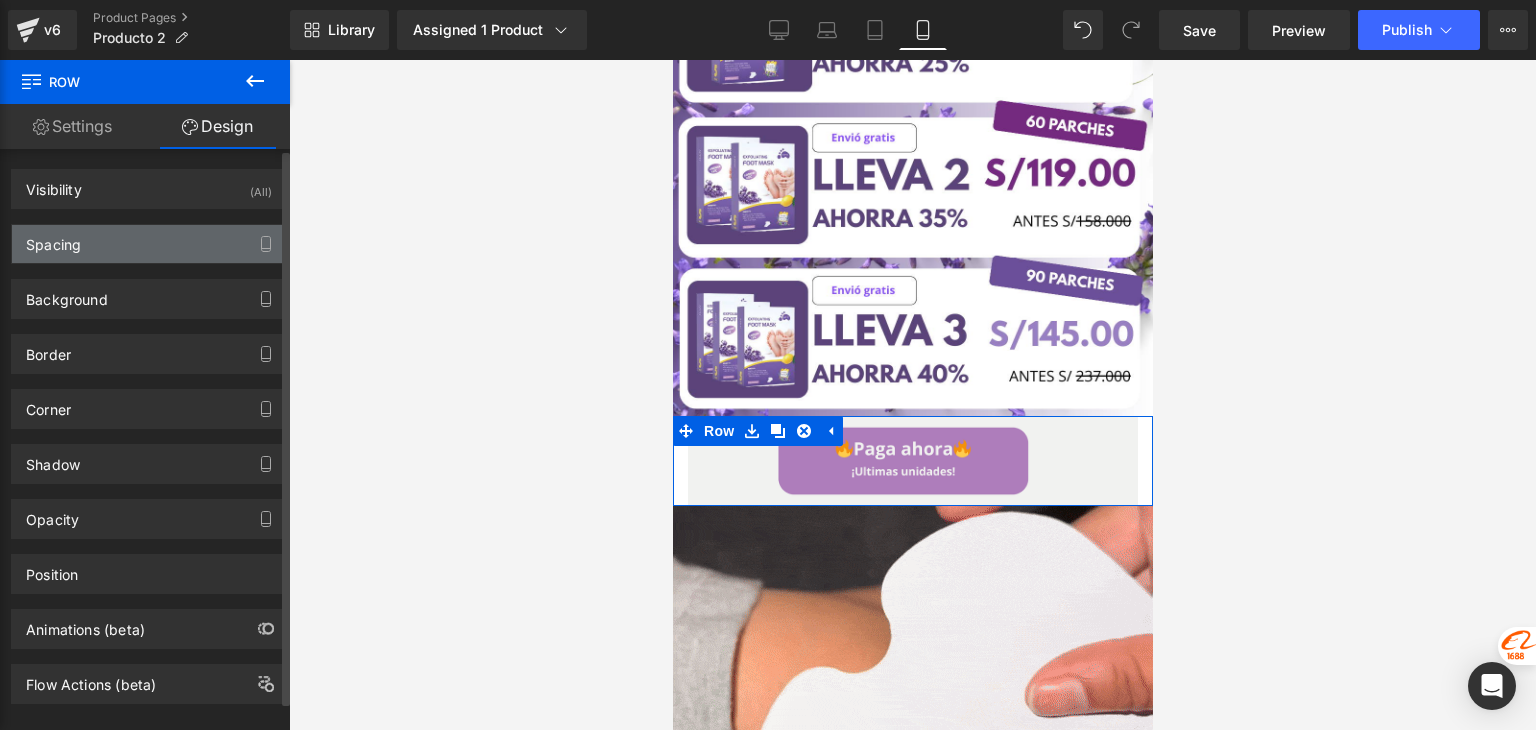 click on "Spacing" at bounding box center [149, 244] 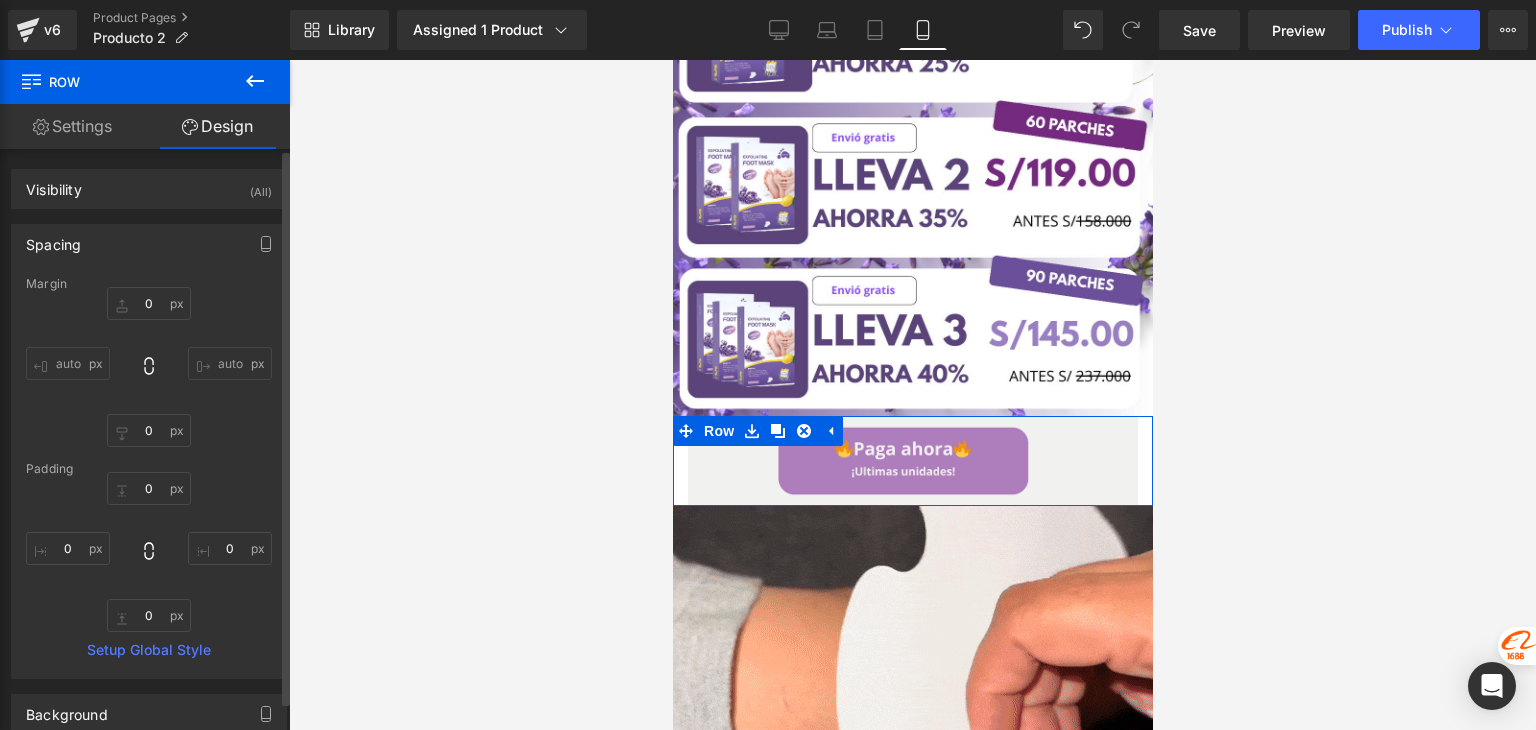 click on "Spacing" at bounding box center (149, 244) 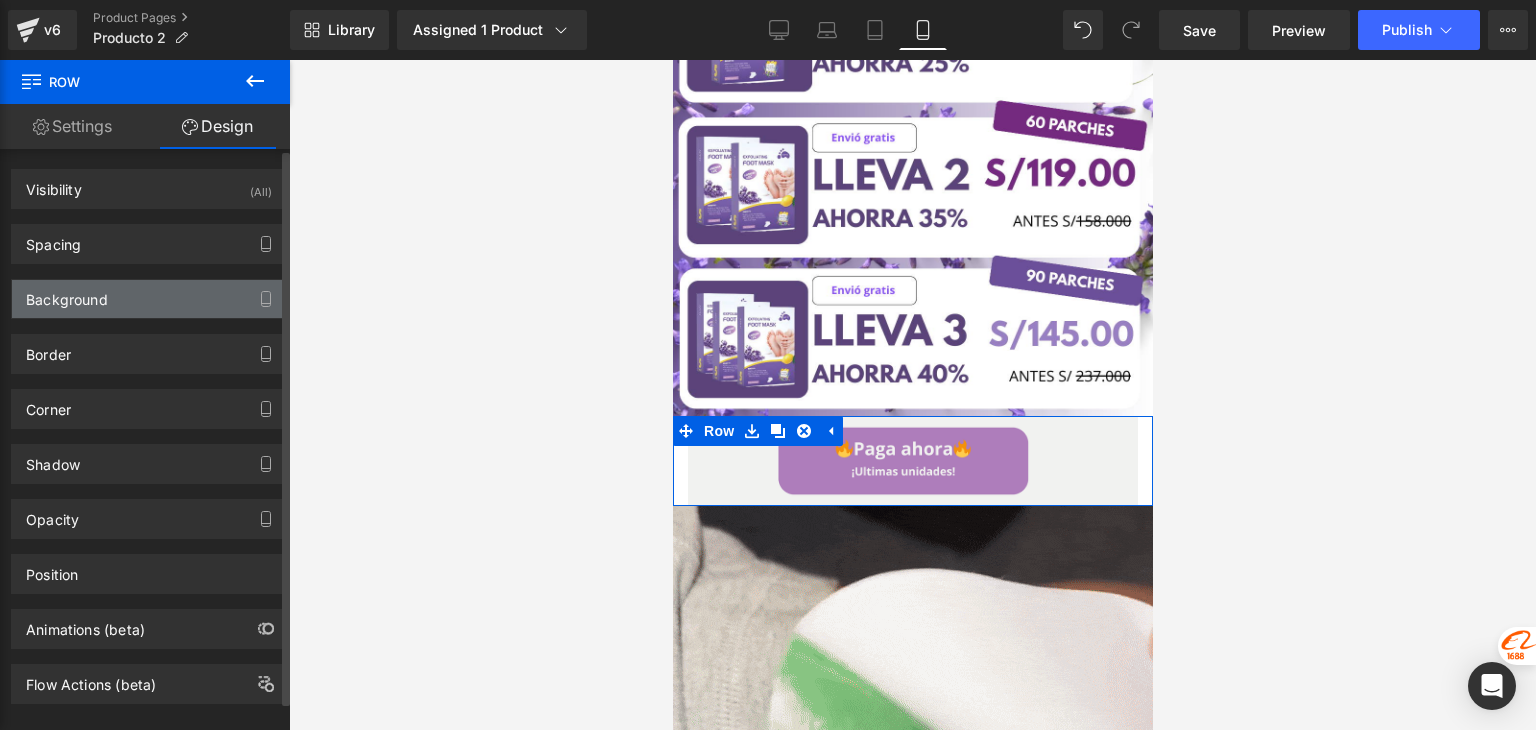 click on "Background" at bounding box center [149, 299] 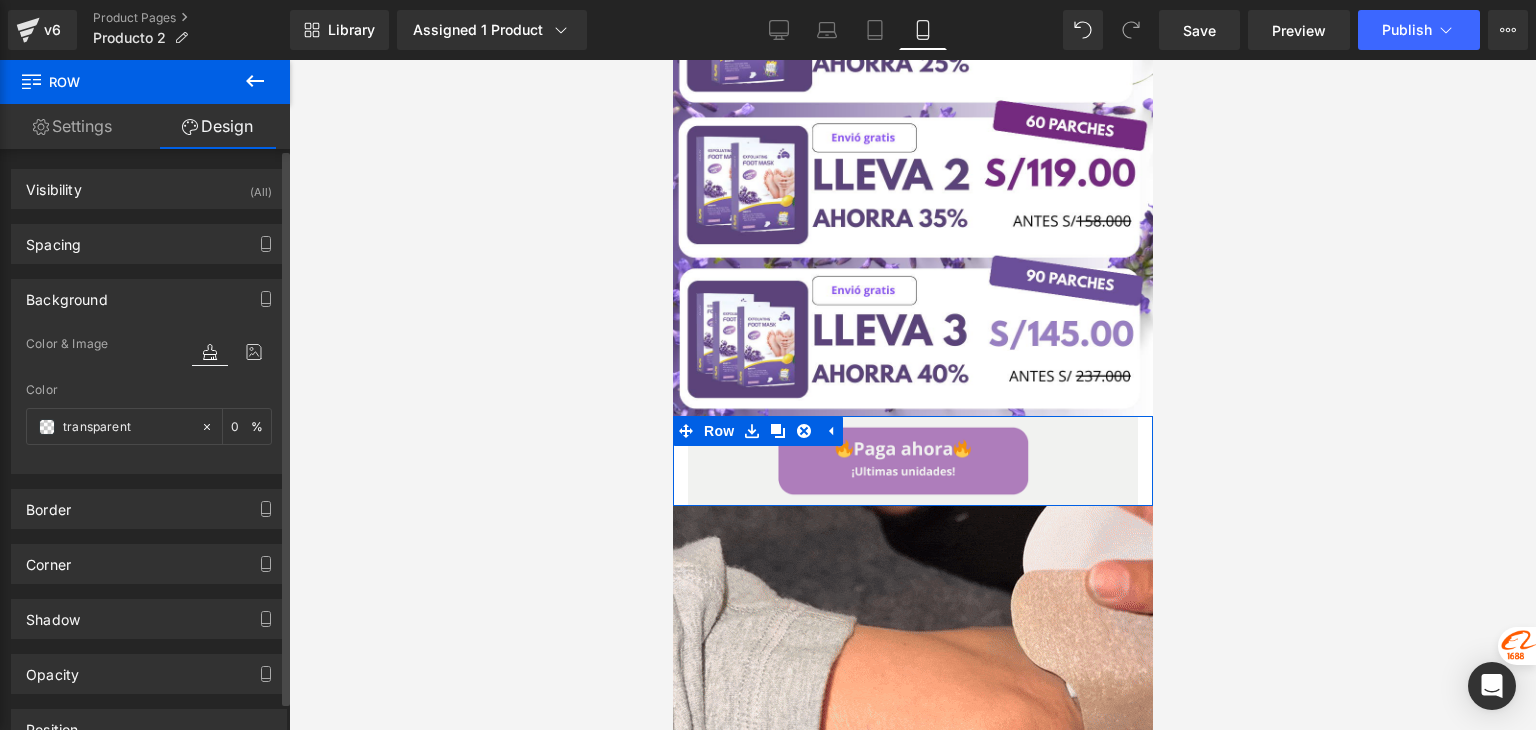 click on "Background" at bounding box center [149, 299] 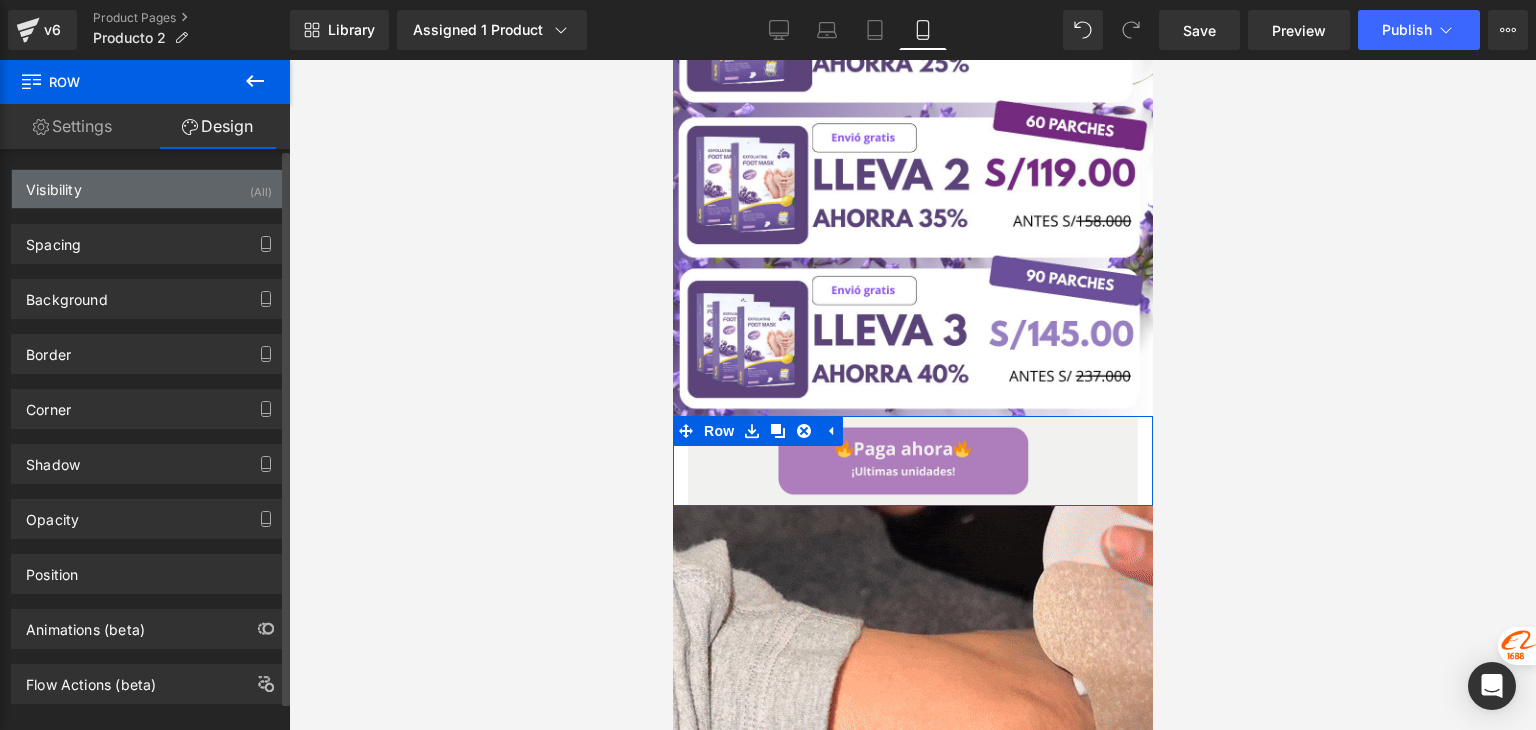 click on "Visibility
(All)" at bounding box center [149, 189] 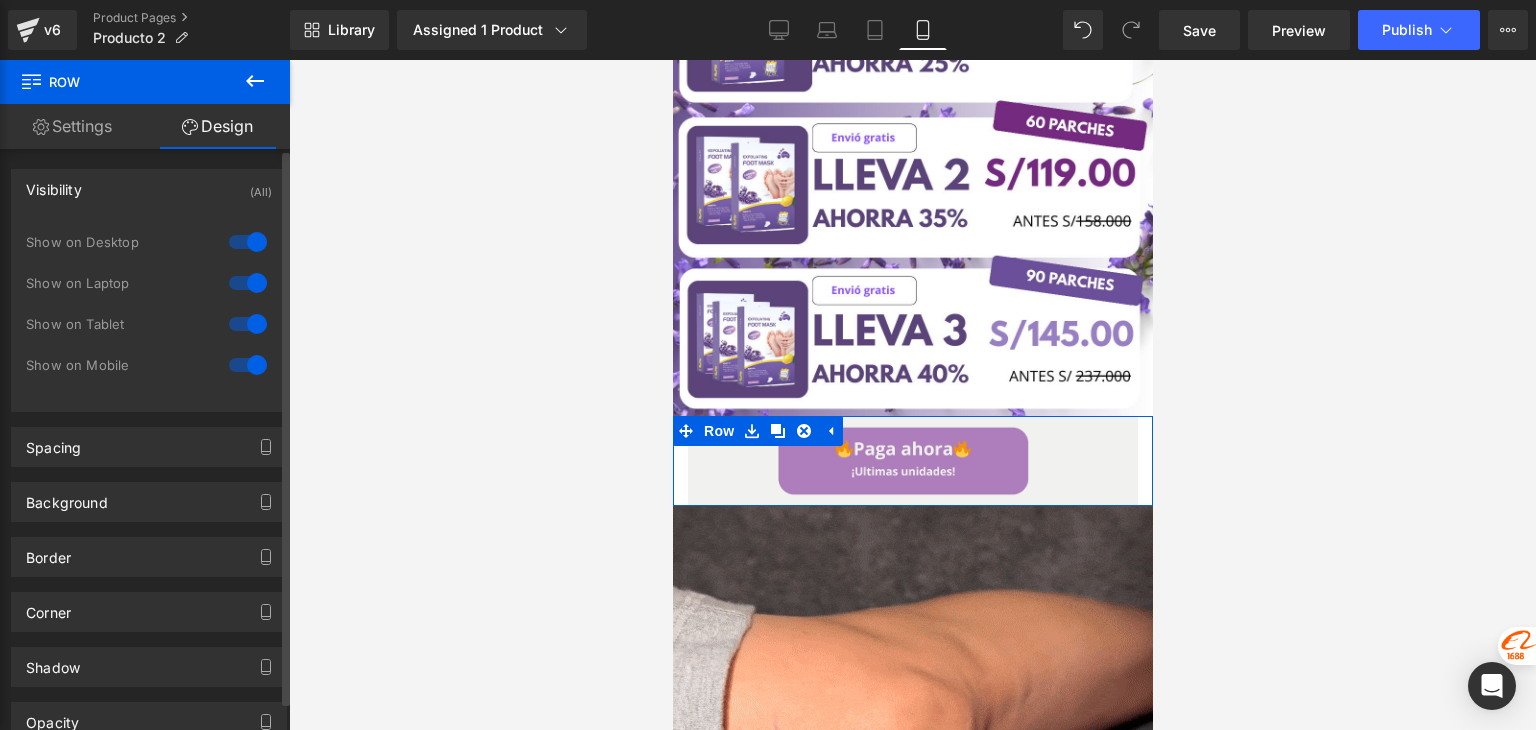 click on "Visibility
(All)" at bounding box center [149, 189] 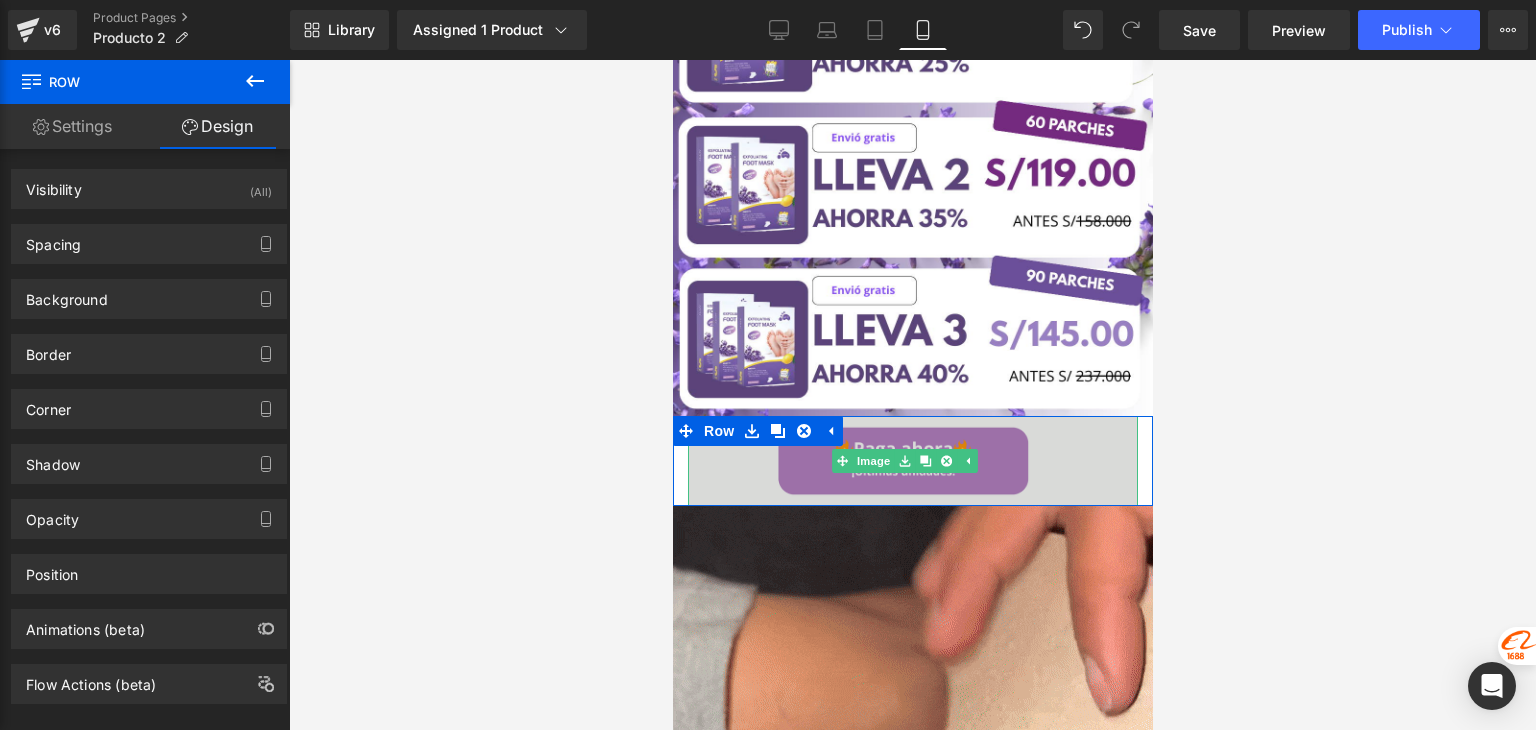 click at bounding box center (912, 461) 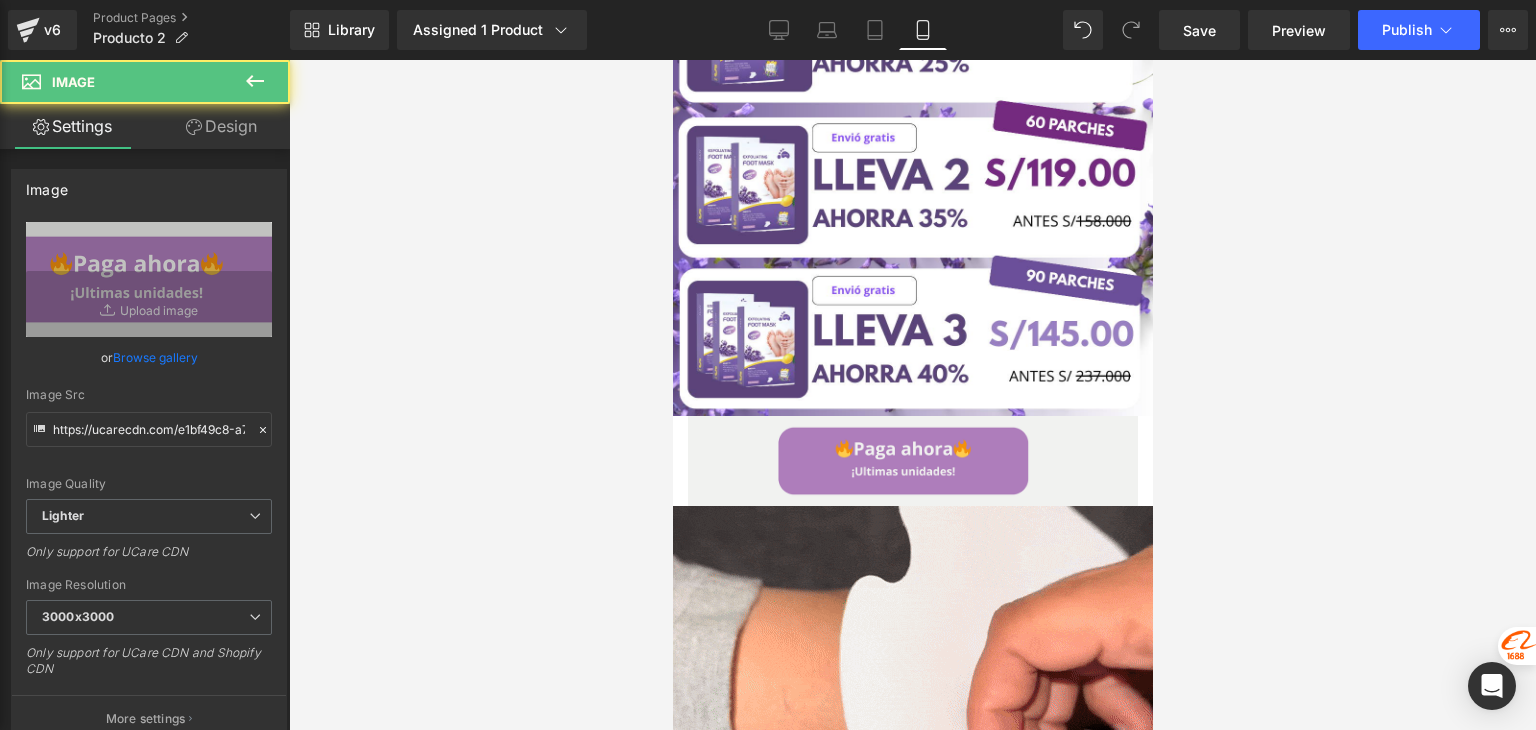 click at bounding box center [912, 395] 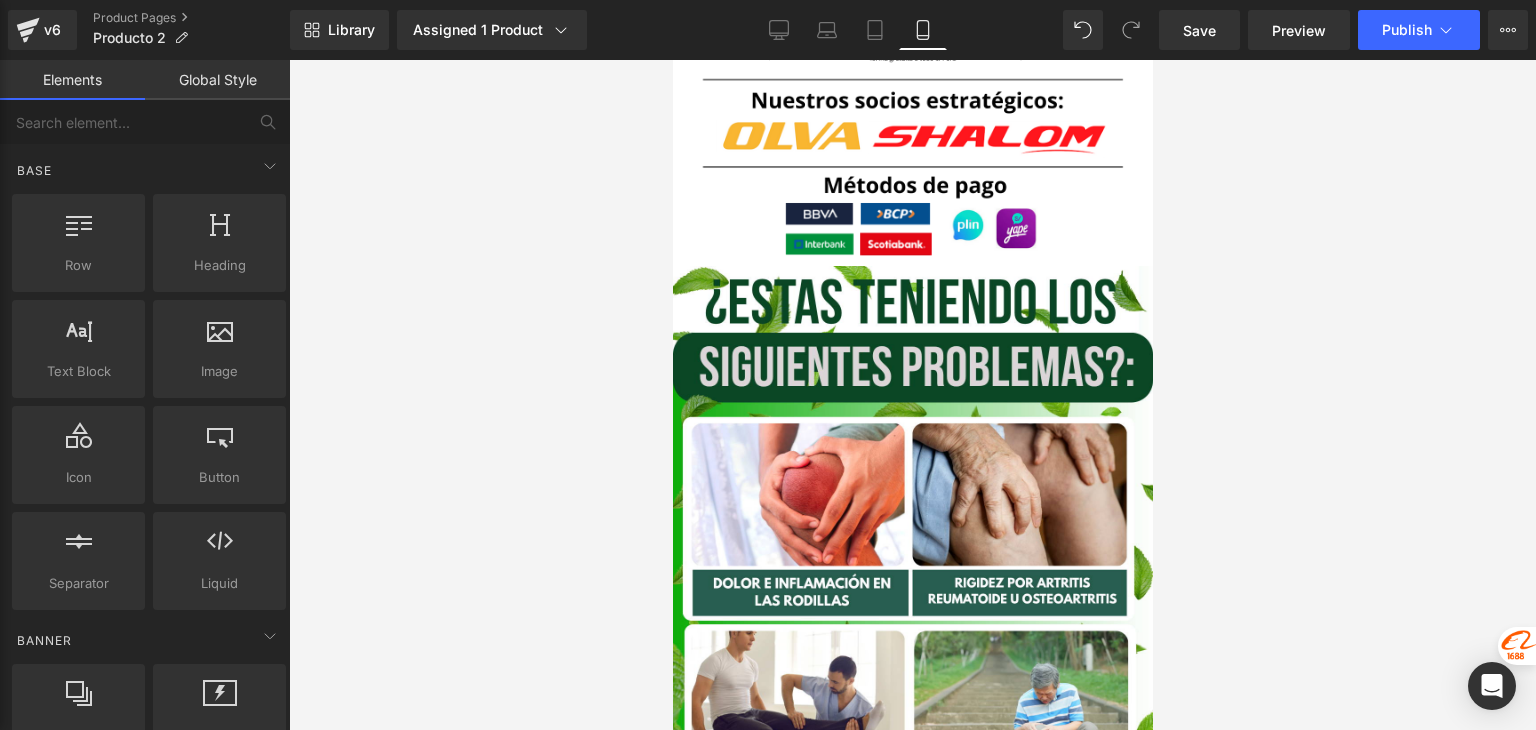 scroll, scrollTop: 3600, scrollLeft: 0, axis: vertical 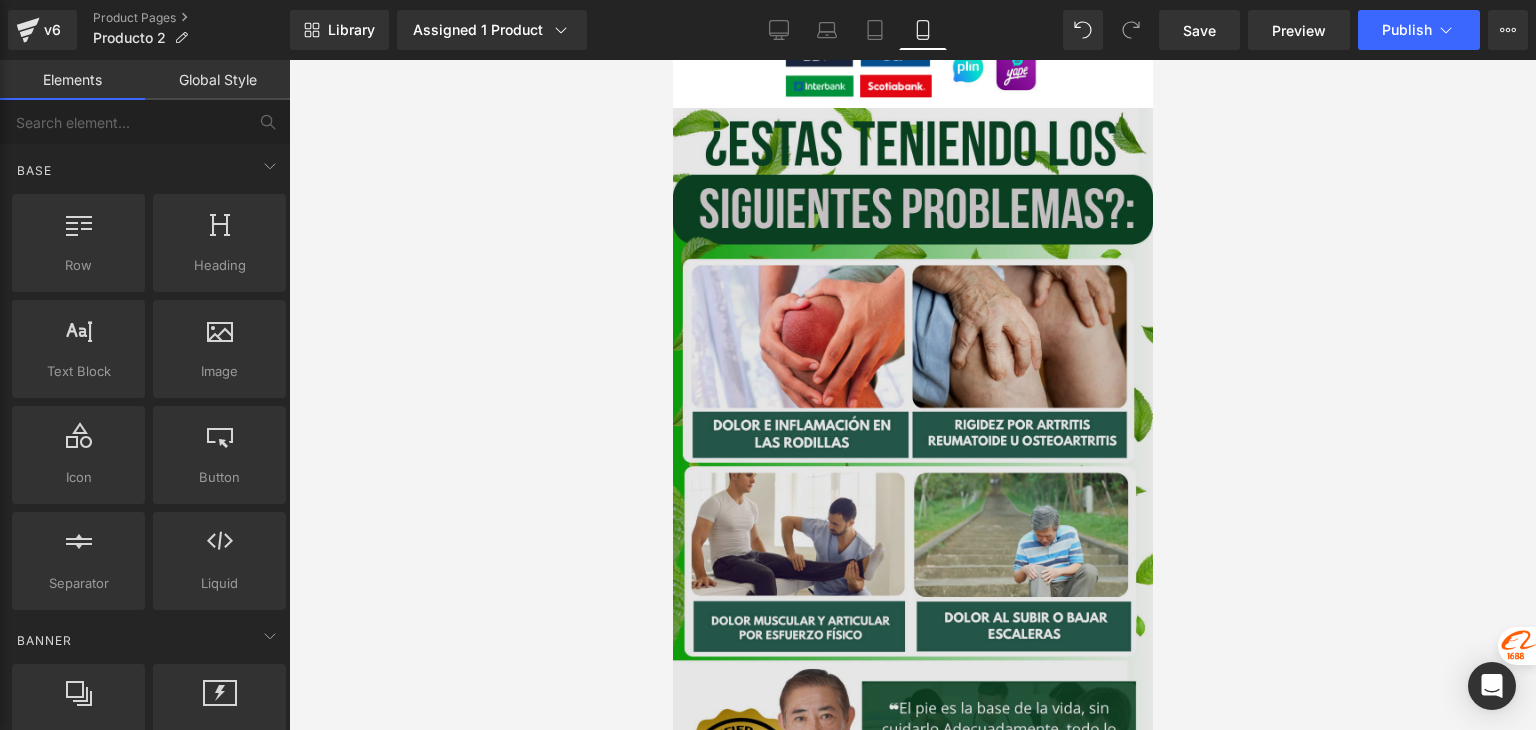 click at bounding box center [912, 552] 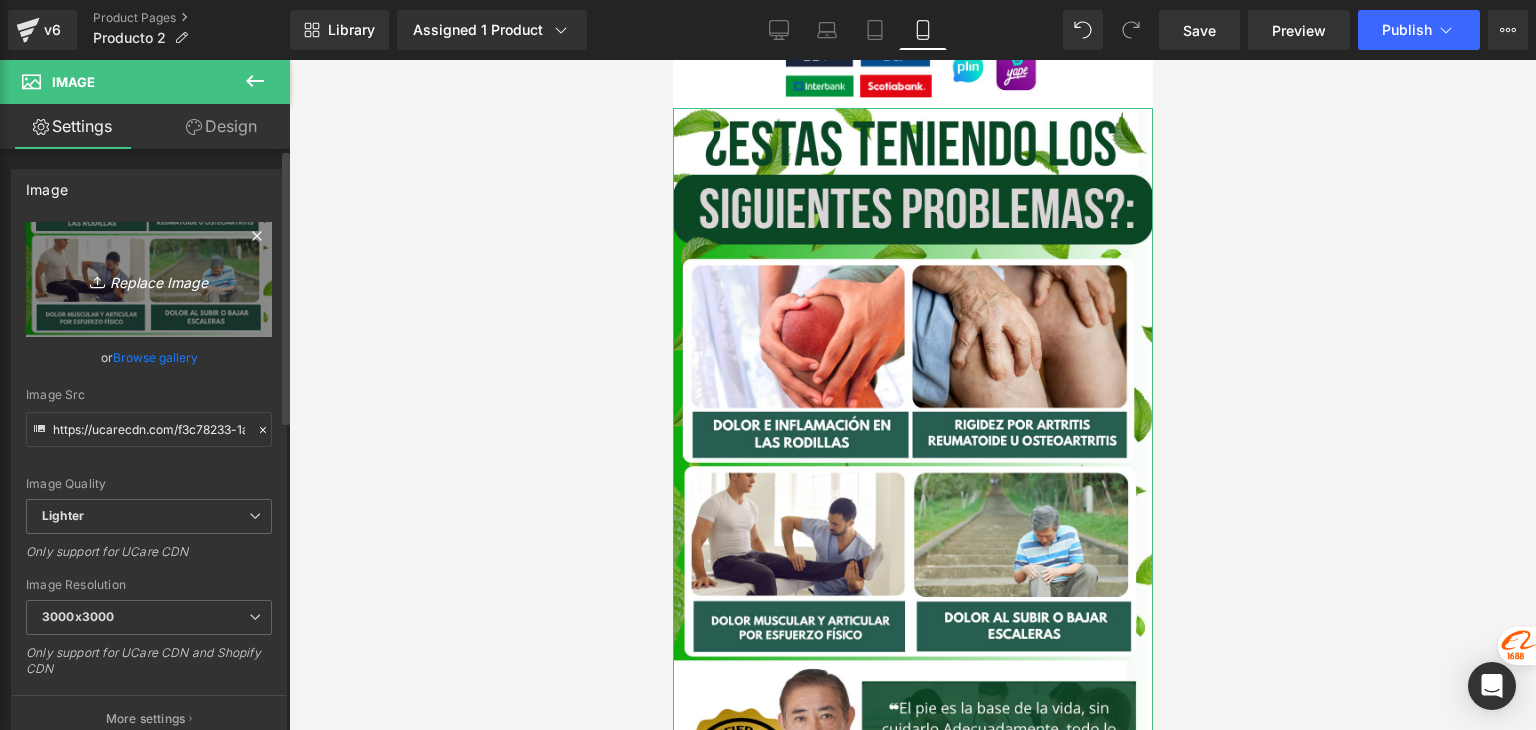 click on "Replace Image" at bounding box center (149, 279) 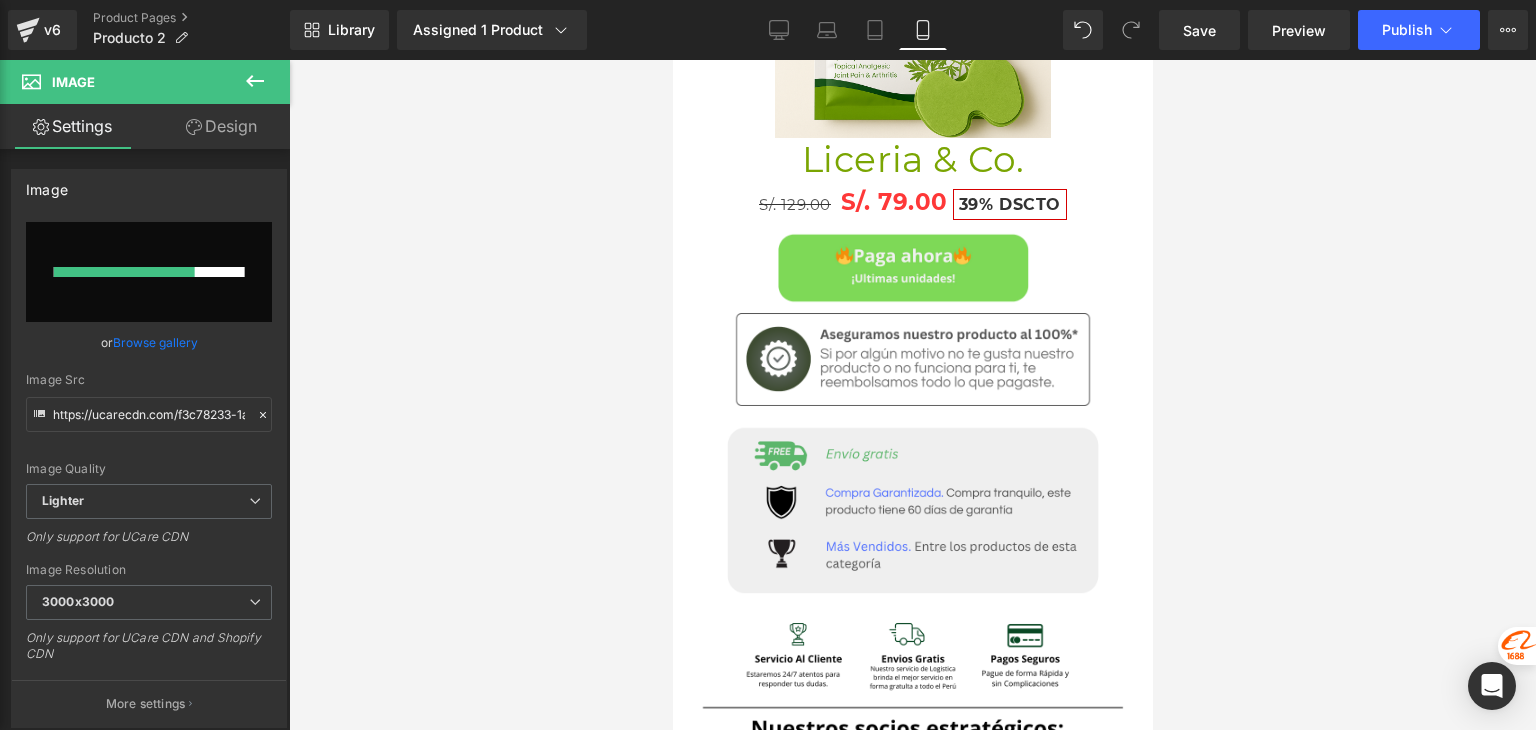 type 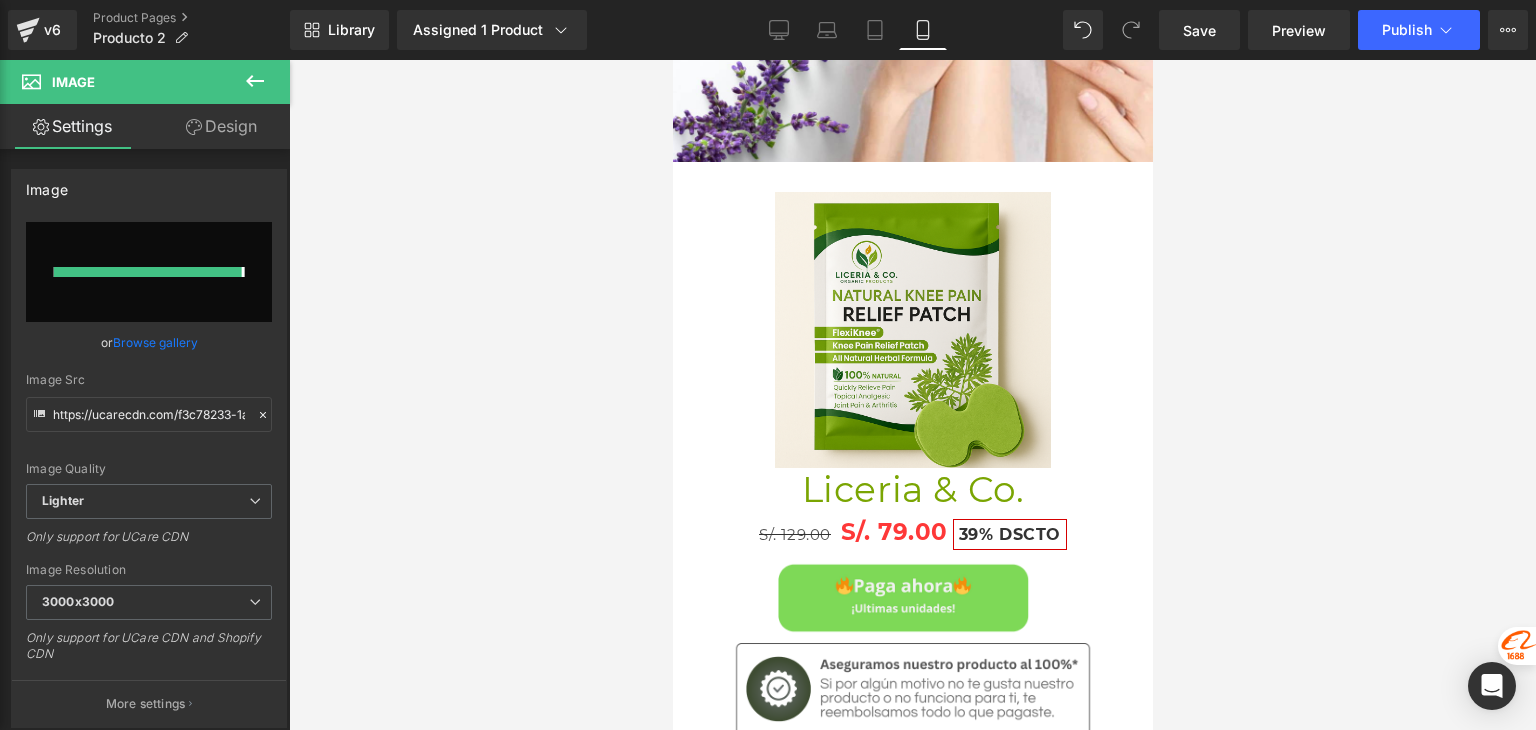 type on "https://ucarecdn.com/8e148621-7547-4f84-9f37-d52c71352d27/-/format/auto/-/preview/3000x3000/-/quality/lighter/6.png" 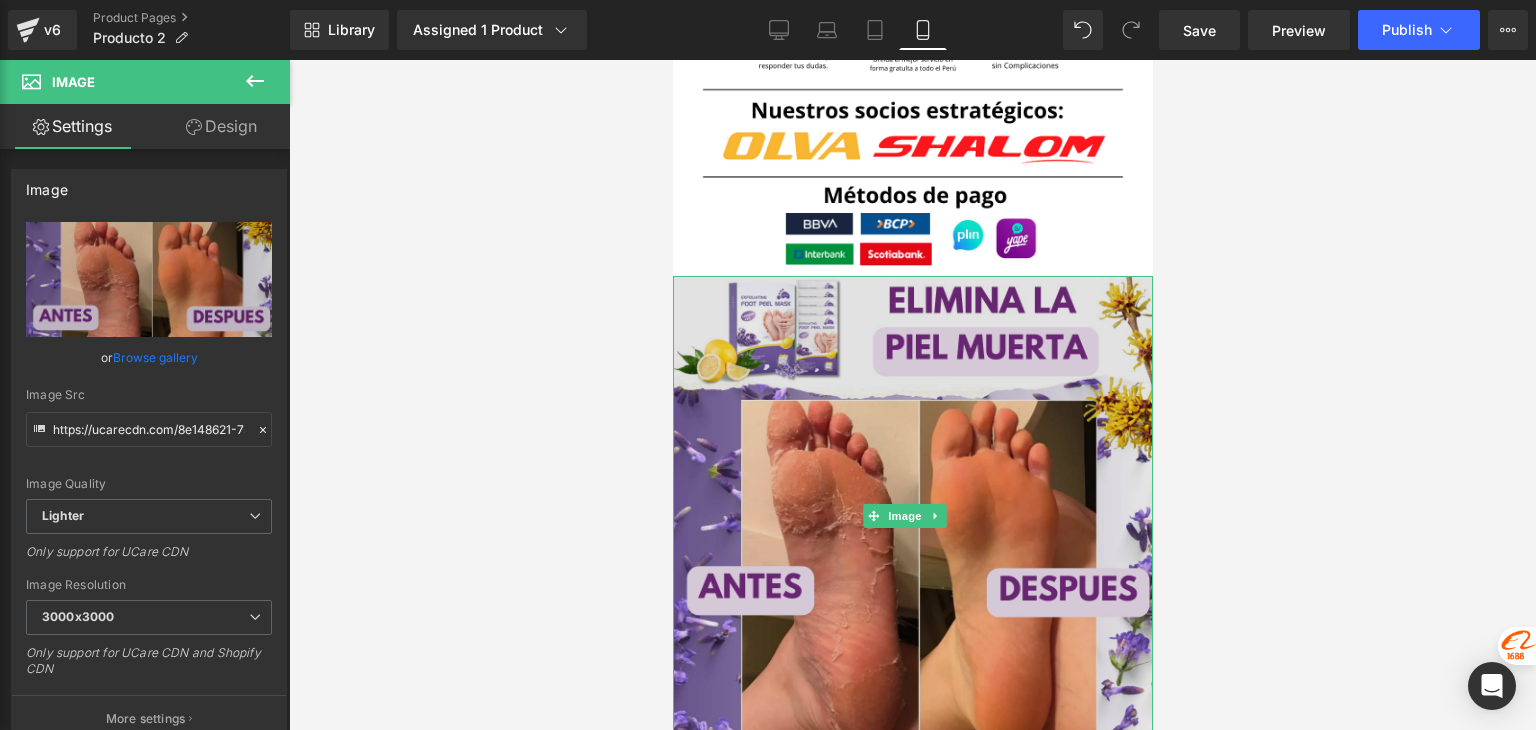 scroll, scrollTop: 3514, scrollLeft: 0, axis: vertical 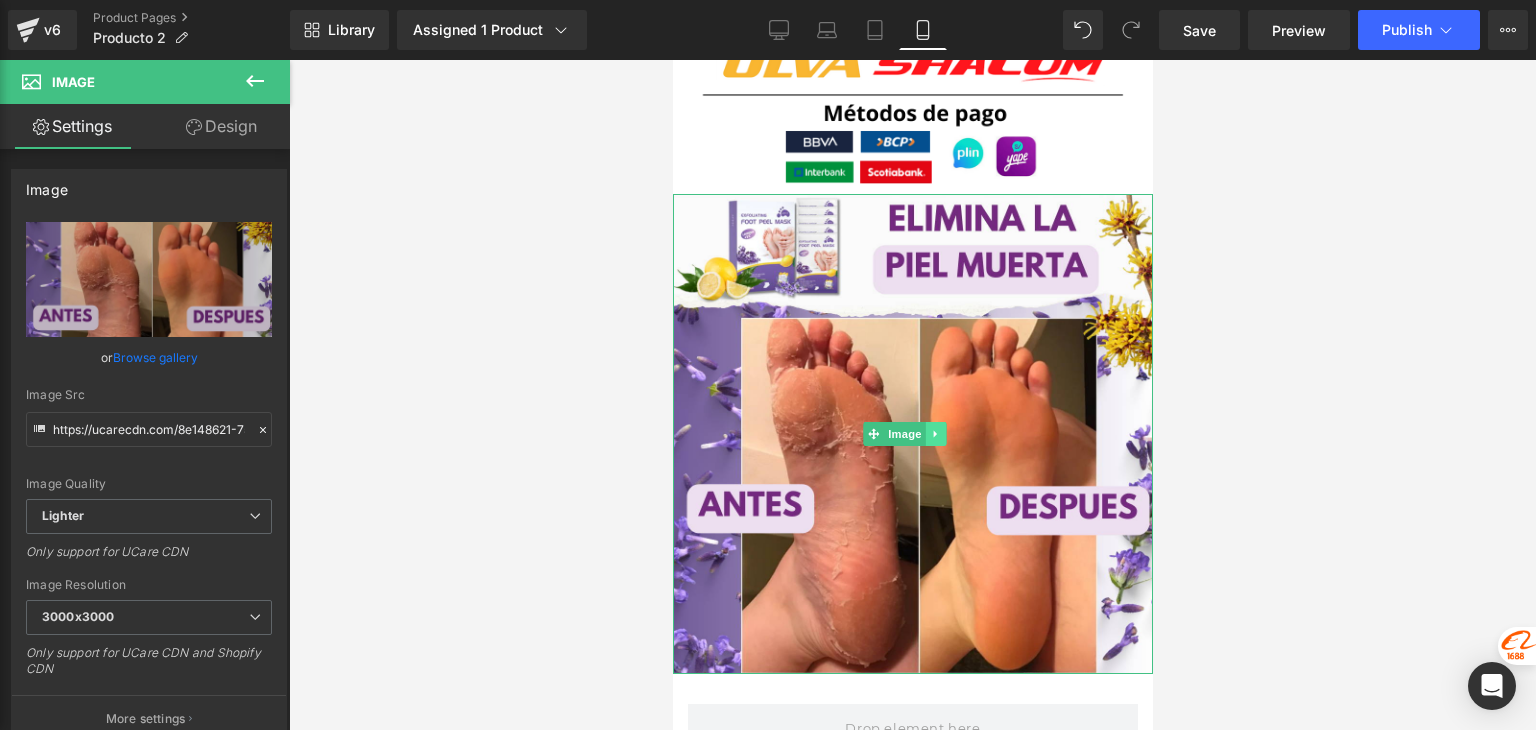 click 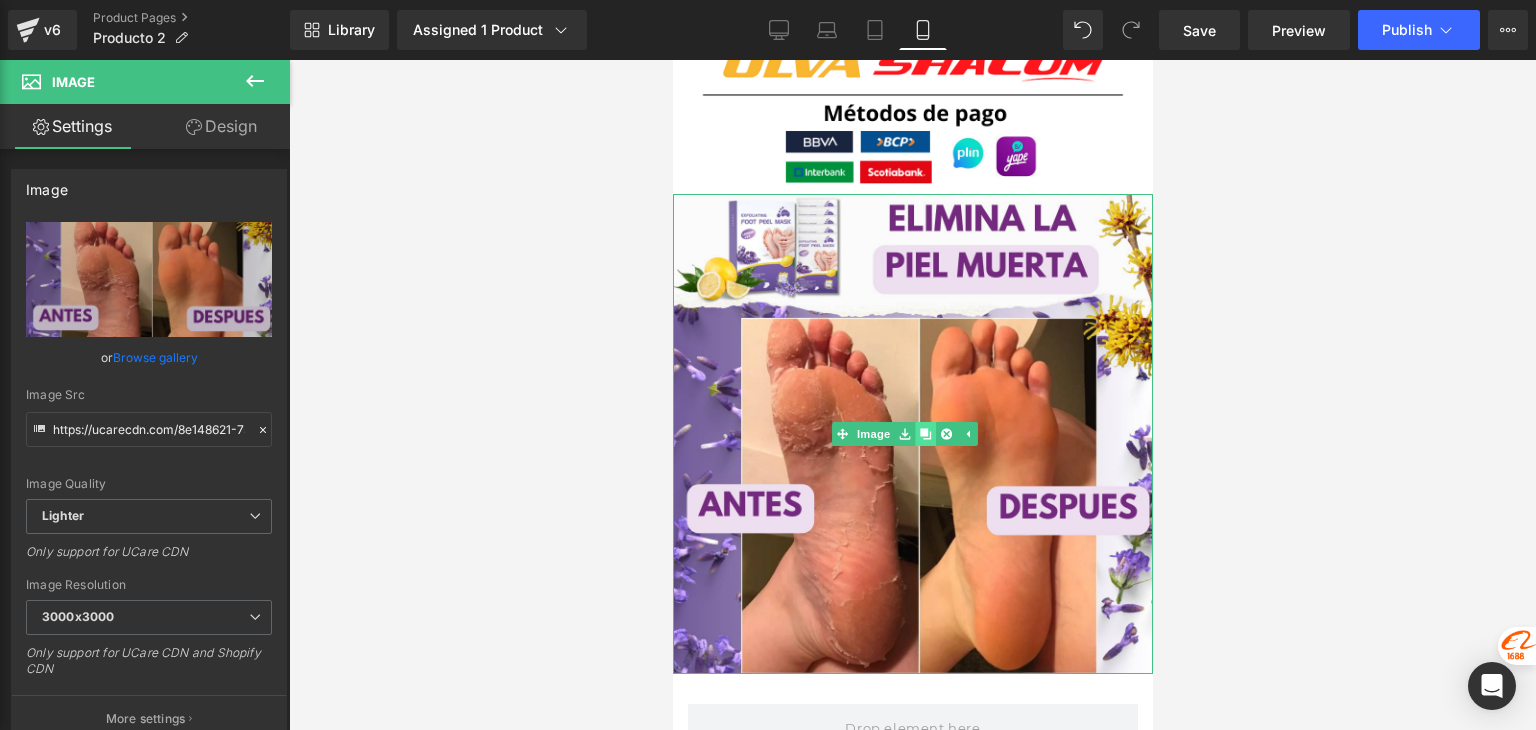 click 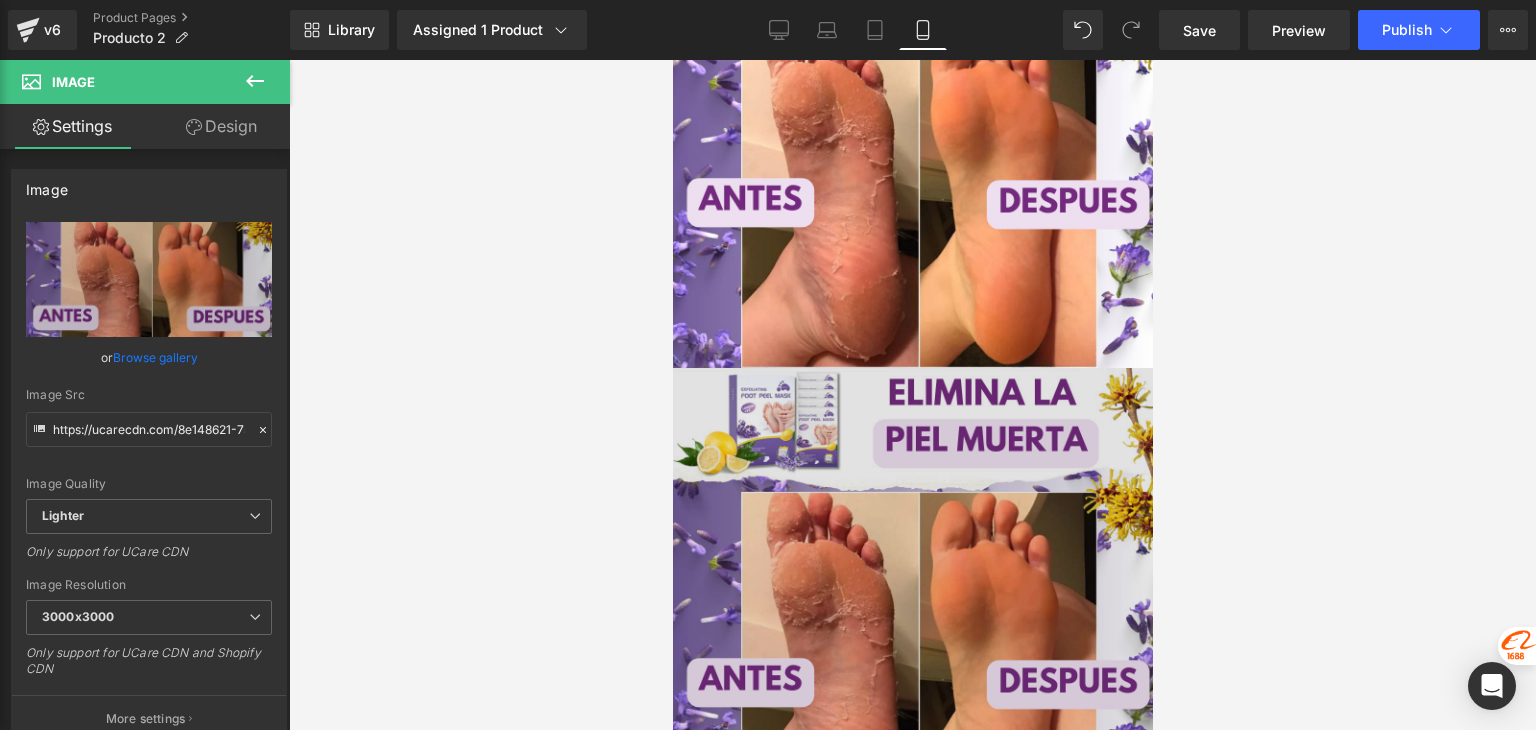 click at bounding box center (912, 608) 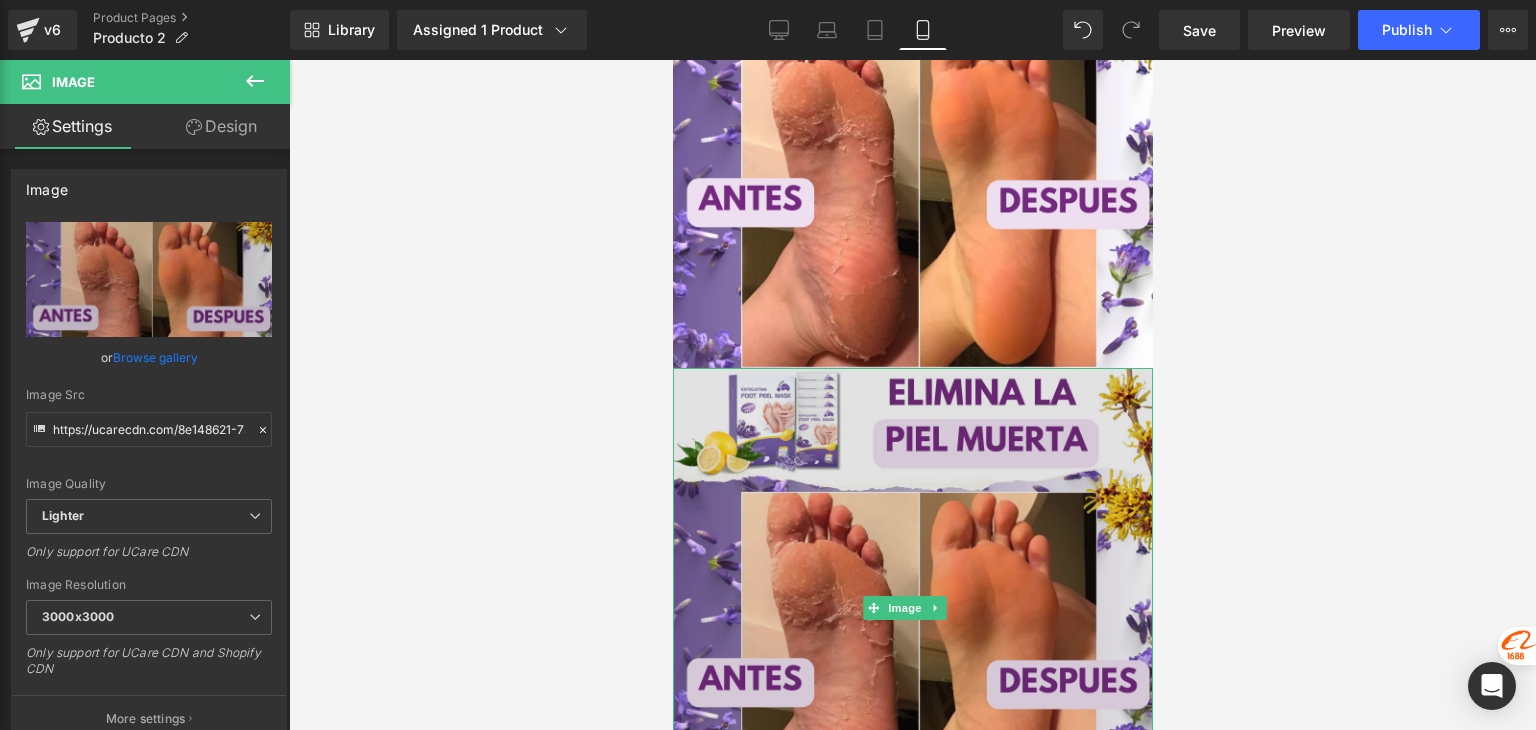 scroll, scrollTop: 3919, scrollLeft: 0, axis: vertical 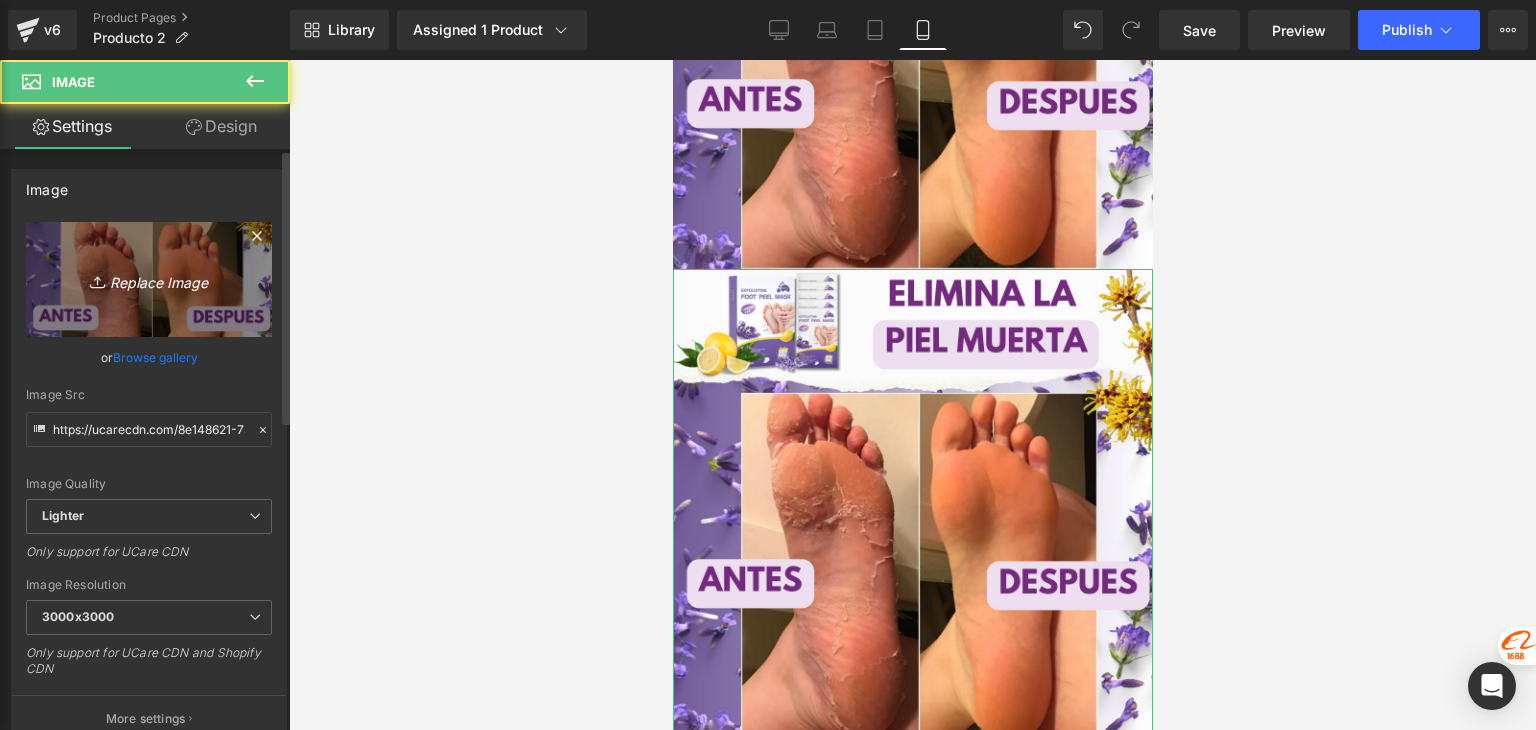 click on "Replace Image" at bounding box center (149, 279) 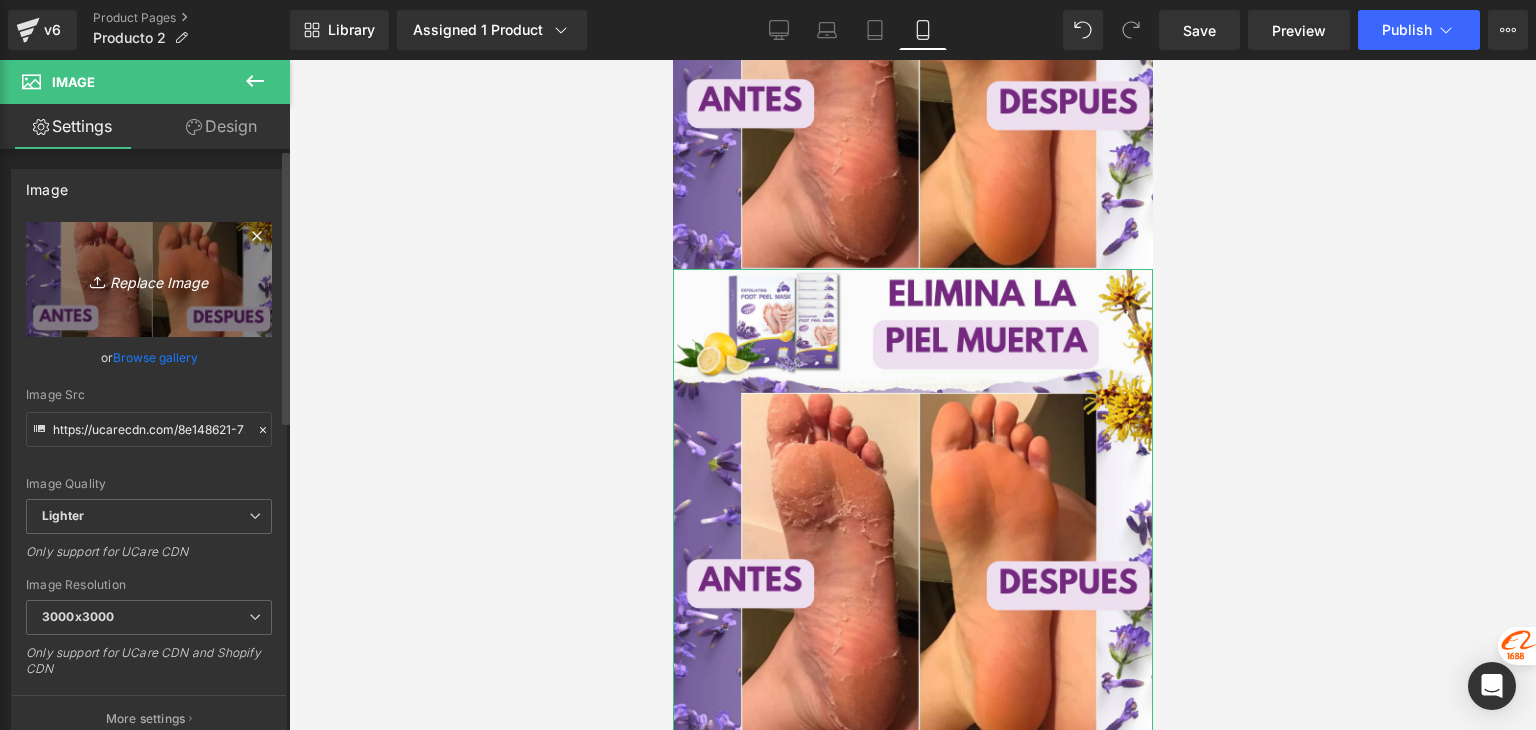 type on "C:\fakepath\7.png" 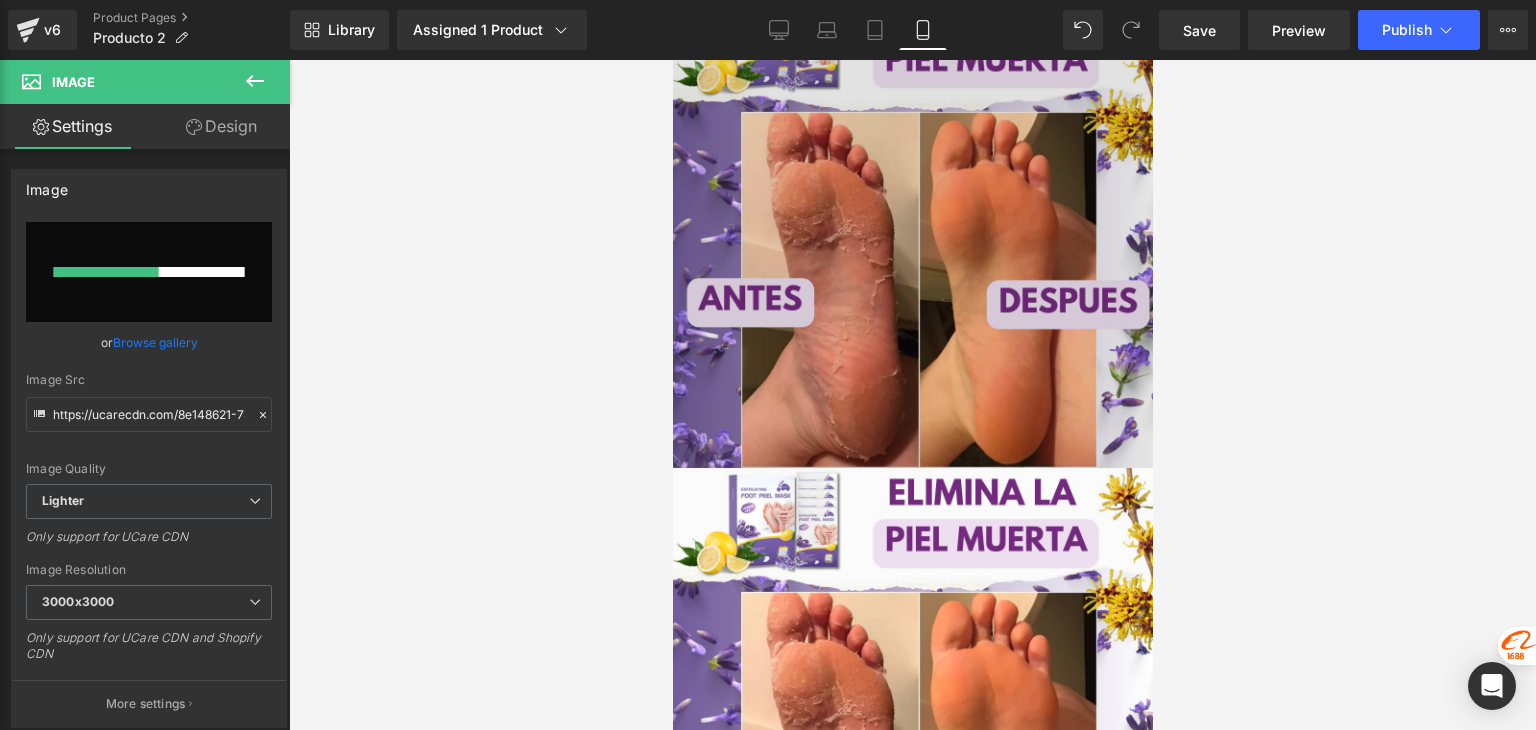 scroll, scrollTop: 3819, scrollLeft: 0, axis: vertical 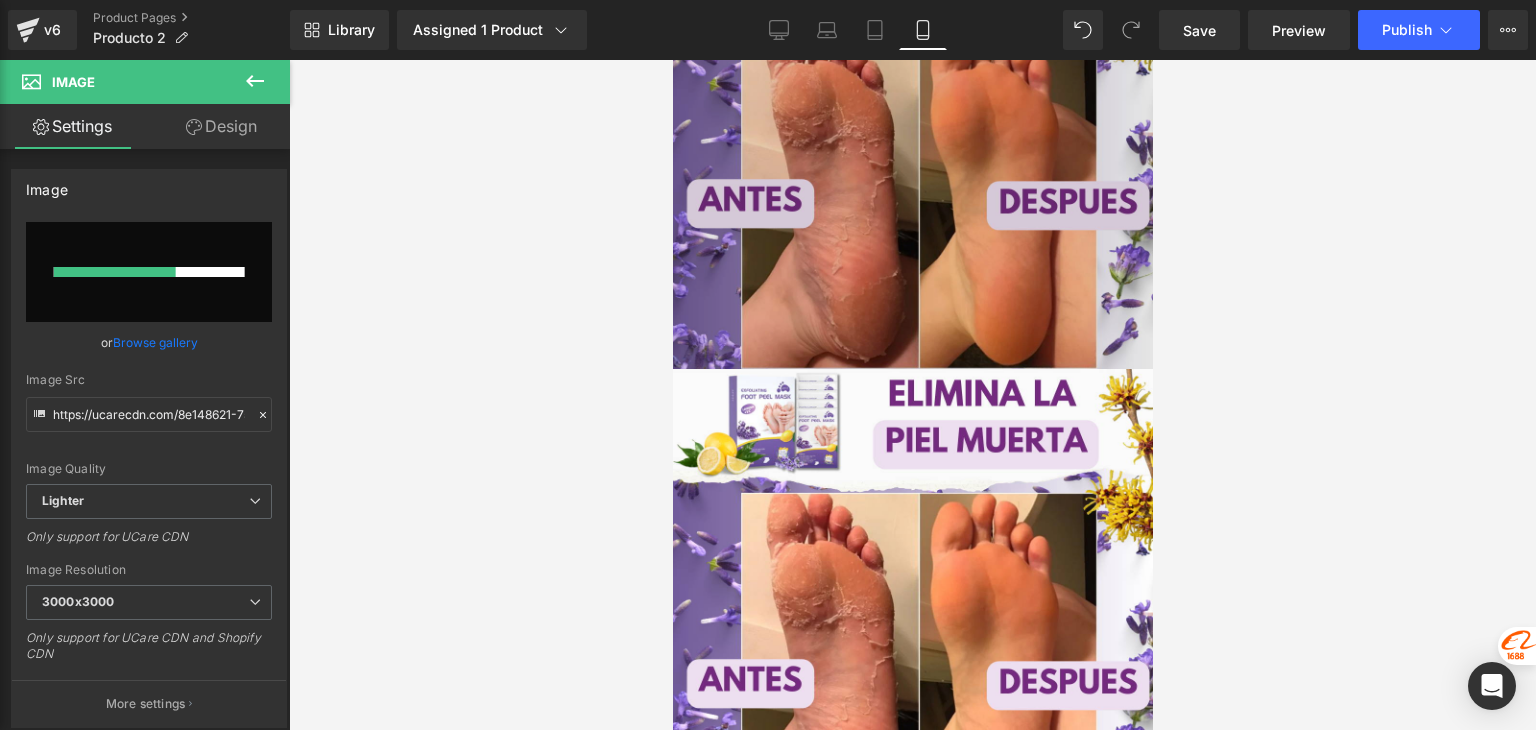 type 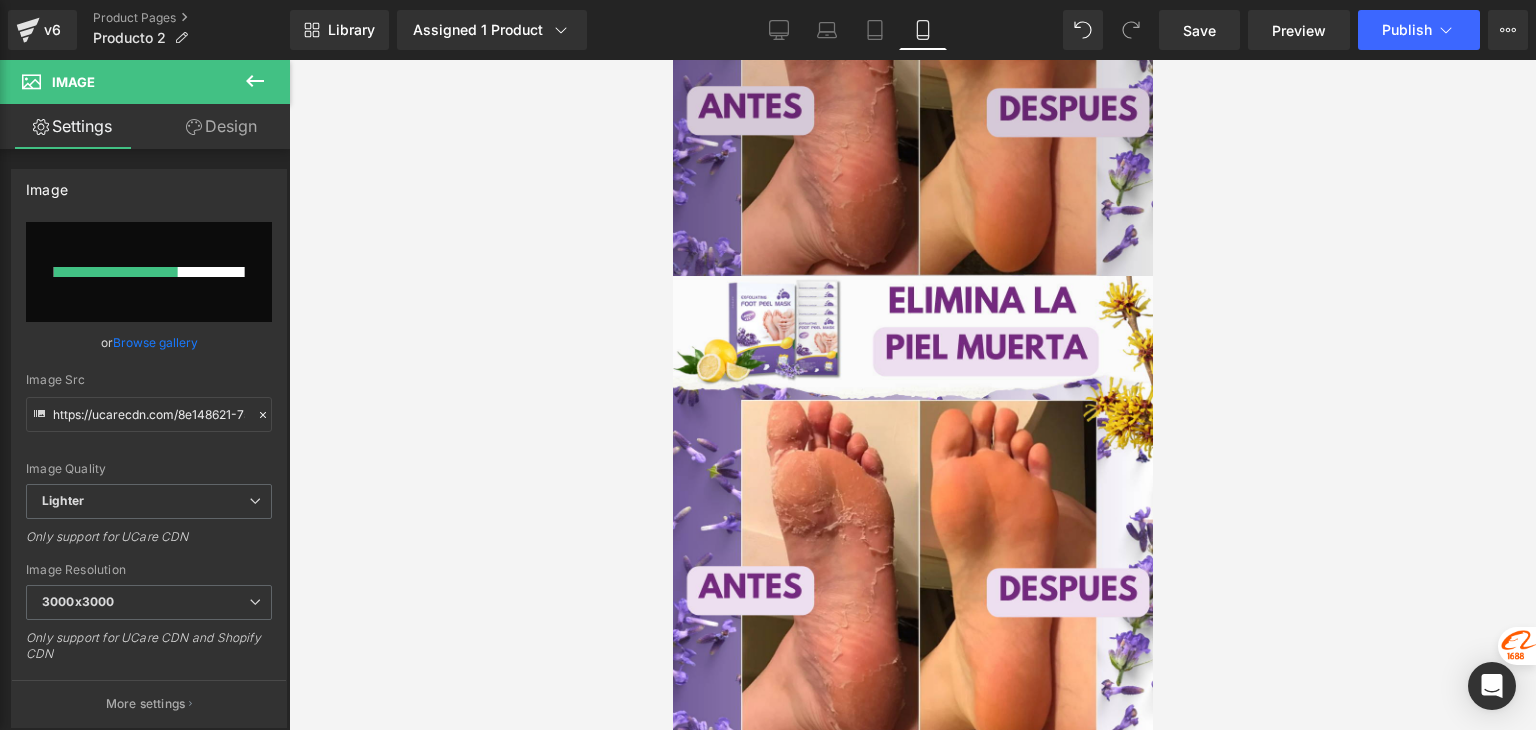 scroll, scrollTop: 3919, scrollLeft: 0, axis: vertical 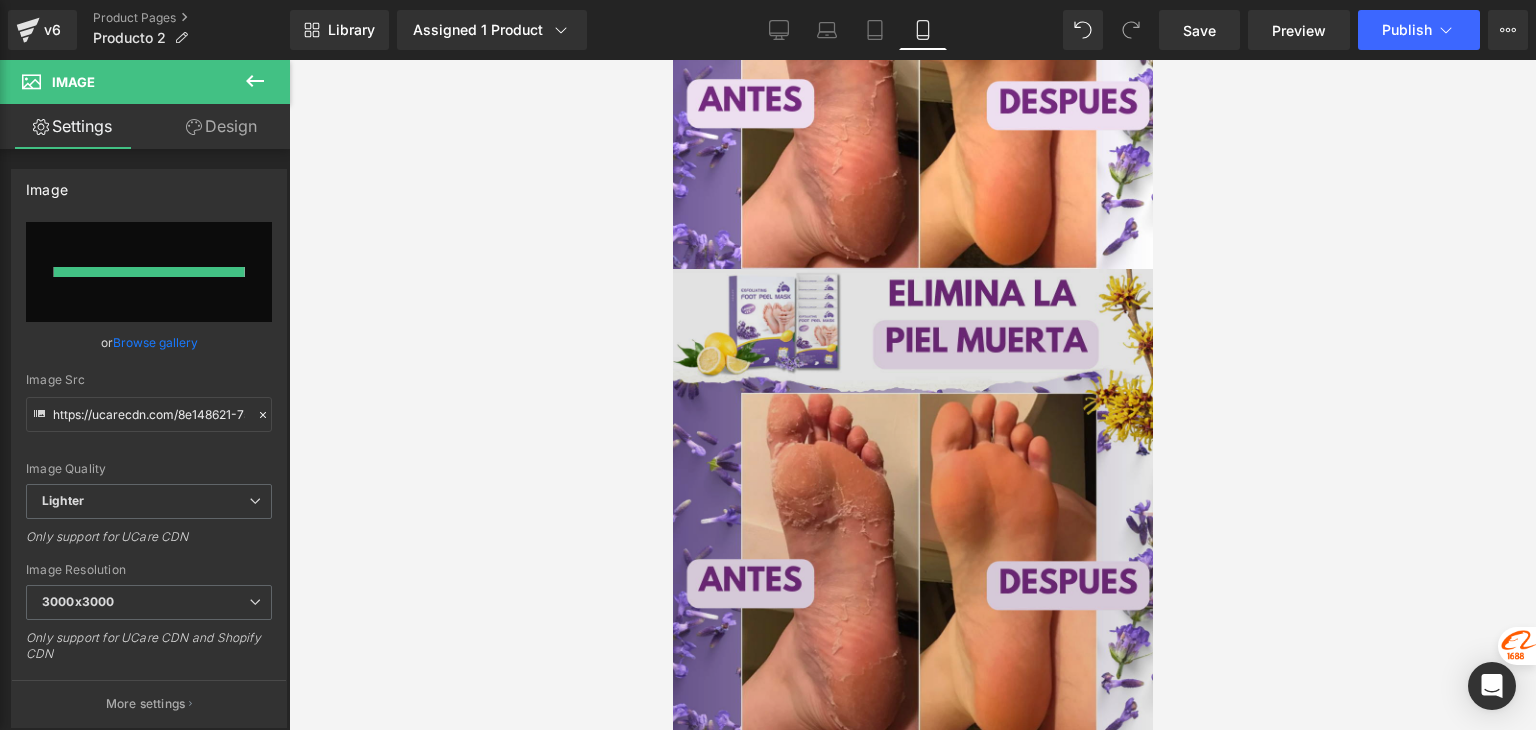 type on "https://ucarecdn.com/009c903f-499e-48a5-af5a-5e77add70c0b/-/format/auto/-/preview/3000x3000/-/quality/lighter/7.png" 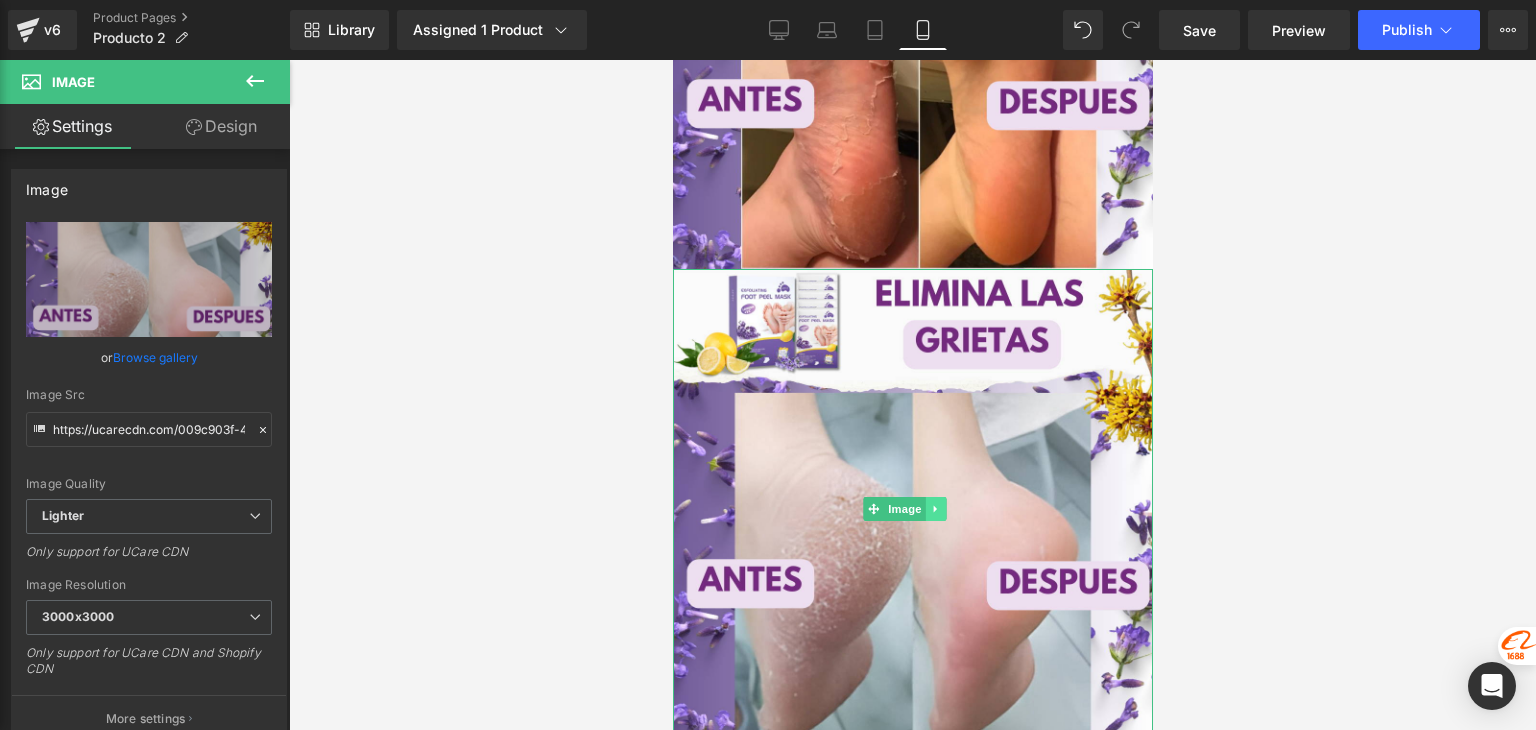 click 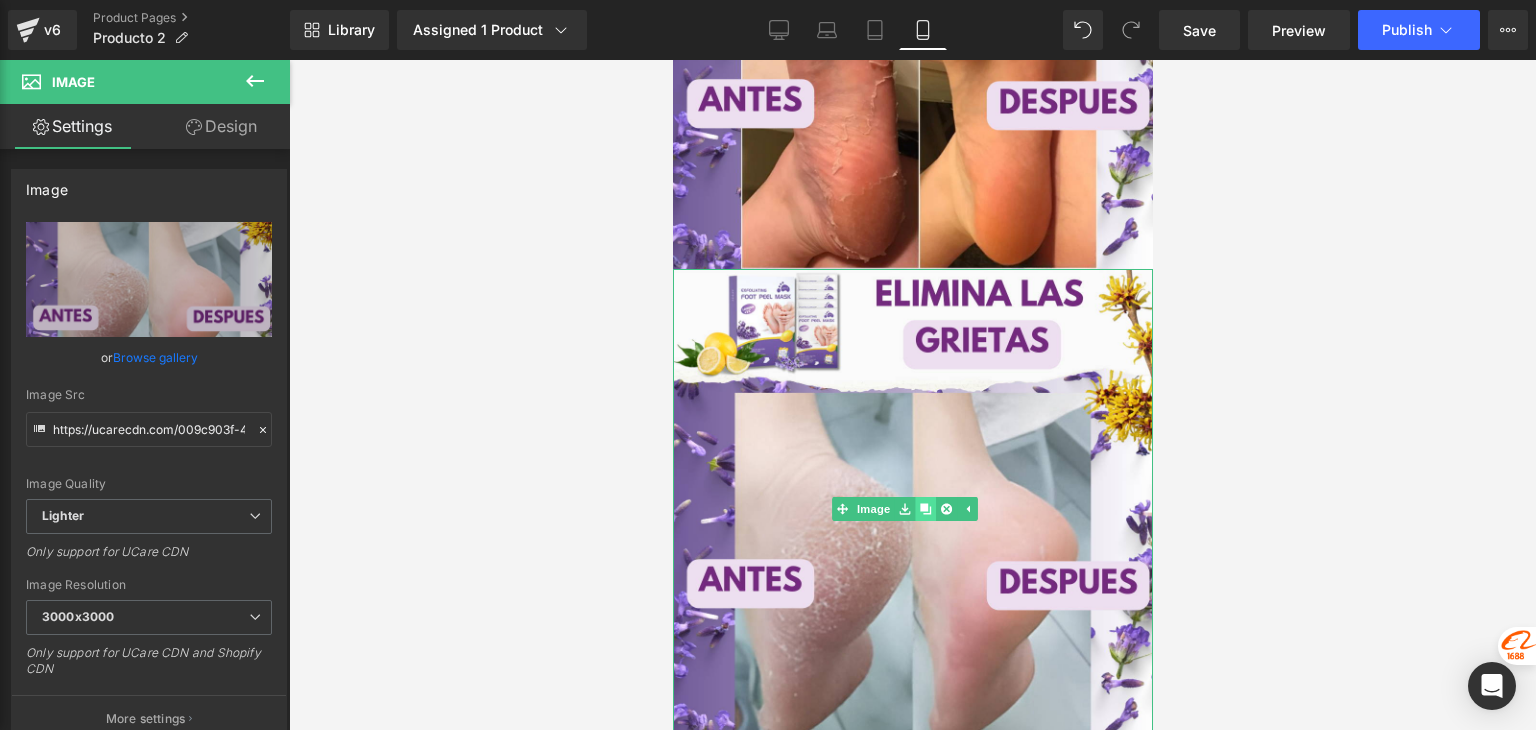 click 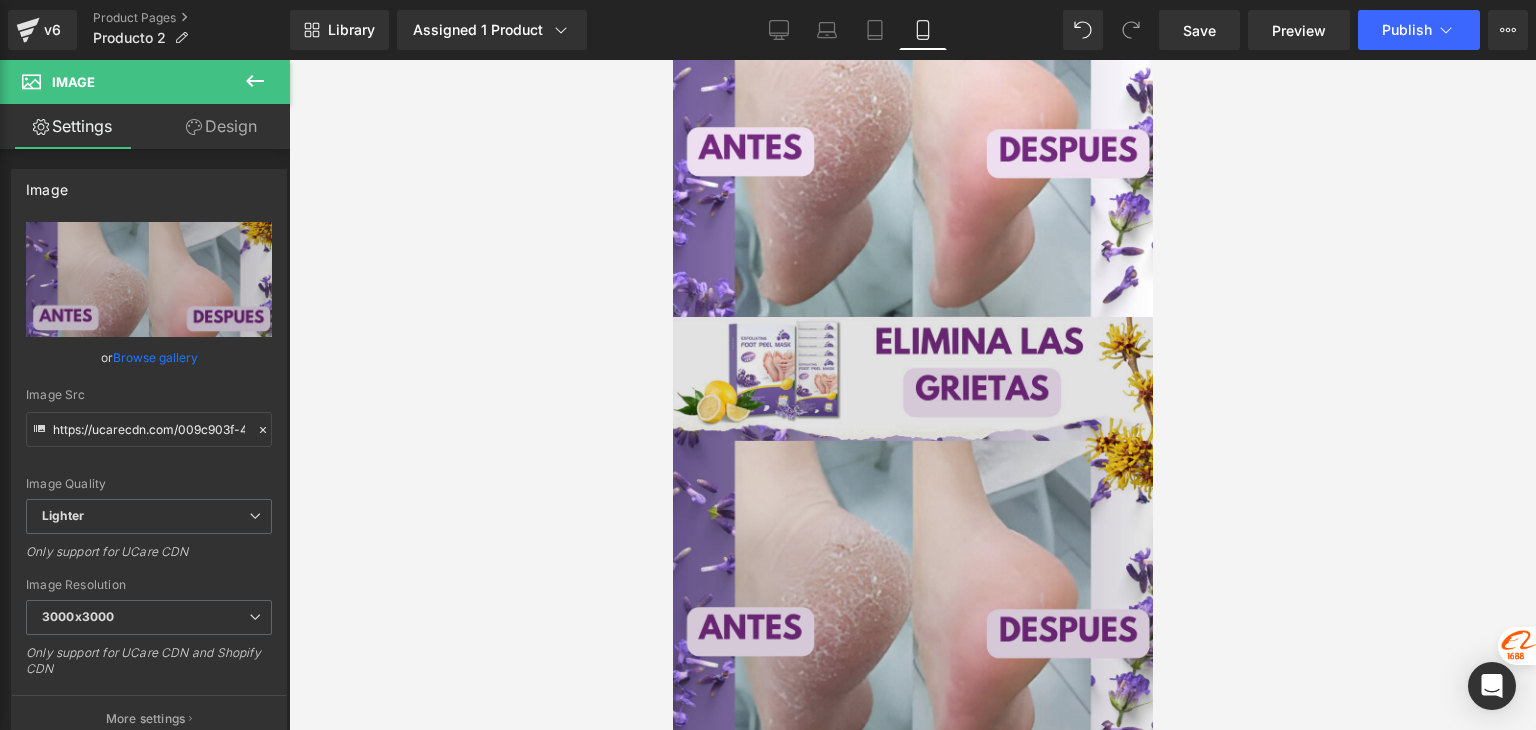 scroll, scrollTop: 4384, scrollLeft: 0, axis: vertical 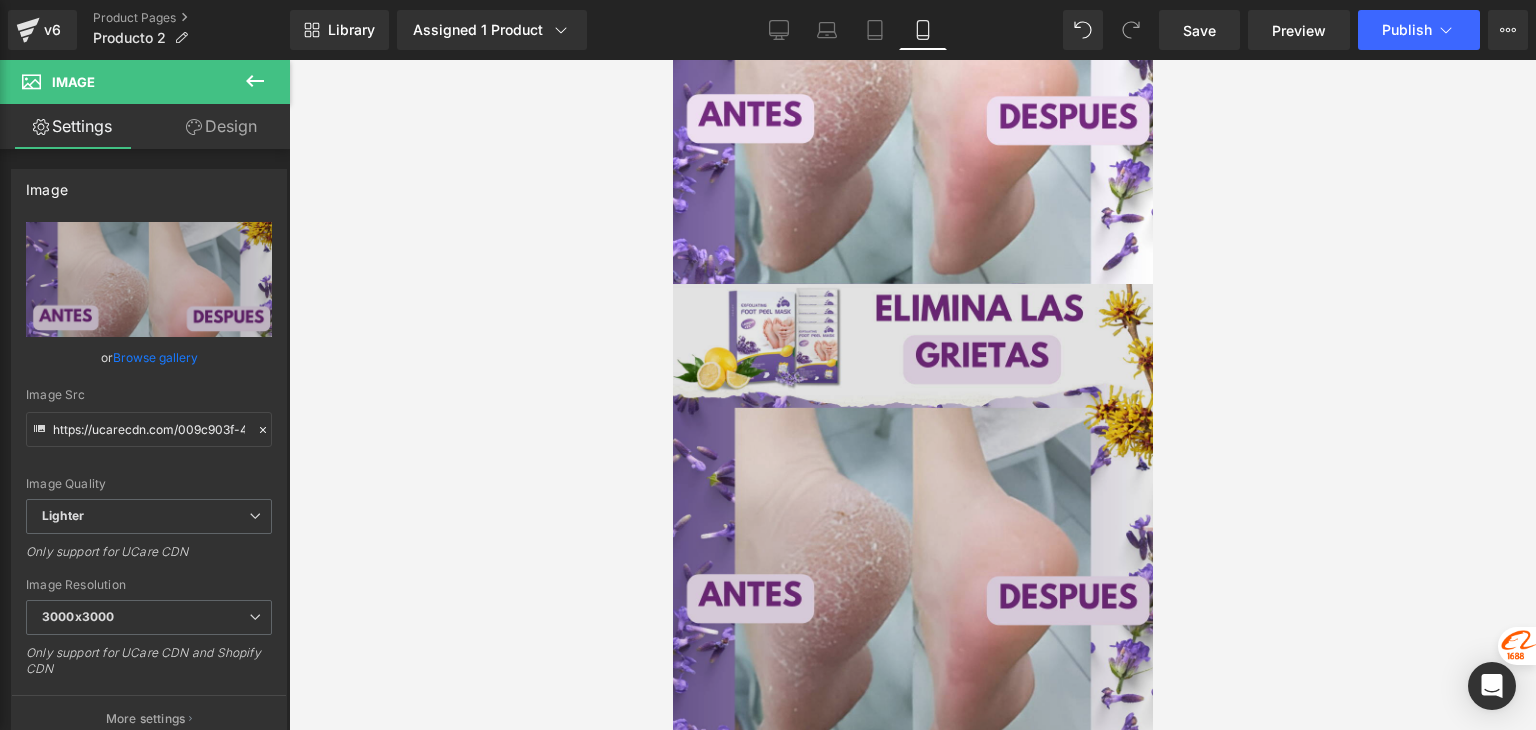 click at bounding box center (912, 524) 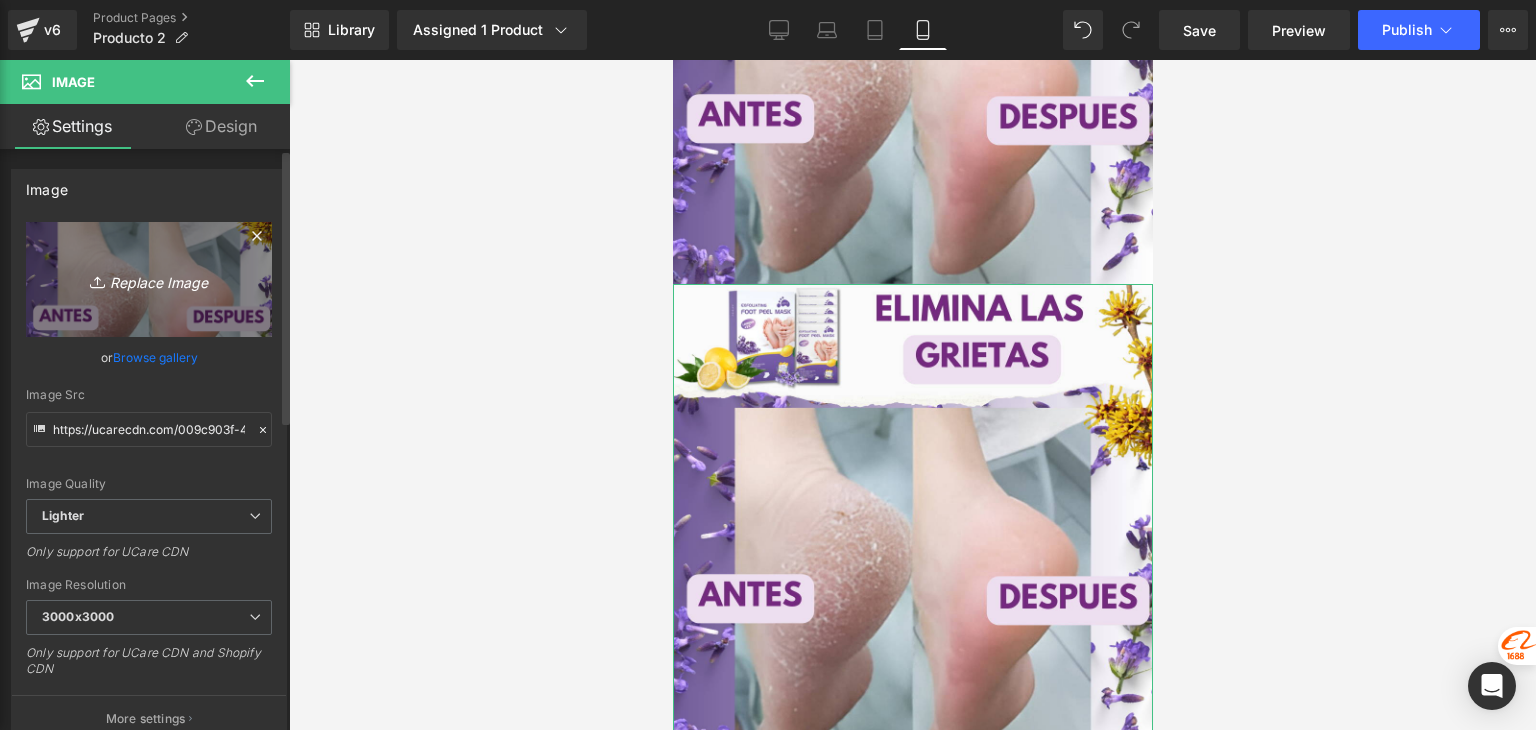 click on "Replace Image" at bounding box center [149, 279] 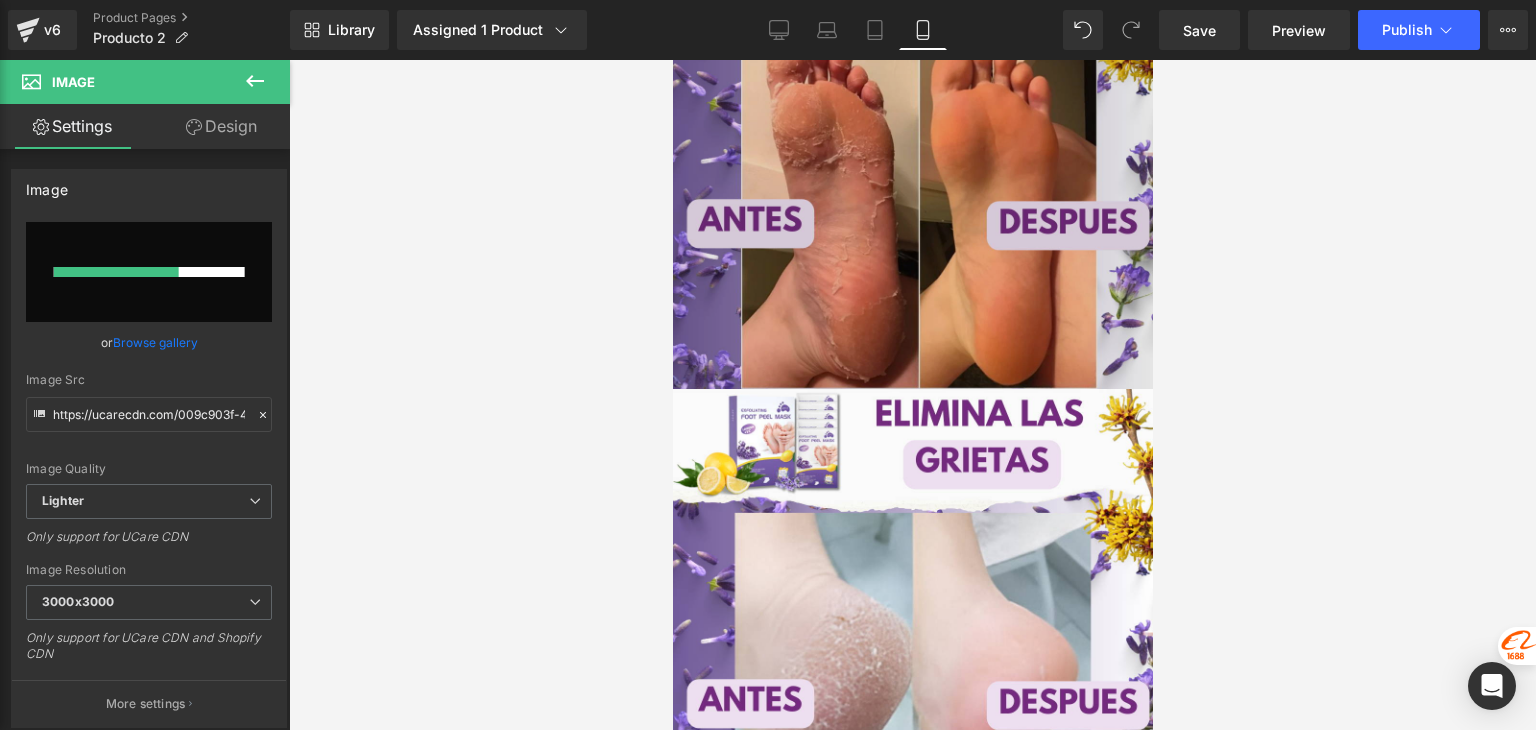 scroll, scrollTop: 3984, scrollLeft: 0, axis: vertical 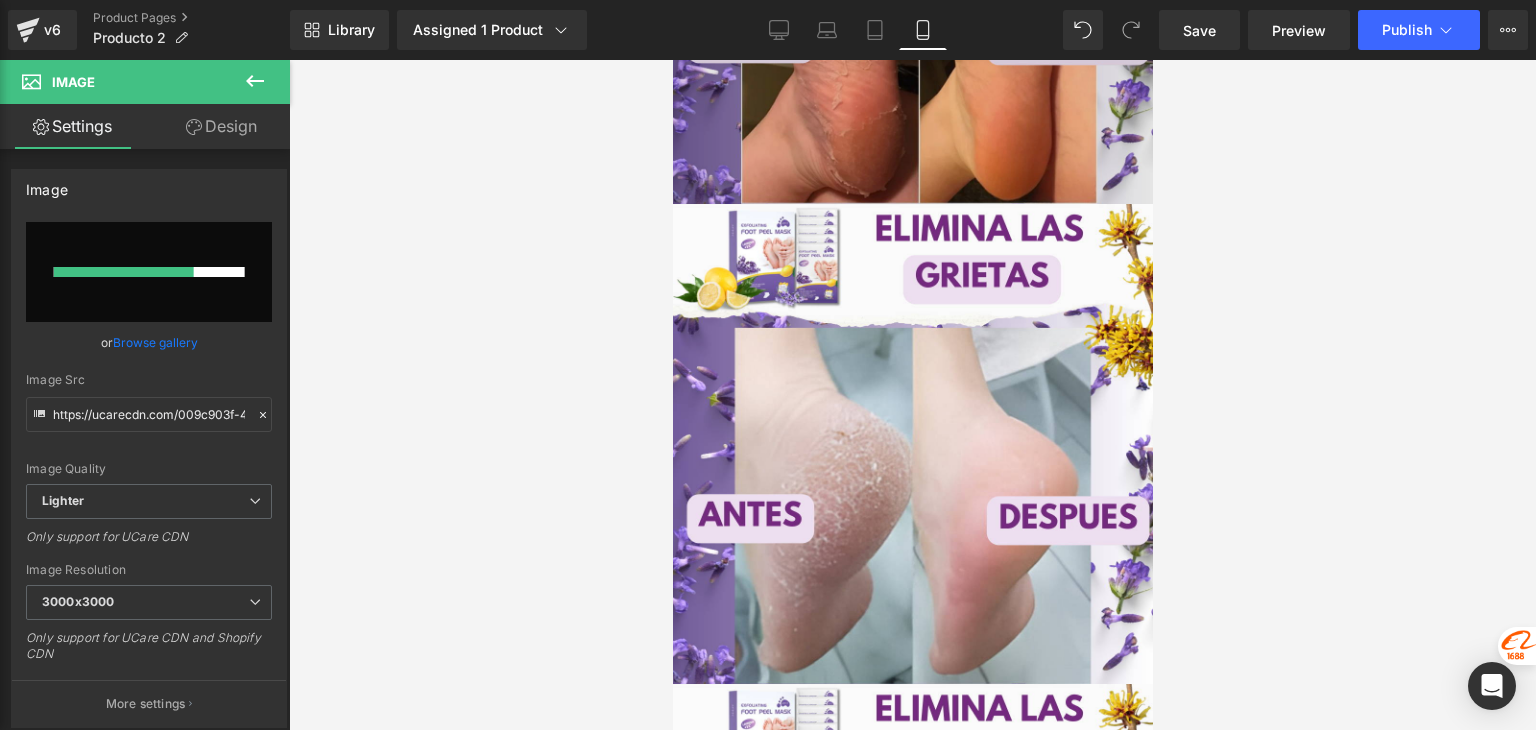 type 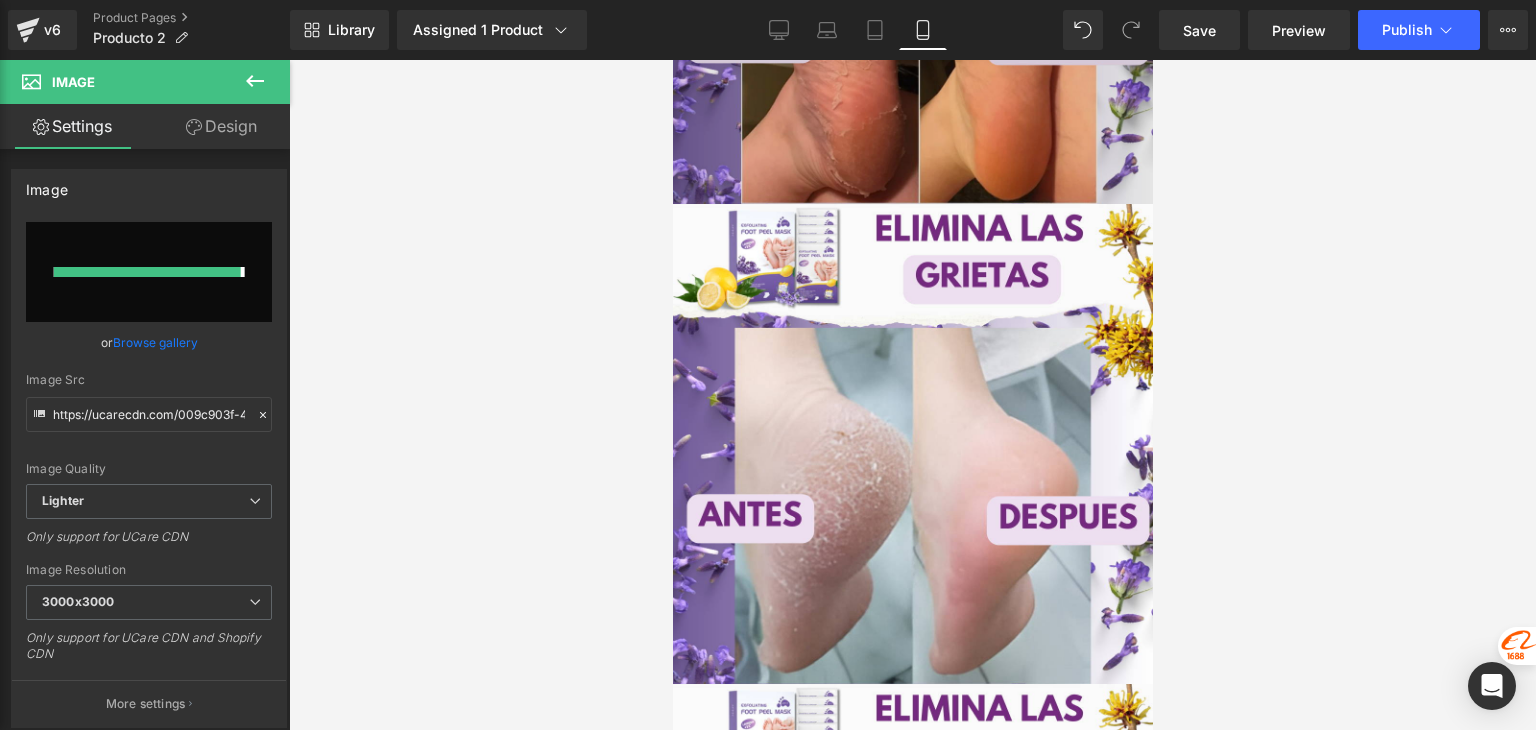 type on "https://ucarecdn.com/d971c772-60dd-4941-a2ca-dba9a15e0053/-/format/auto/-/preview/3000x3000/-/quality/lighter/8.png" 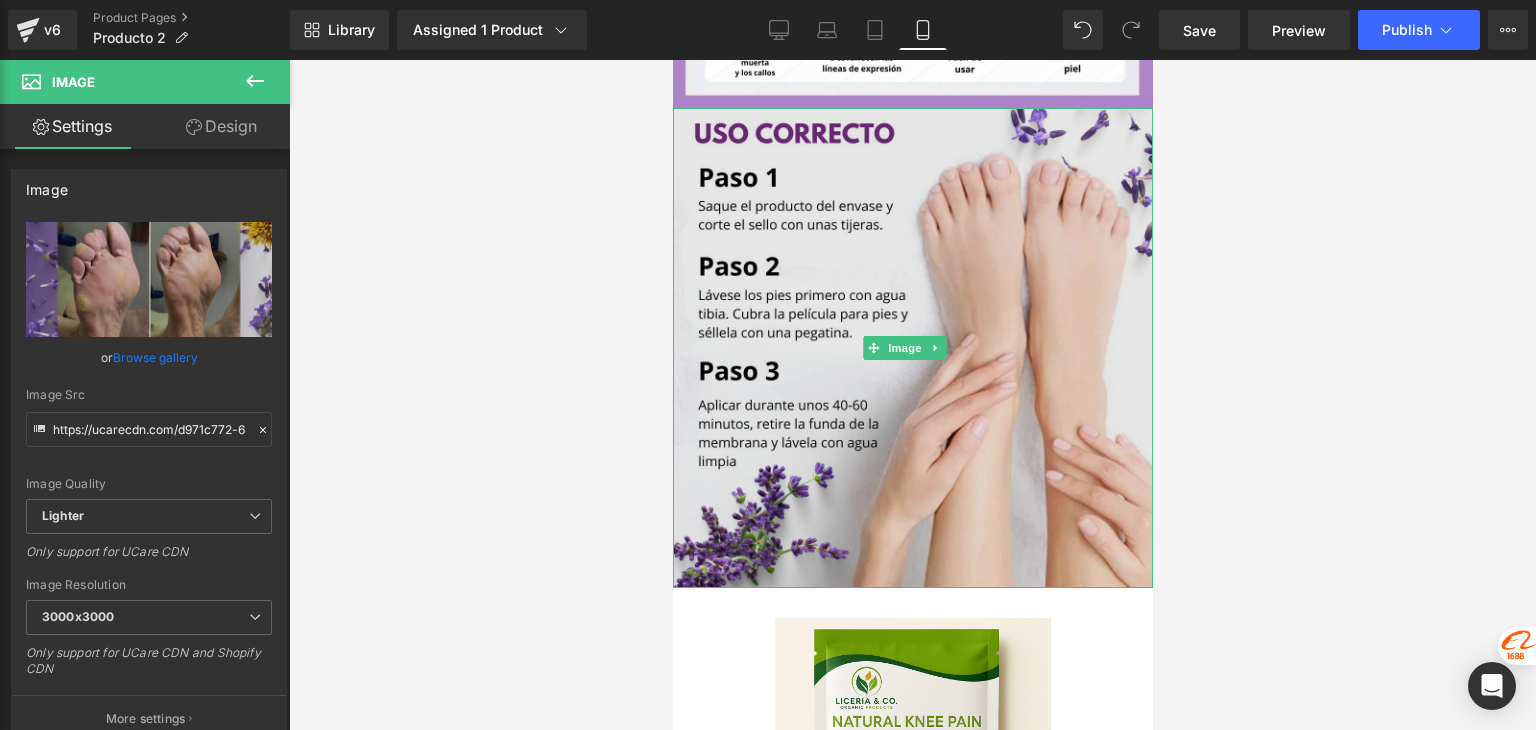 scroll, scrollTop: 2048, scrollLeft: 0, axis: vertical 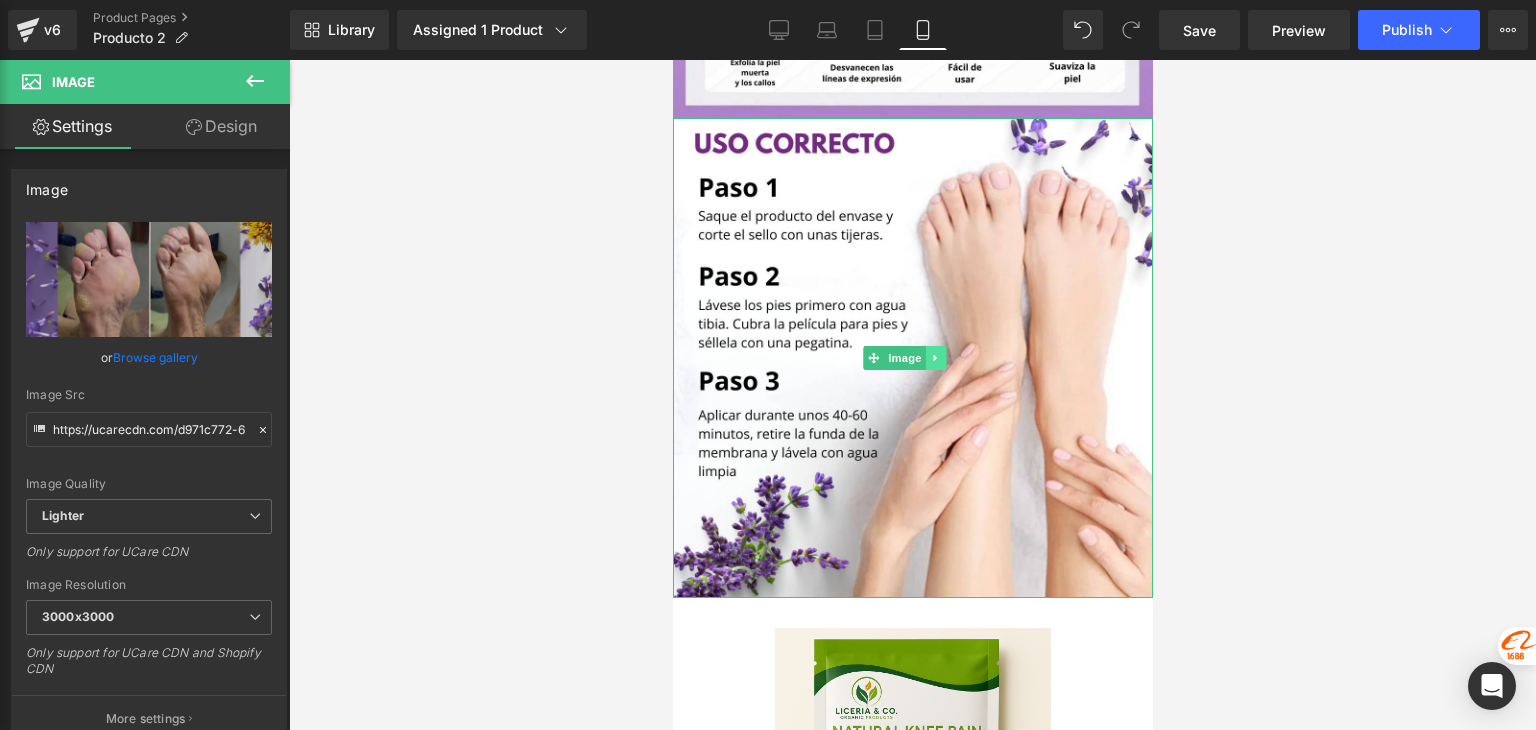 click 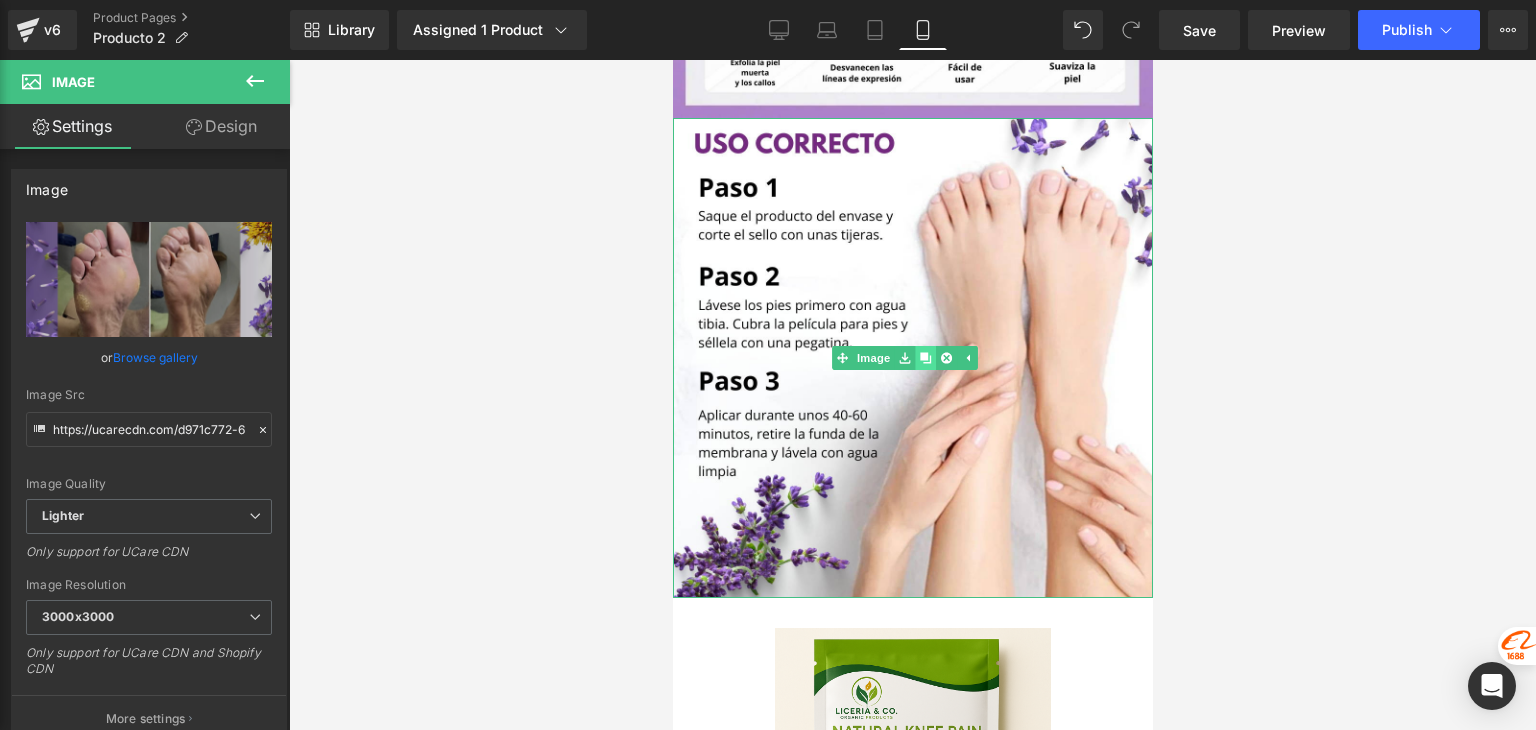 click at bounding box center (925, 358) 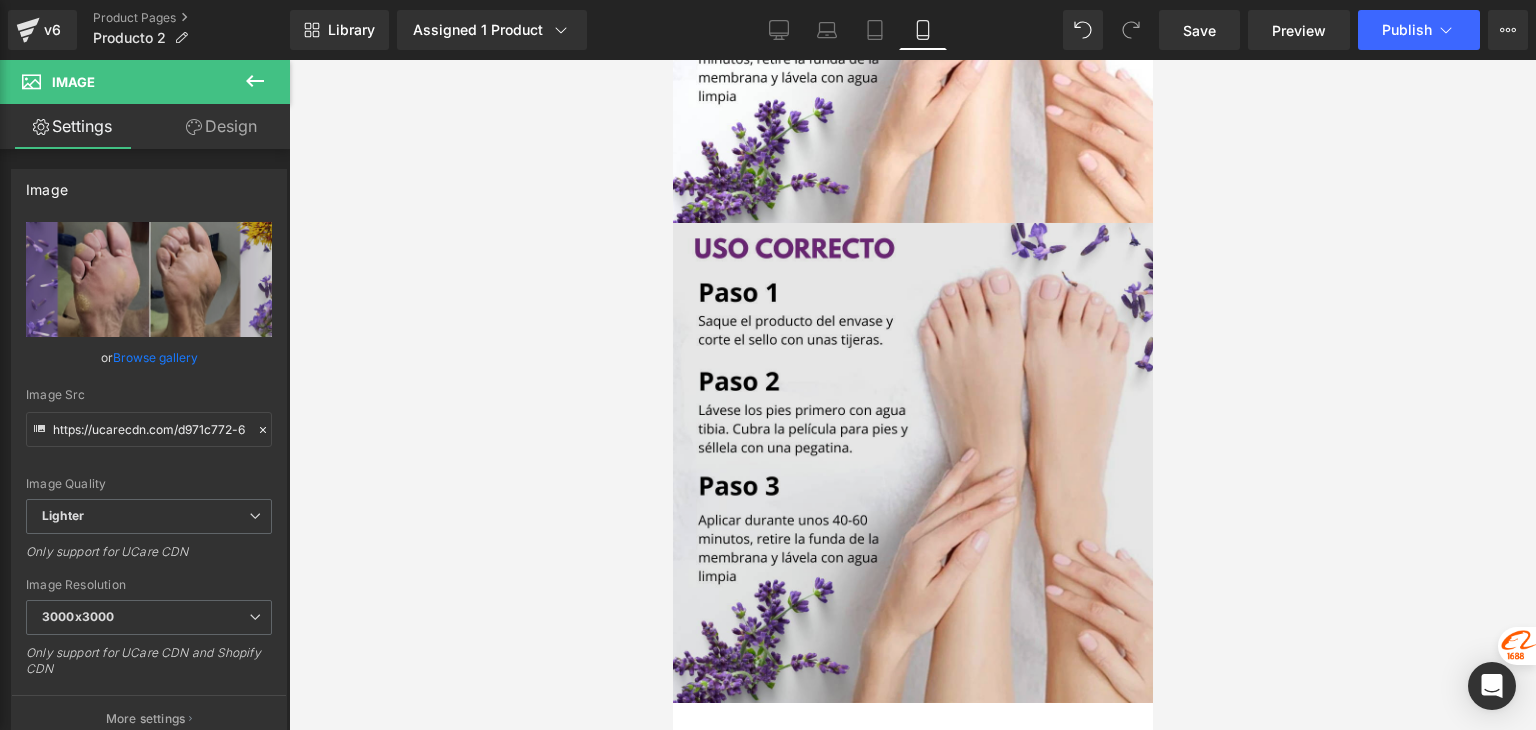 scroll, scrollTop: 2424, scrollLeft: 0, axis: vertical 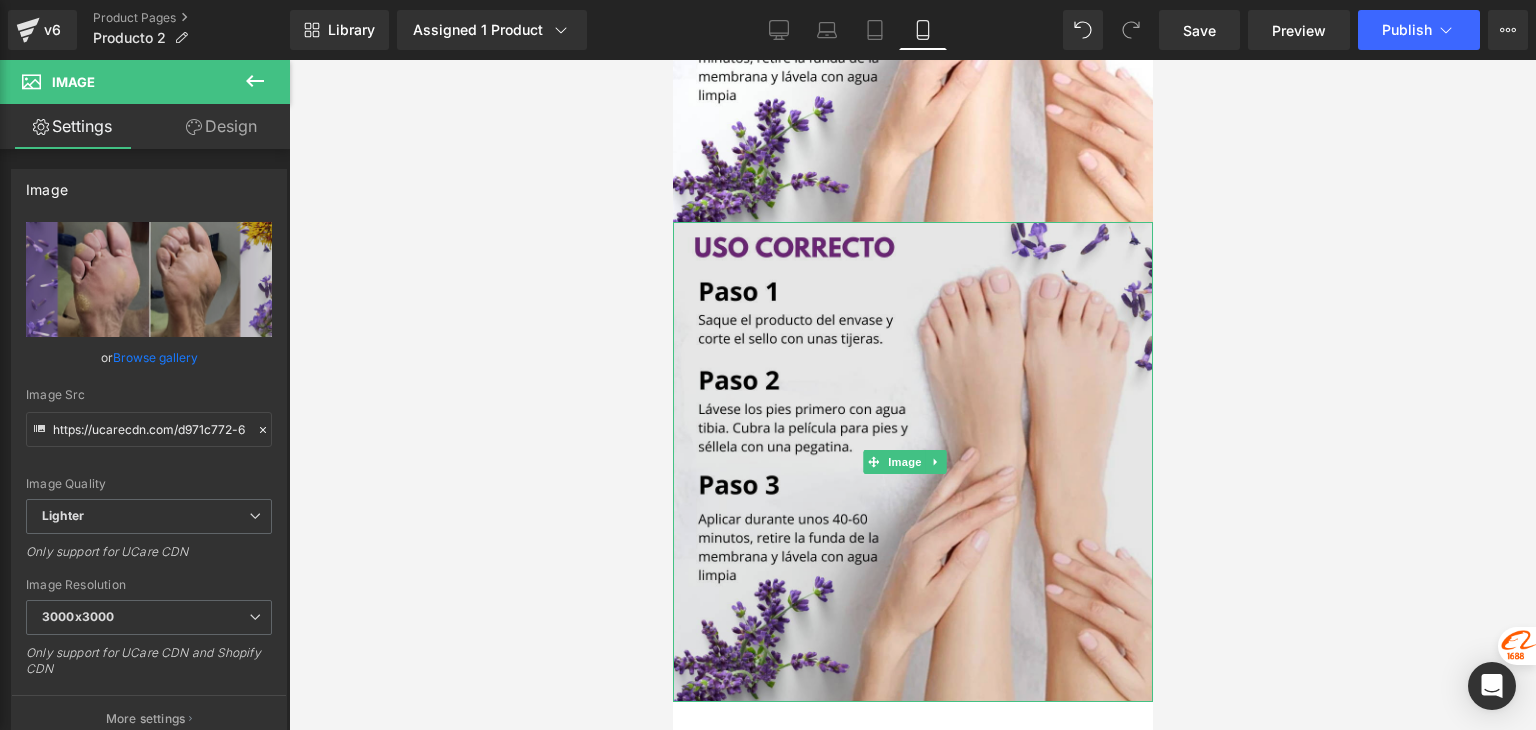 click at bounding box center (912, 462) 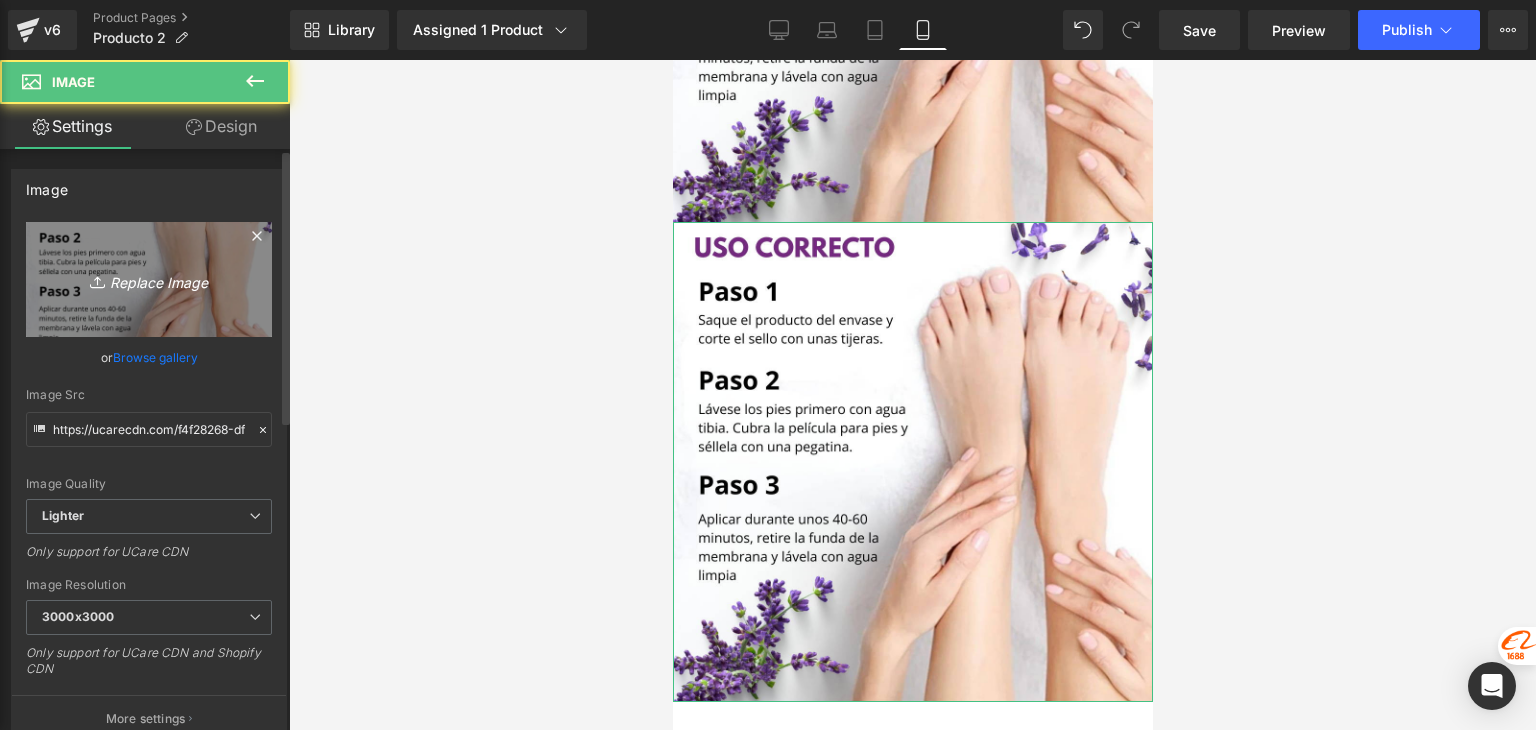 click on "Replace Image" at bounding box center [149, 279] 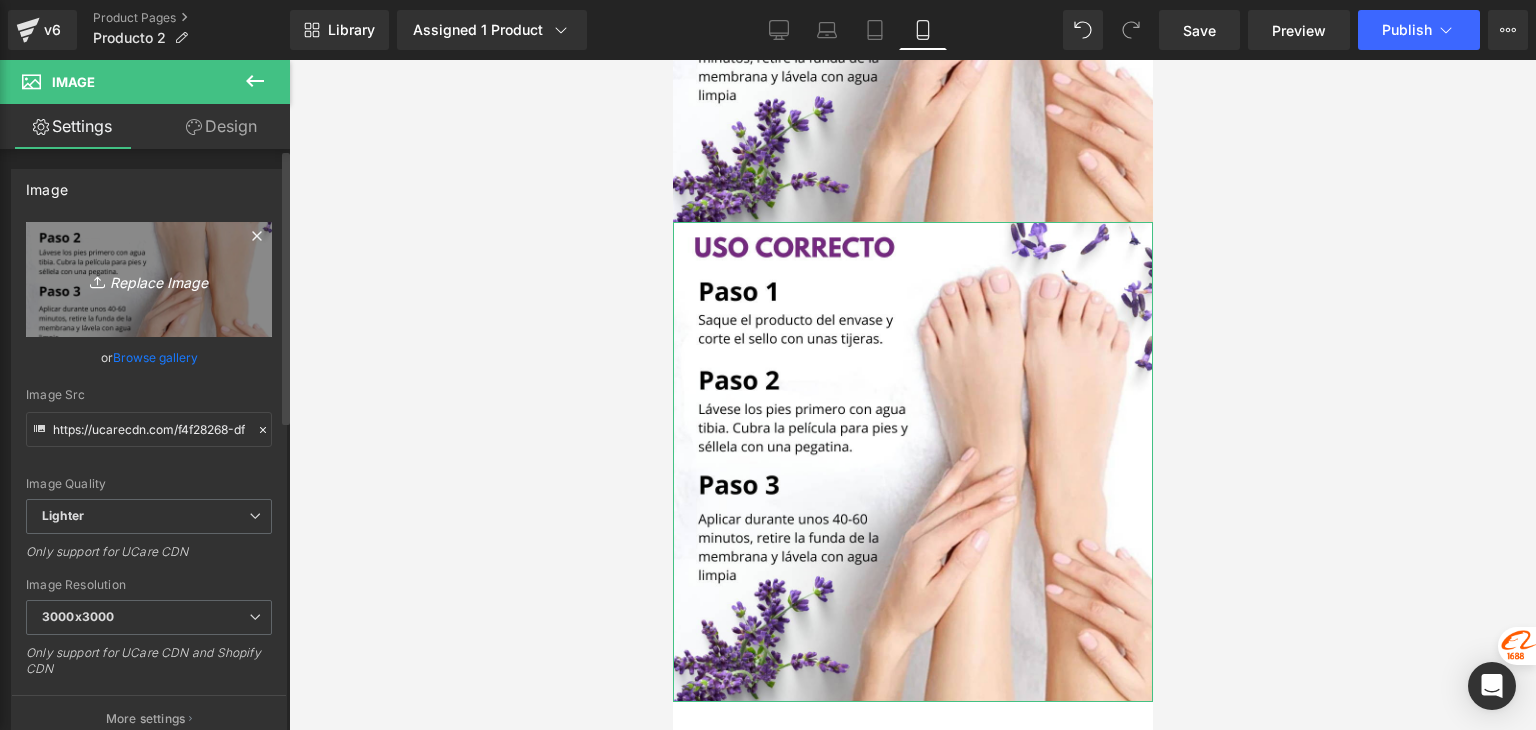 type on "C:\fakepath\8 (1).png" 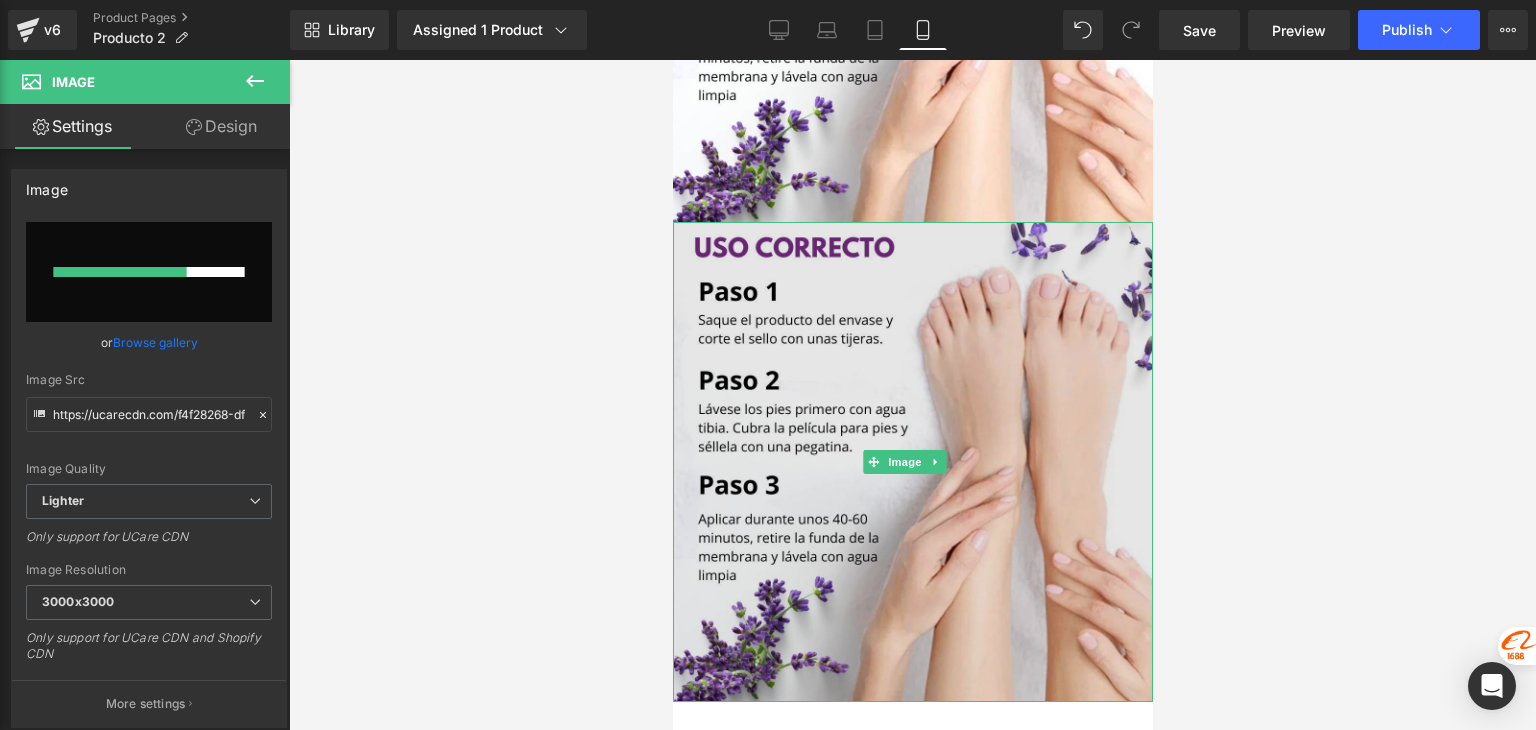 type 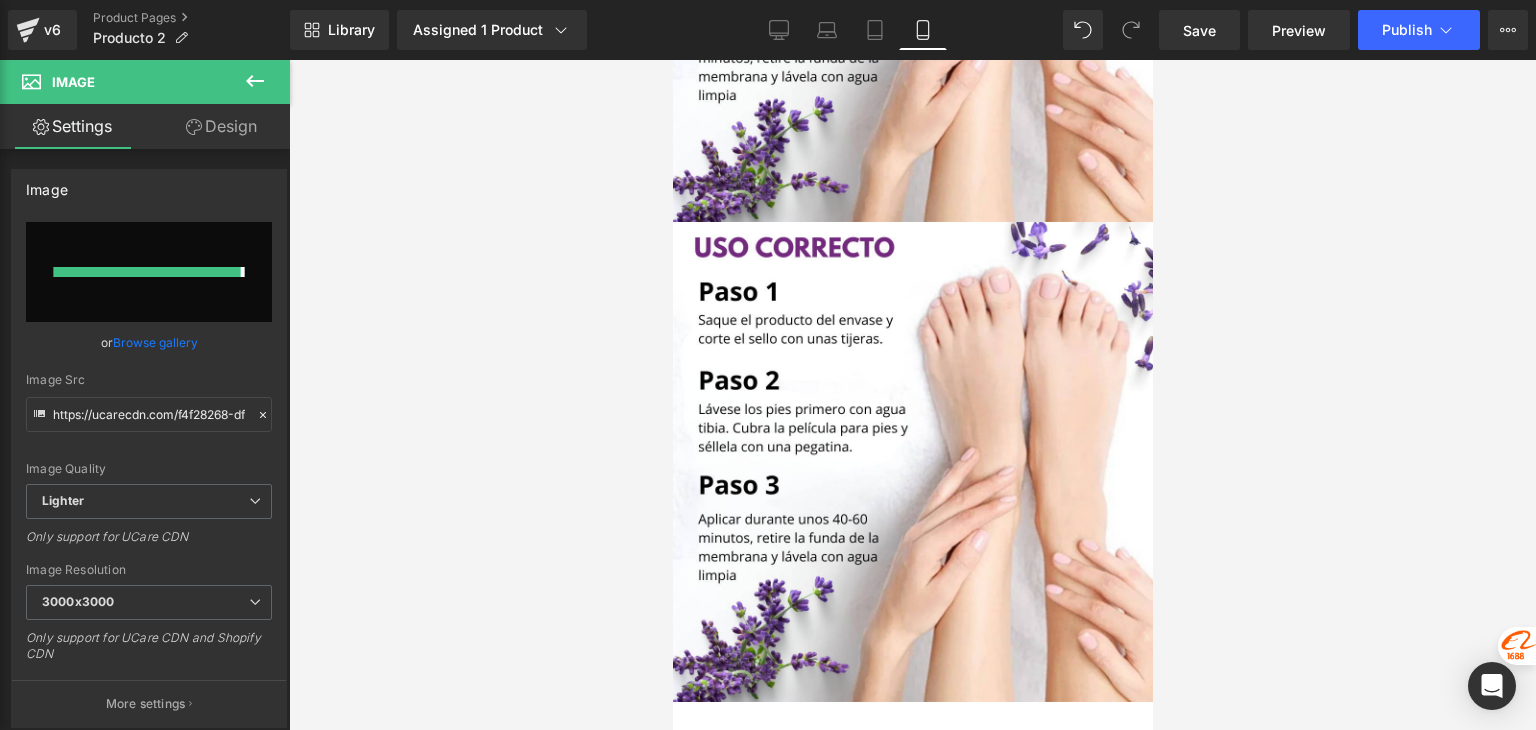 type on "https://ucarecdn.com/e481bb14-9e06-4c41-9d6f-25ed90aa7a22/-/format/auto/-/preview/3000x3000/-/quality/lighter/8%20_1_.png" 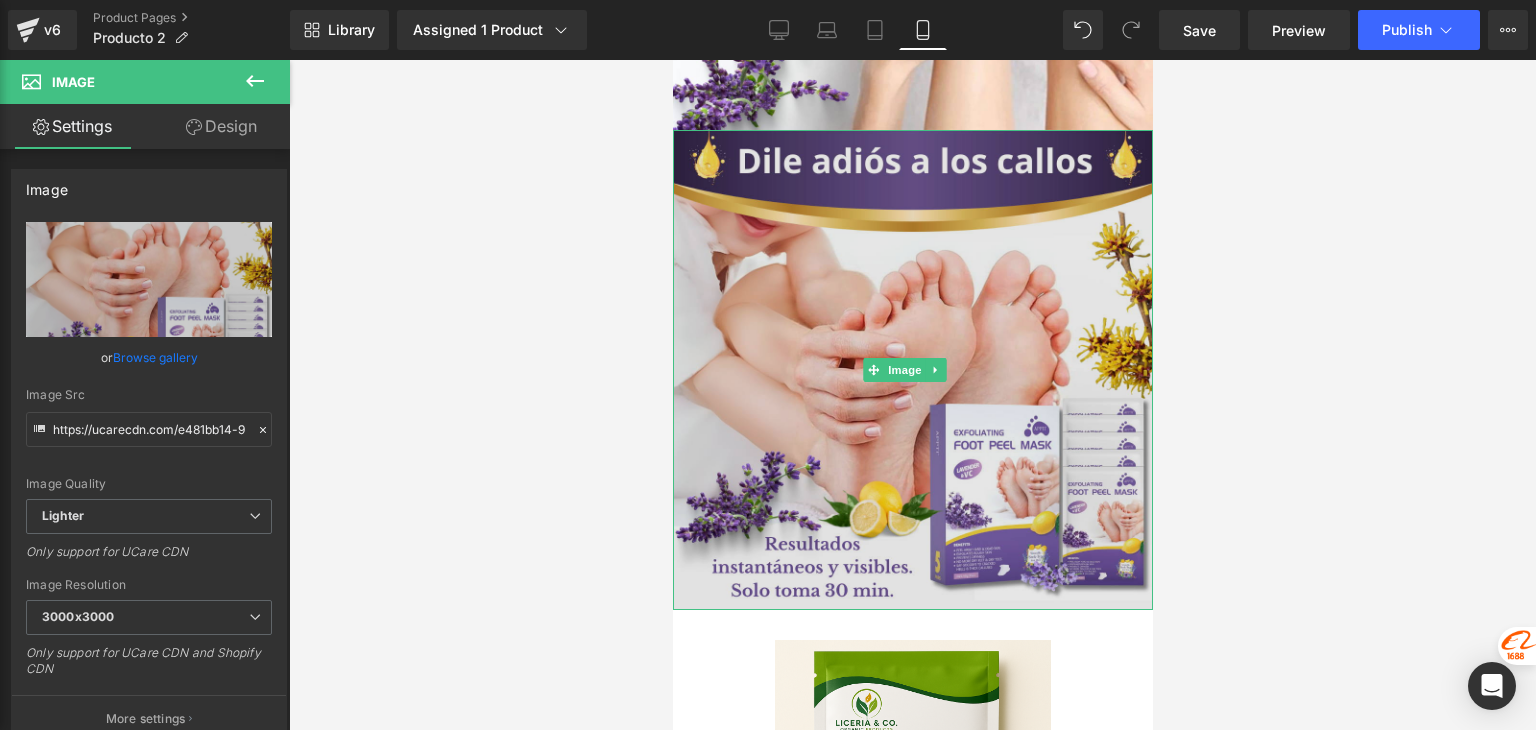scroll, scrollTop: 2500, scrollLeft: 0, axis: vertical 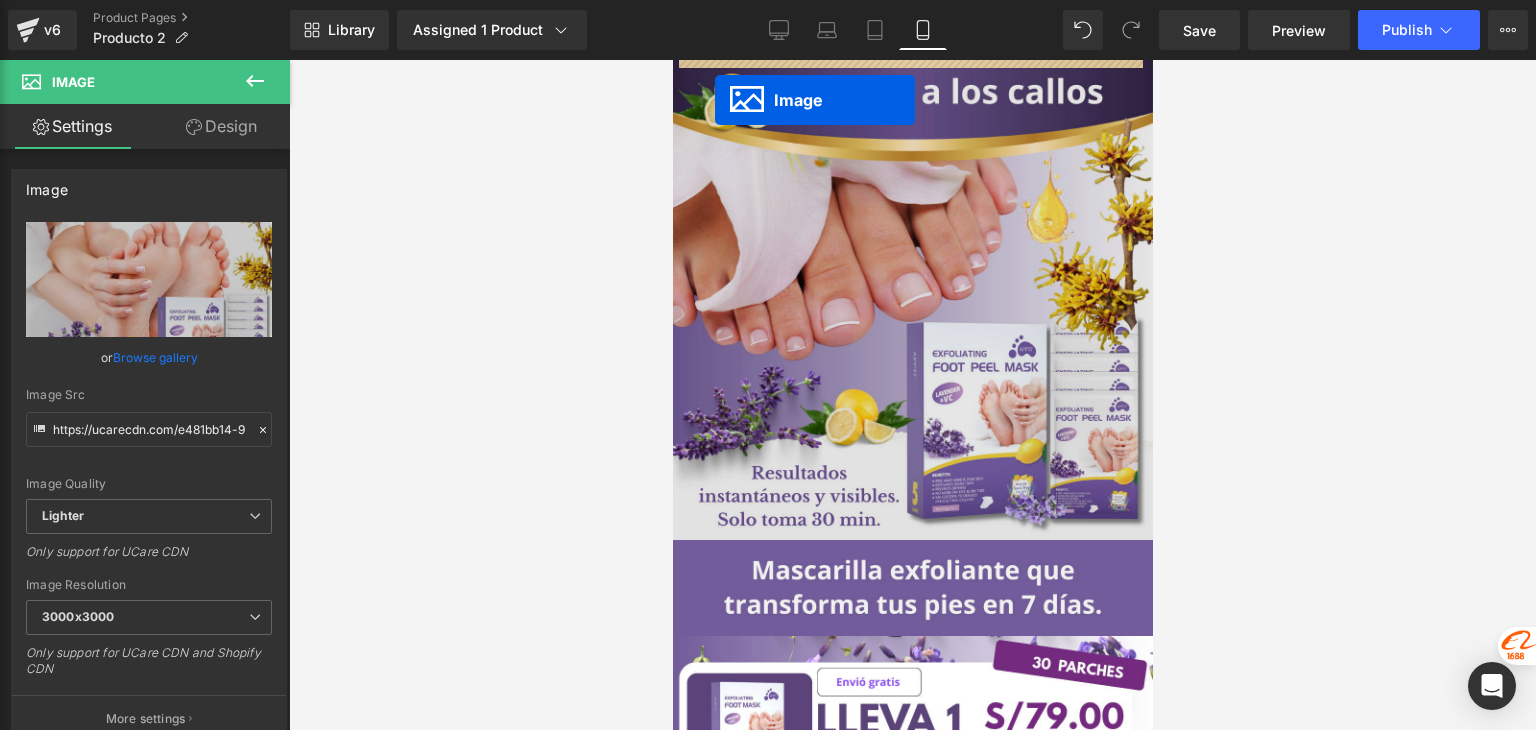 drag, startPoint x: 873, startPoint y: 301, endPoint x: 713, endPoint y: 98, distance: 258.47437 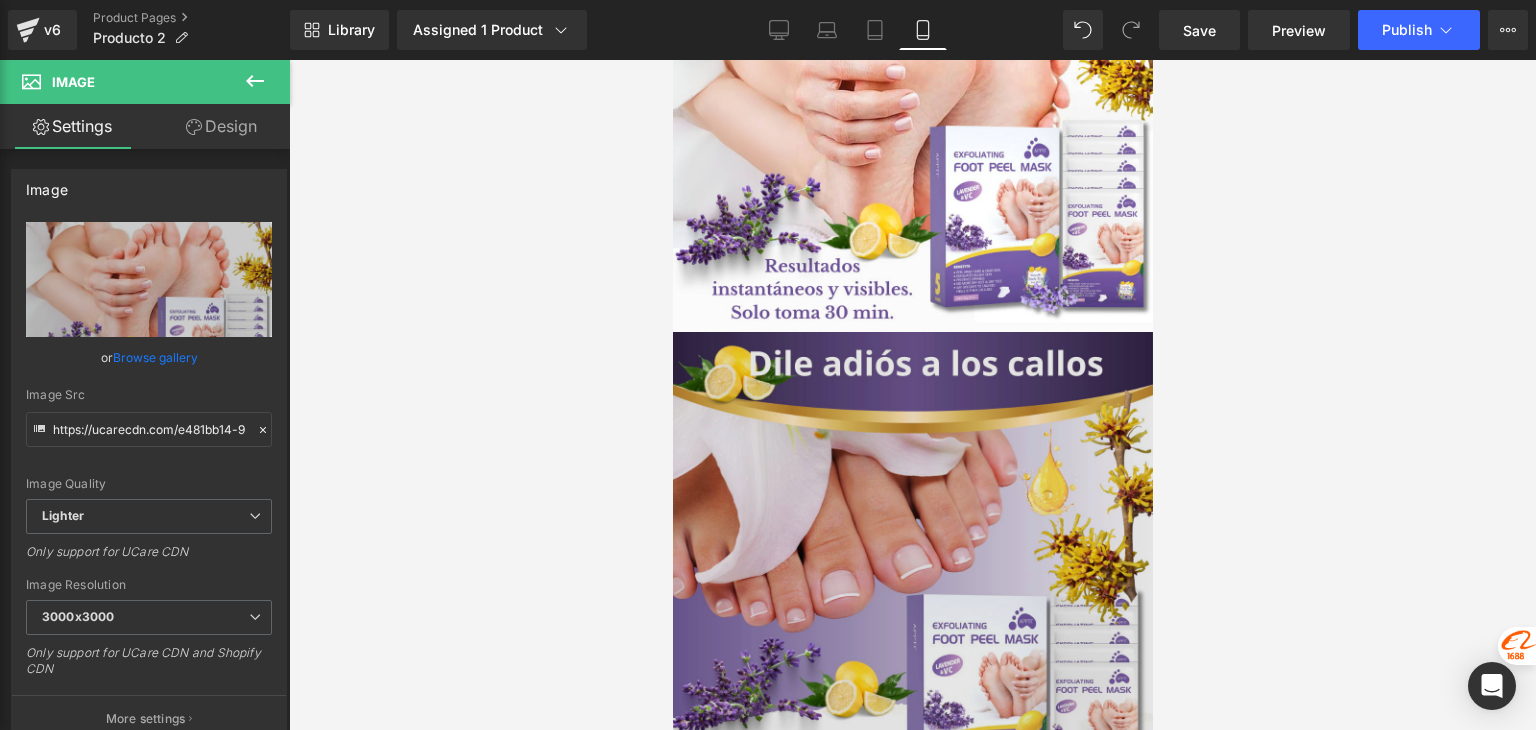 scroll, scrollTop: 200, scrollLeft: 0, axis: vertical 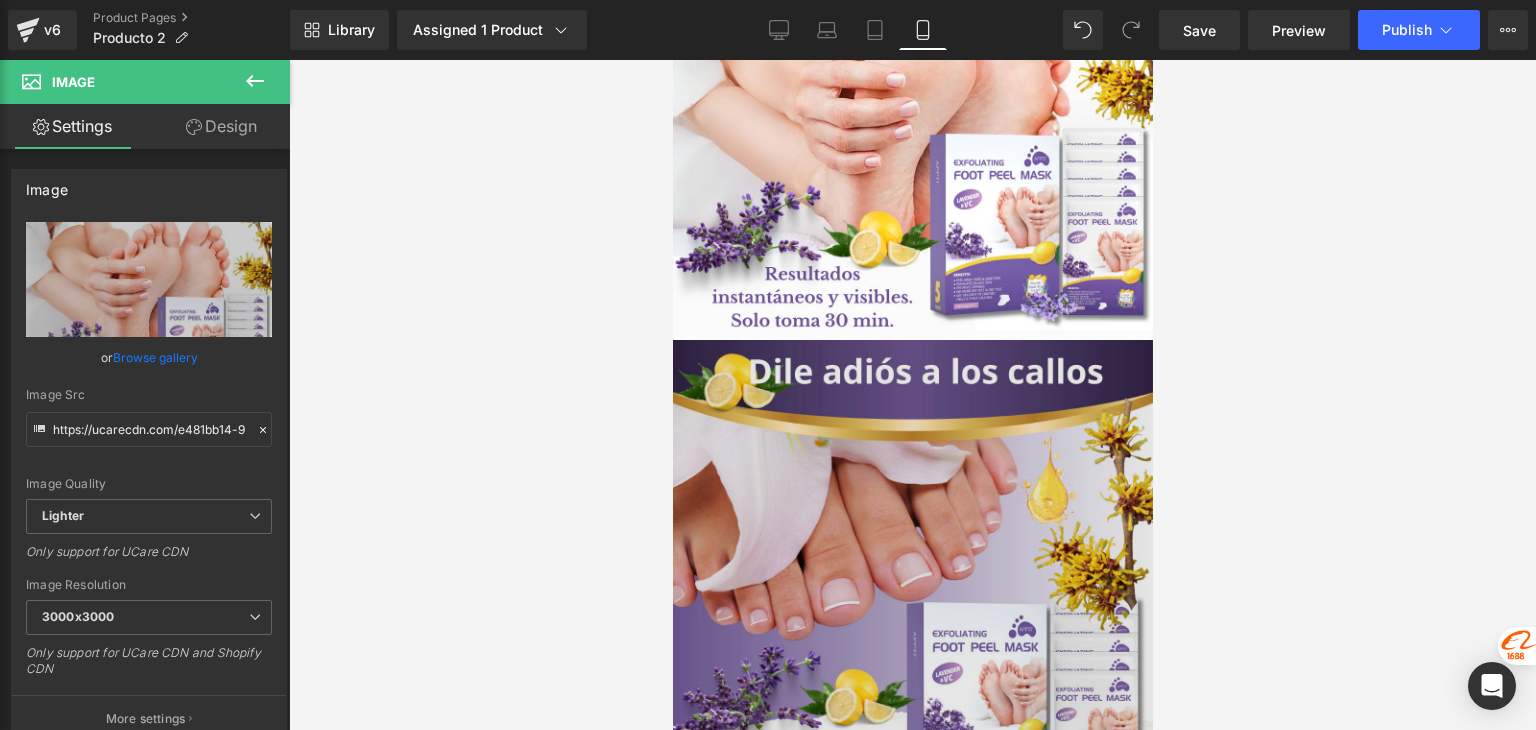 click at bounding box center [912, 580] 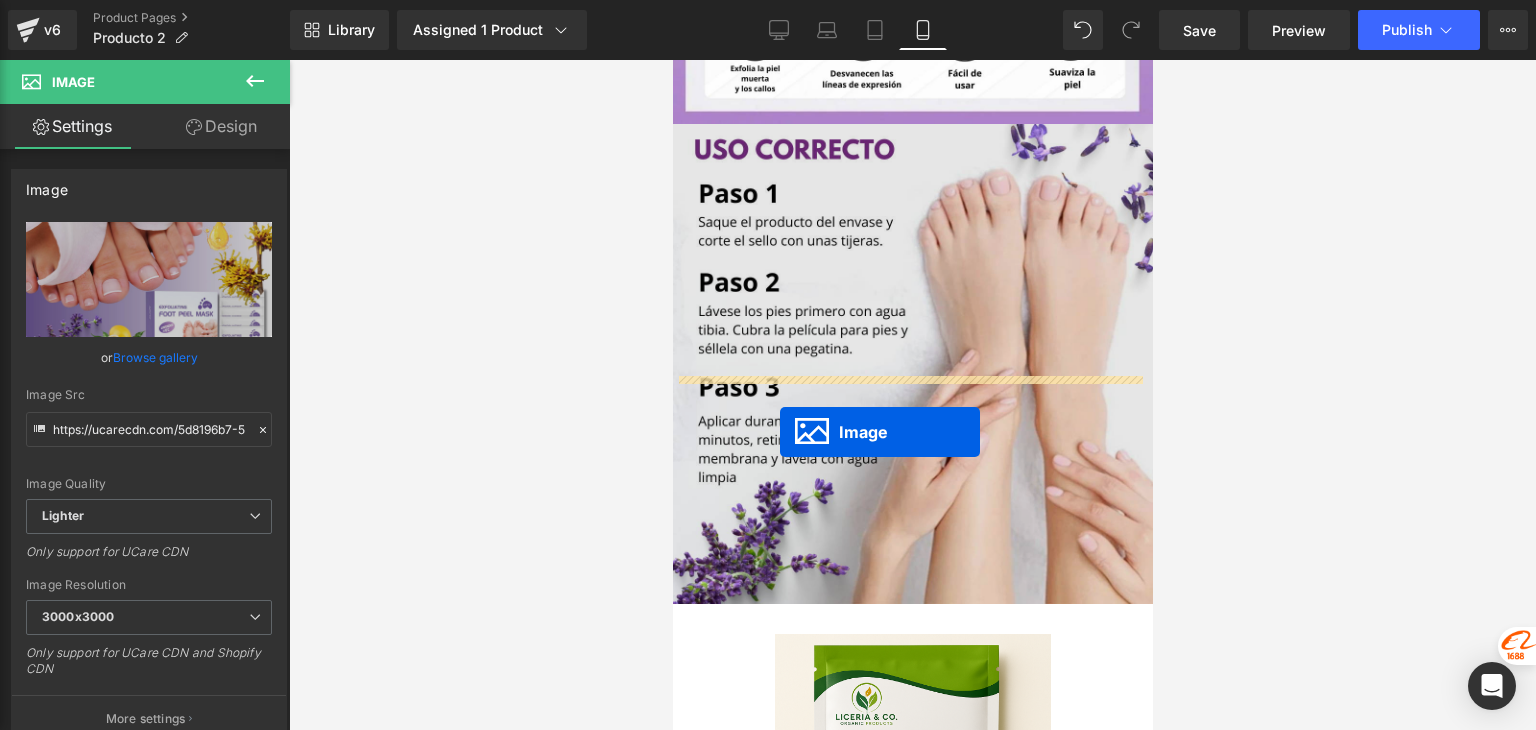 scroll, scrollTop: 2100, scrollLeft: 0, axis: vertical 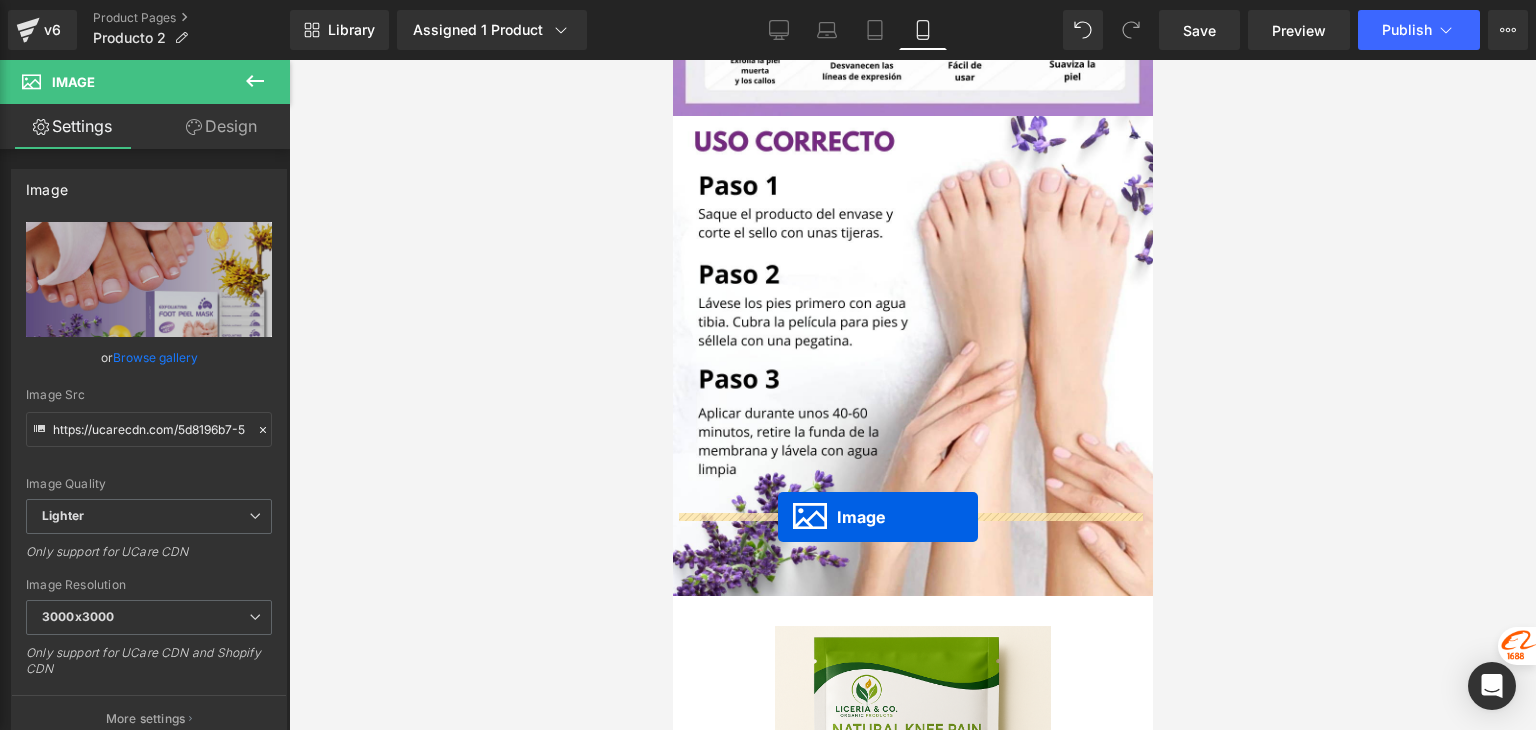 drag, startPoint x: 834, startPoint y: 550, endPoint x: 777, endPoint y: 517, distance: 65.863495 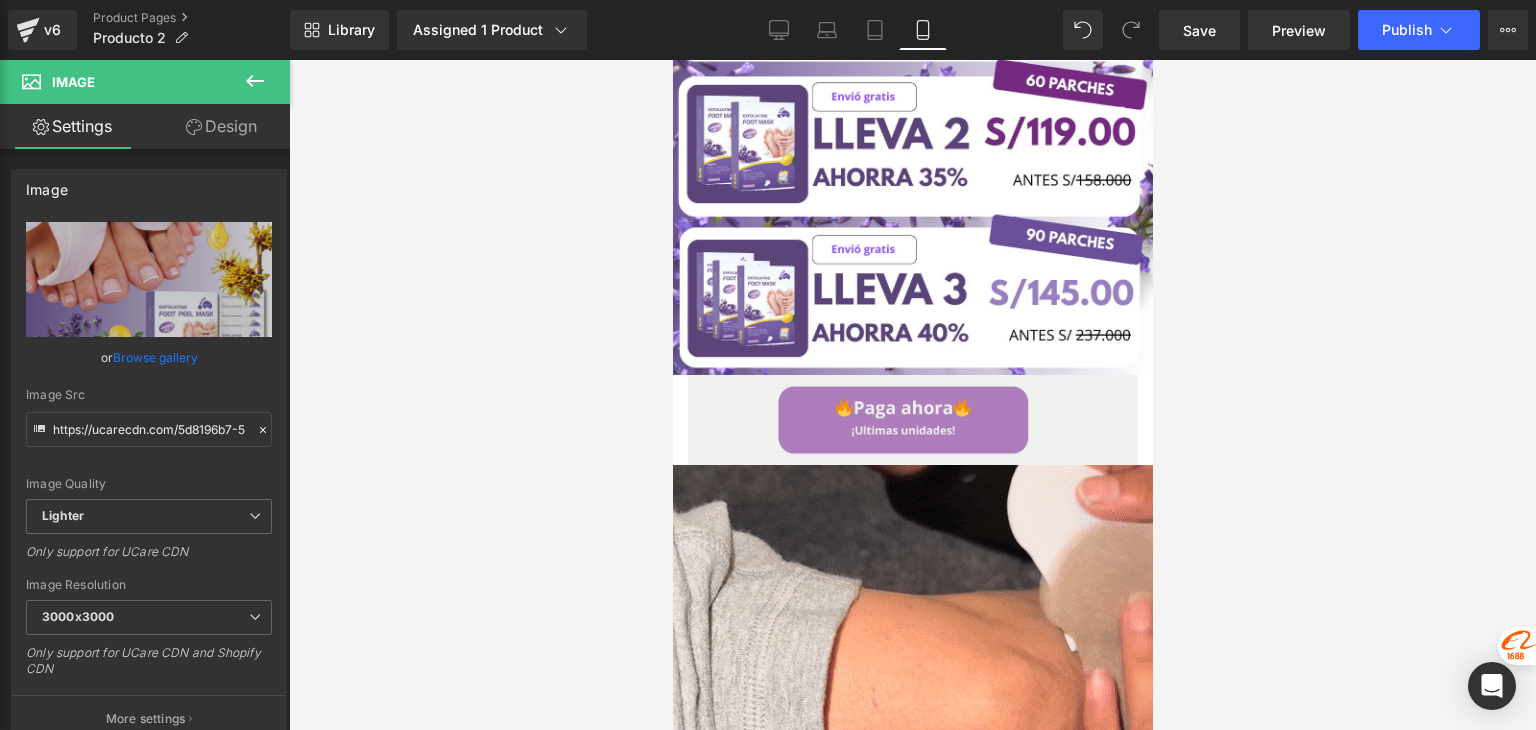scroll, scrollTop: 713, scrollLeft: 0, axis: vertical 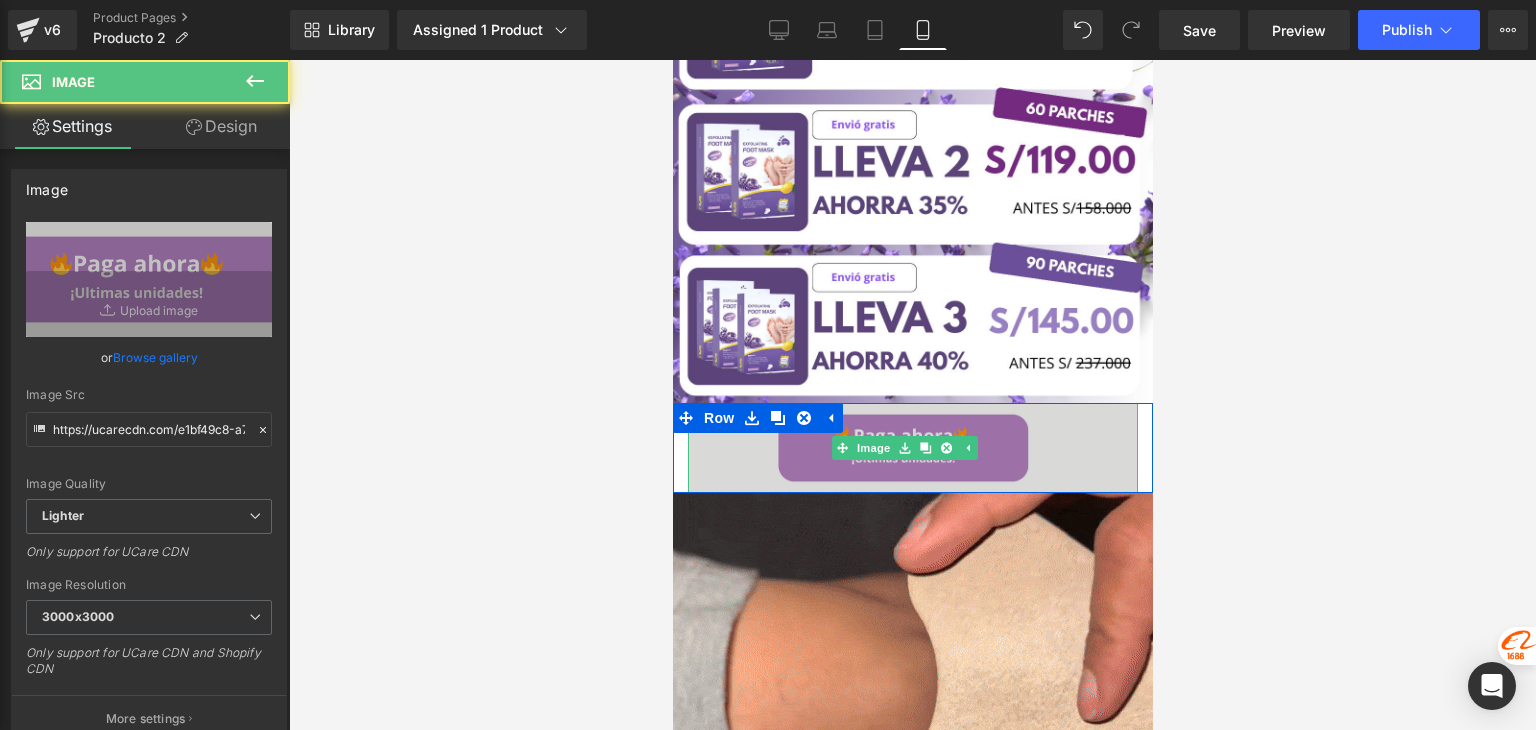 click at bounding box center [912, 448] 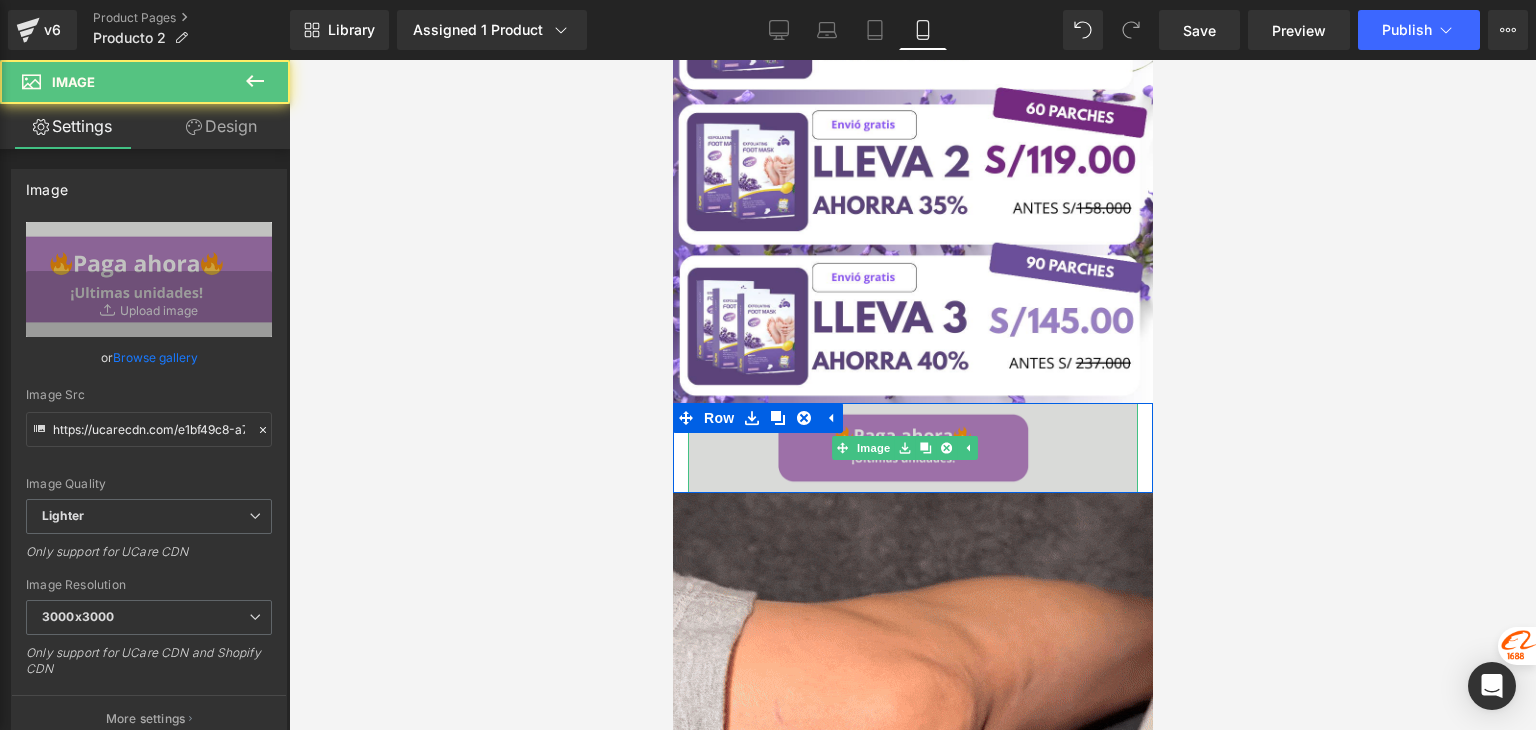 click at bounding box center (912, 448) 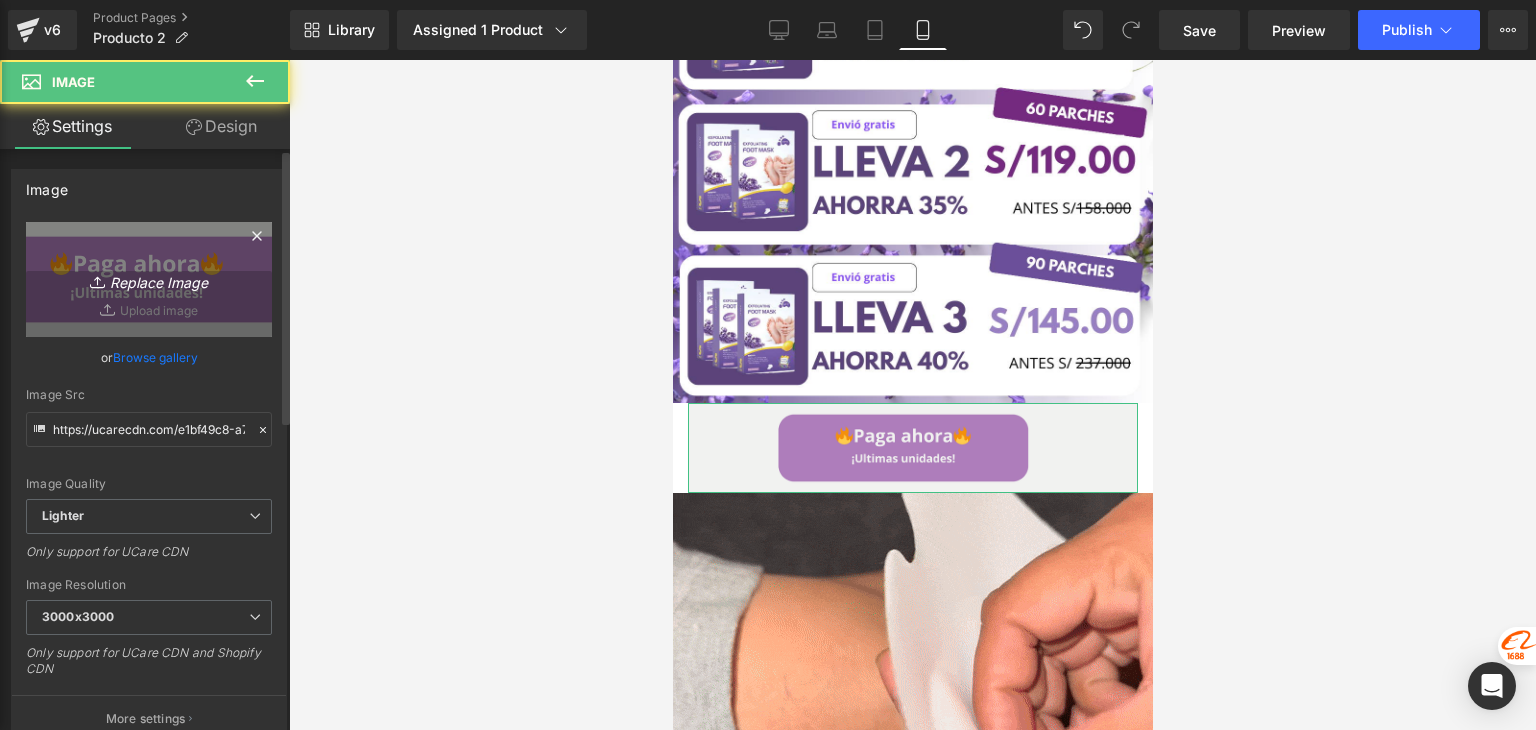 click on "Replace Image" at bounding box center [149, 279] 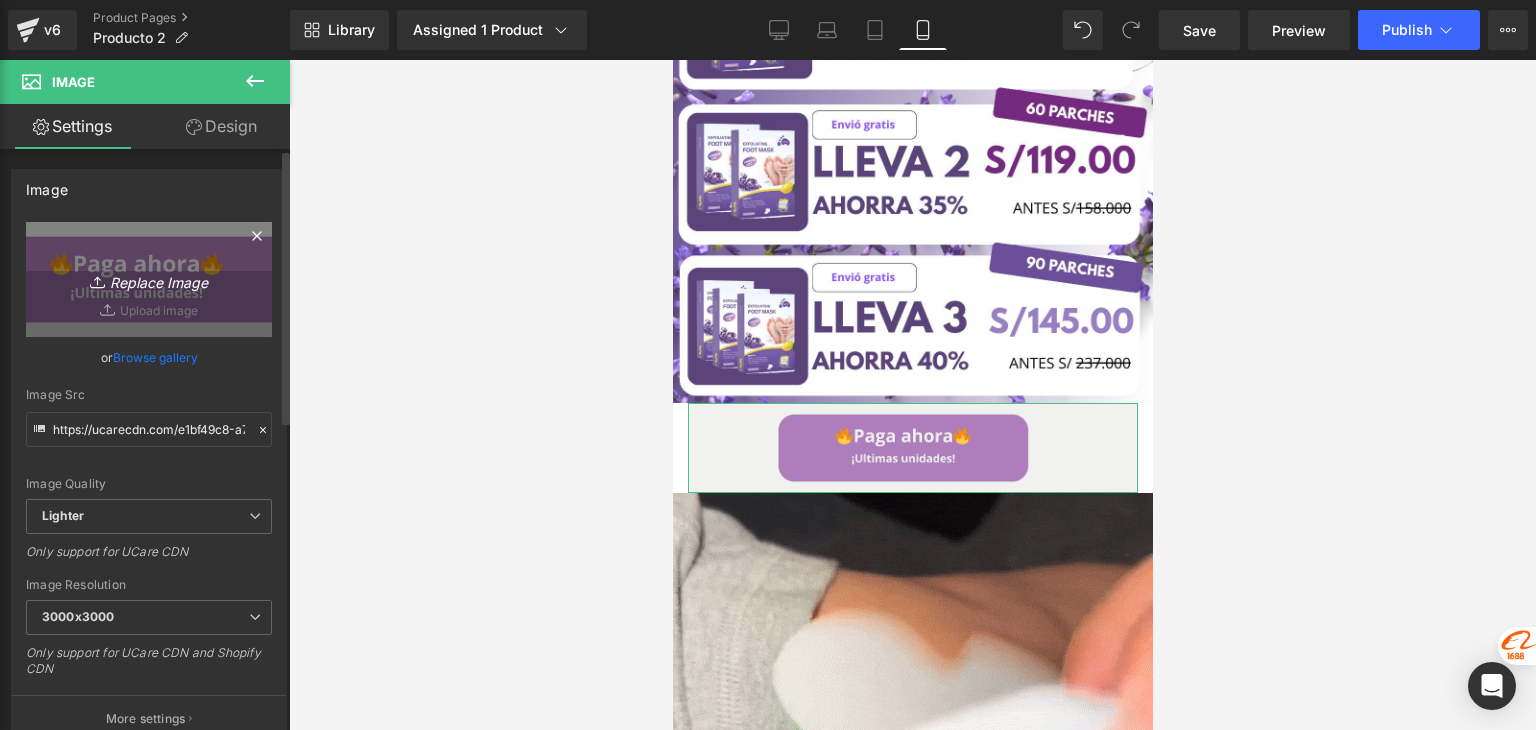 type on "C:\fakepath\005 (1).png" 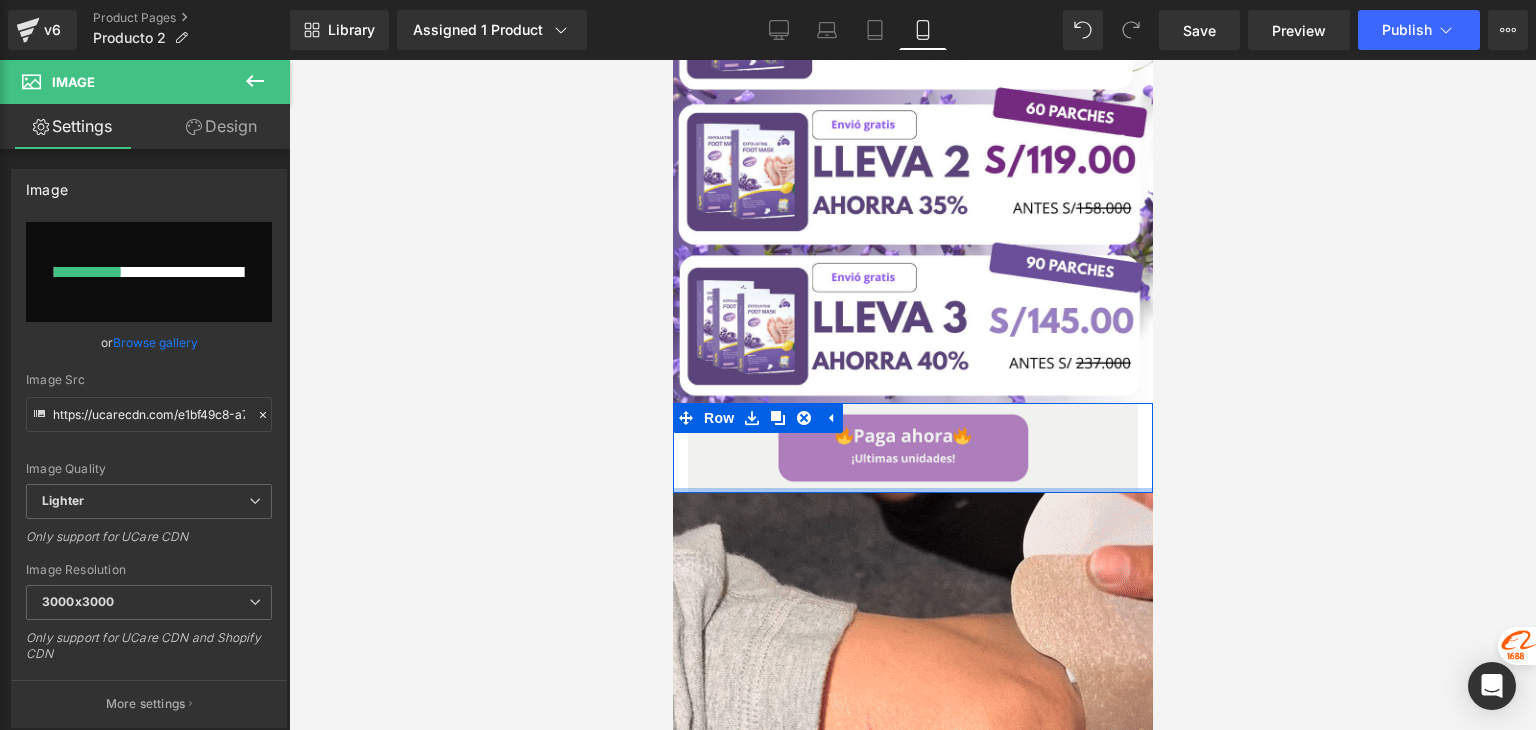 type 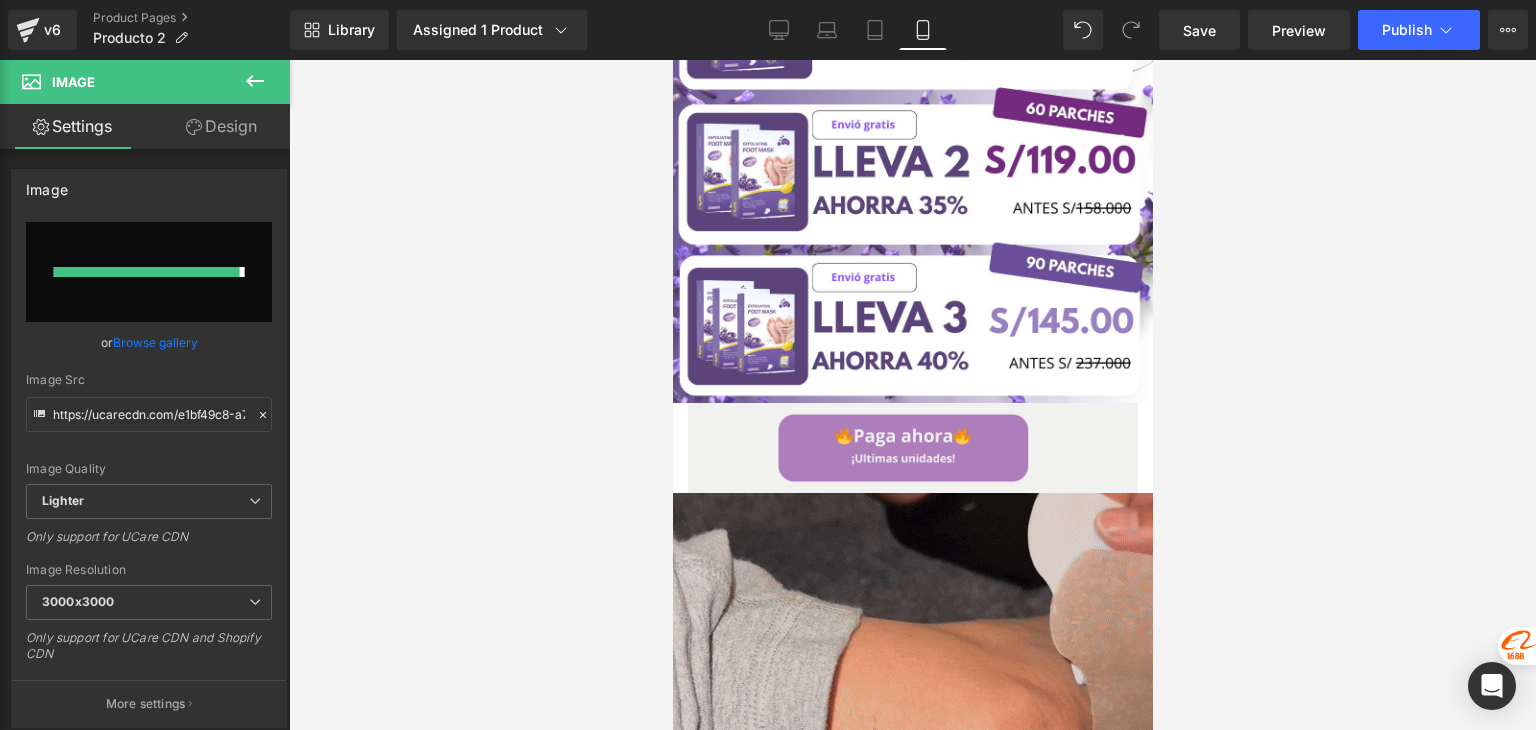 type on "https://ucarecdn.com/8e2f79eb-988d-468a-b8b4-64aa719b6cf2/-/format/auto/-/preview/3000x3000/-/quality/lighter/005%20_1_.png" 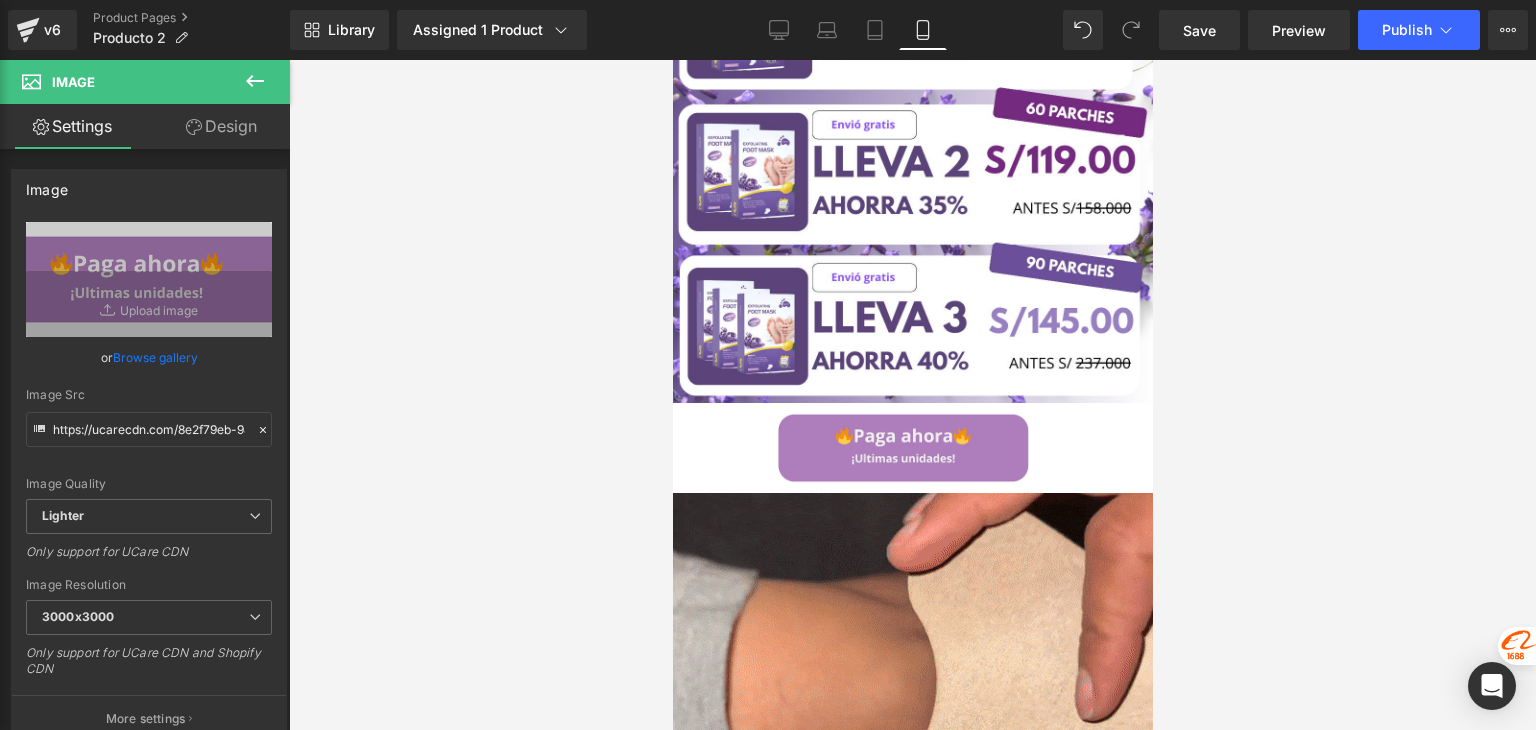 click at bounding box center (912, 395) 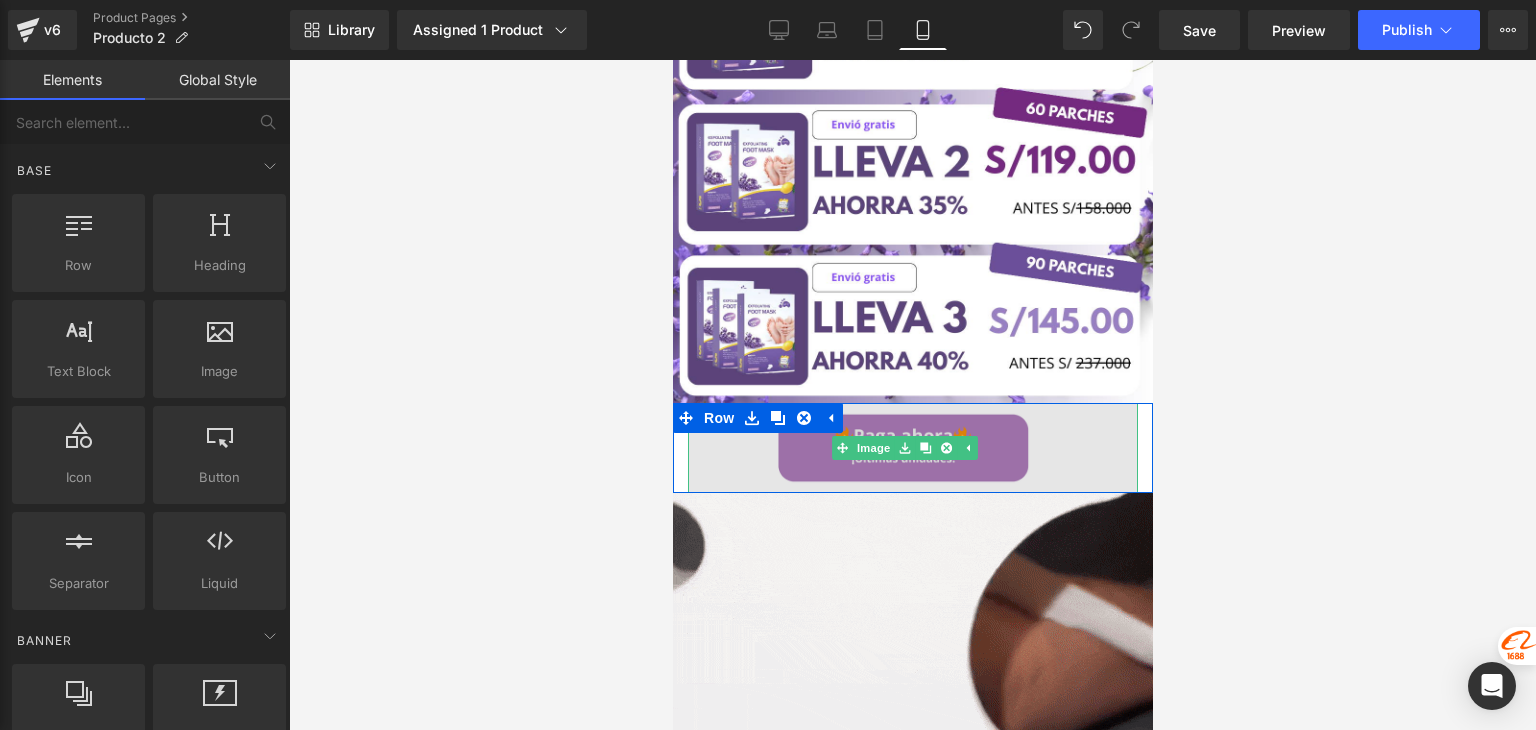 click at bounding box center [912, 448] 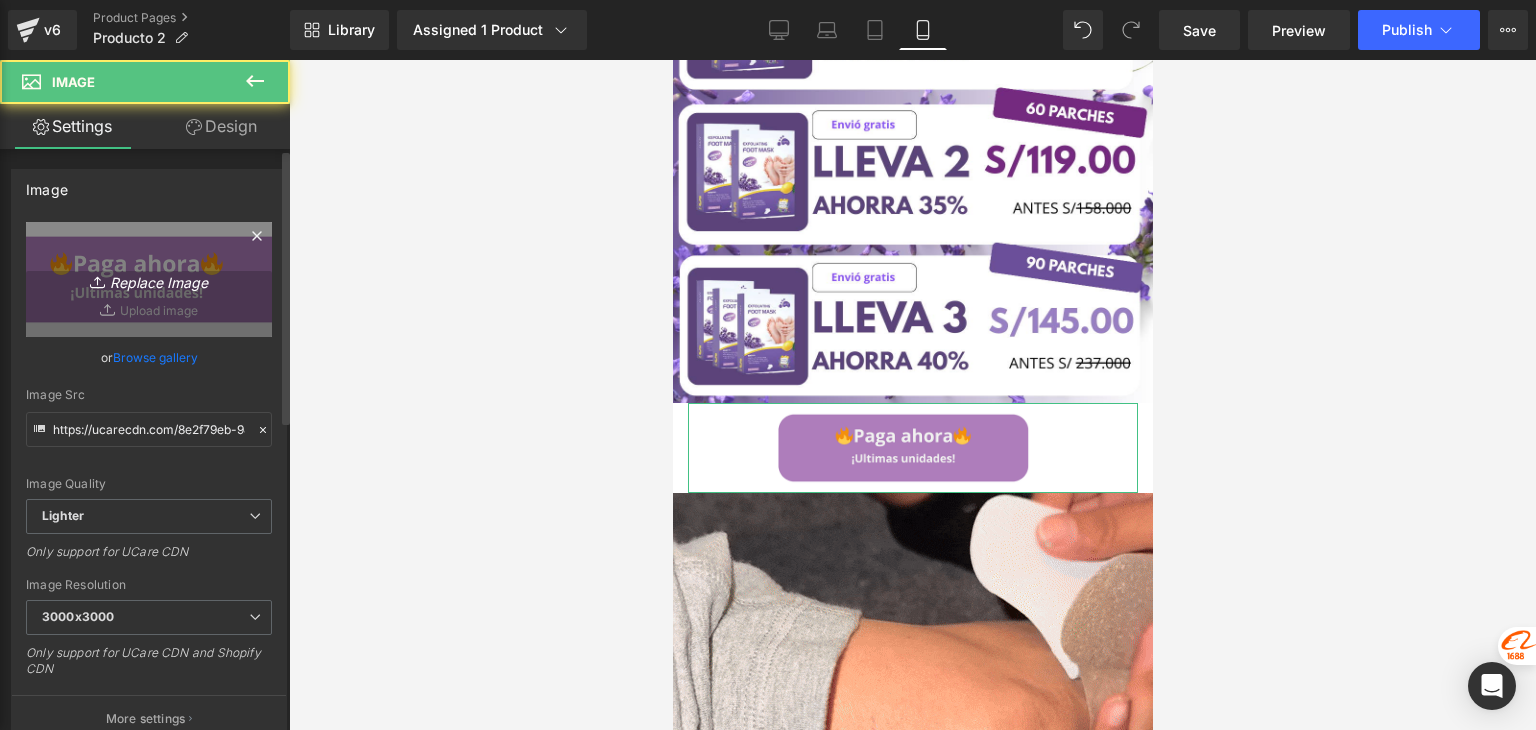 click on "Replace Image" at bounding box center [149, 279] 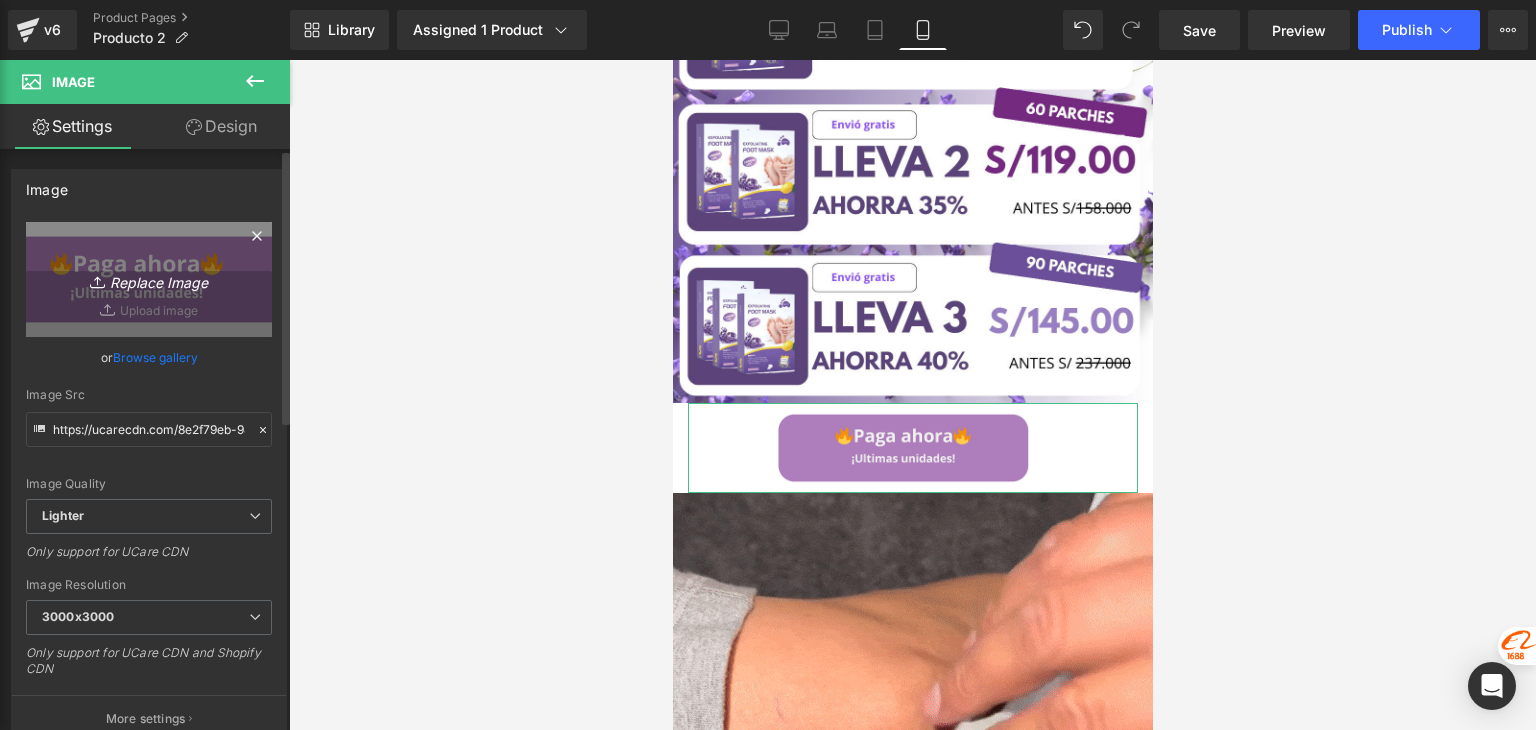 type on "C:\fakepath\005 (1).png" 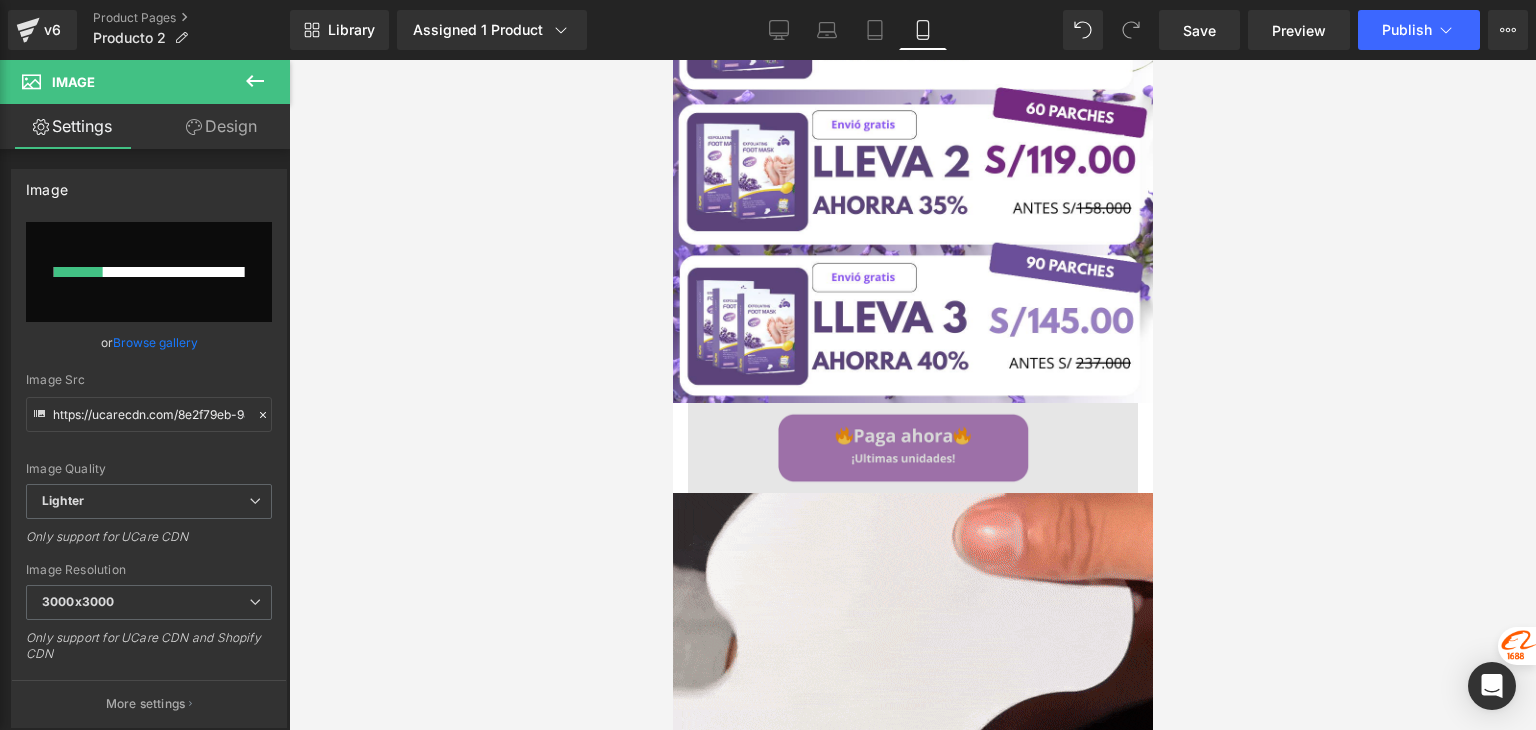 type 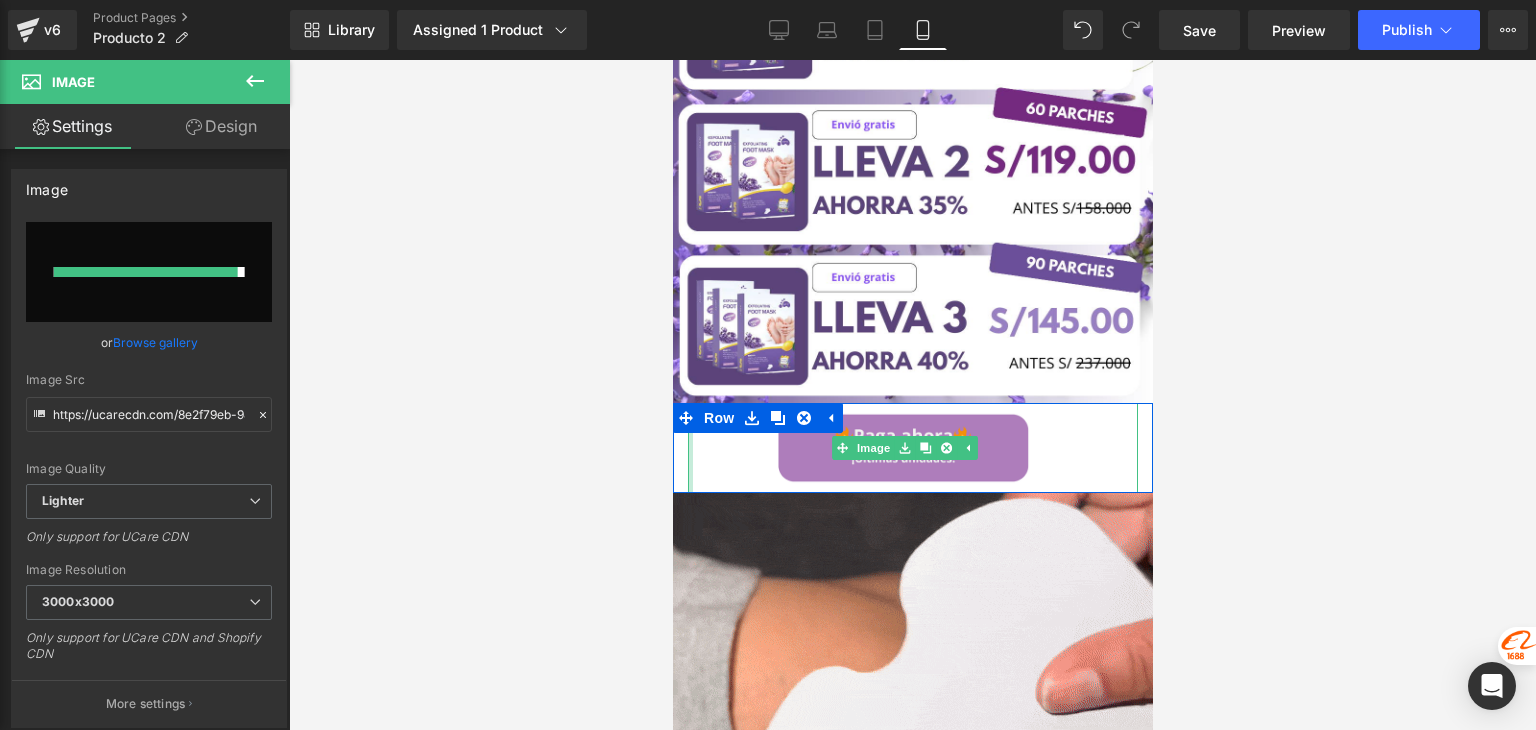 type on "https://ucarecdn.com/0bd05196-e55e-4b70-bdac-ff5d1eea3ad3/-/format/auto/-/preview/3000x3000/-/quality/lighter/005%20_1_.png" 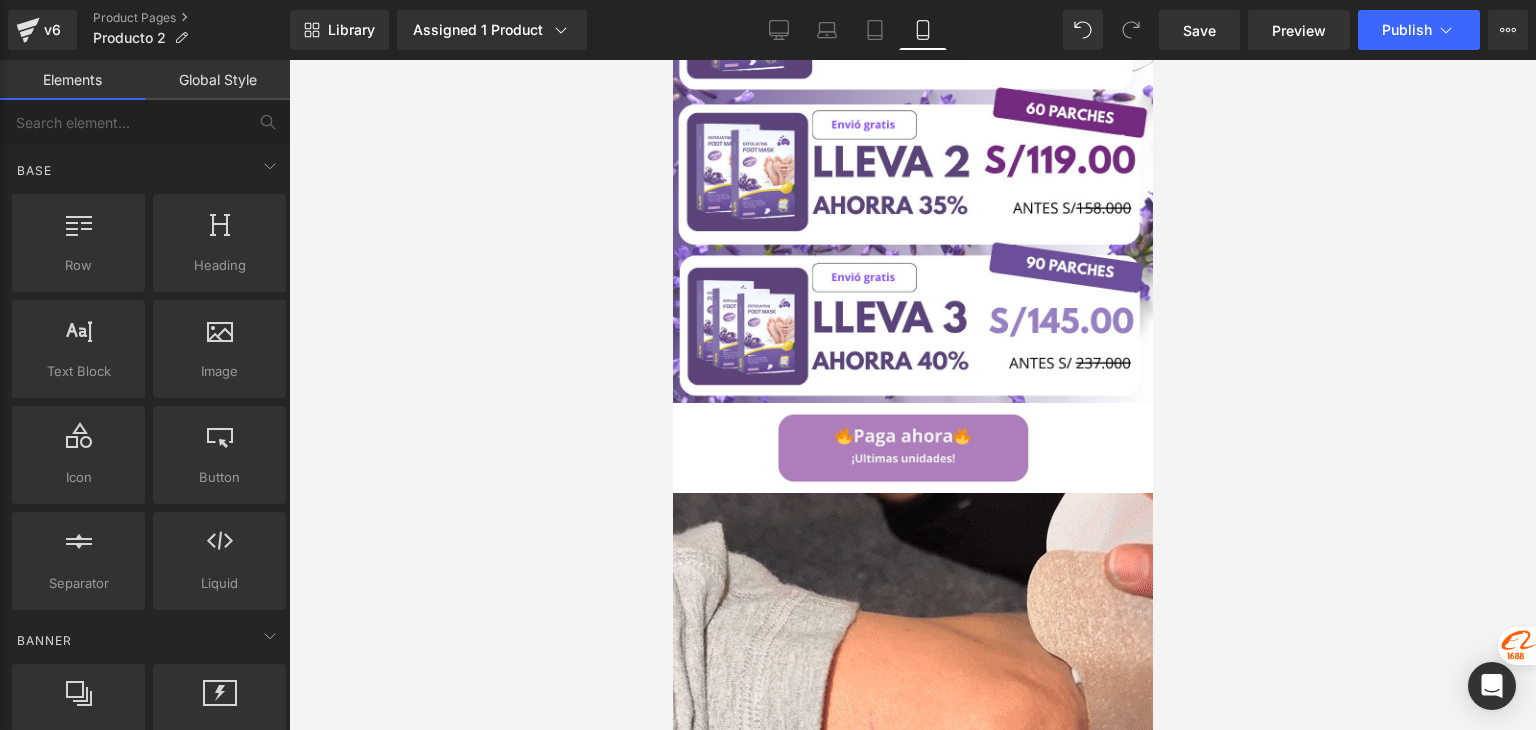 click at bounding box center (912, 395) 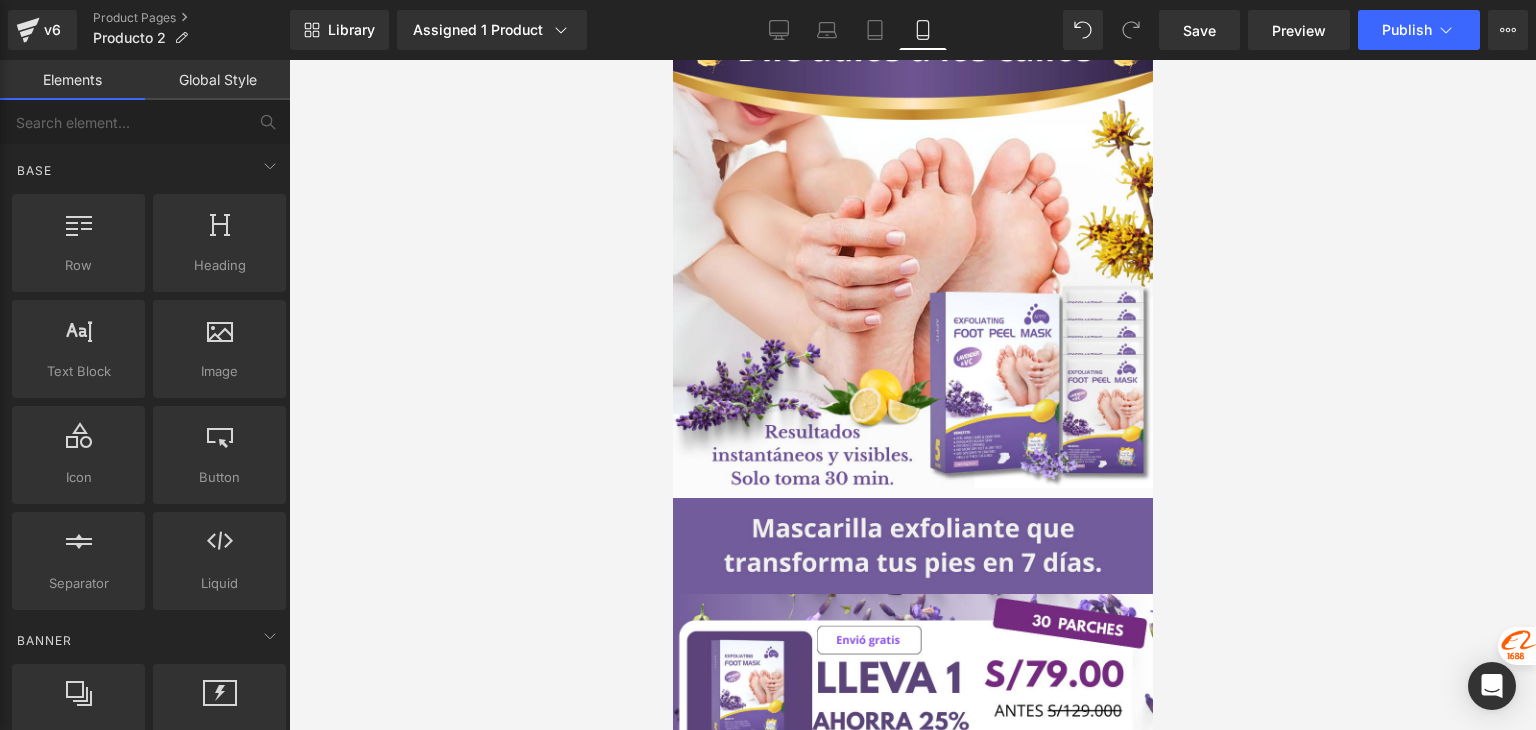 scroll, scrollTop: 0, scrollLeft: 0, axis: both 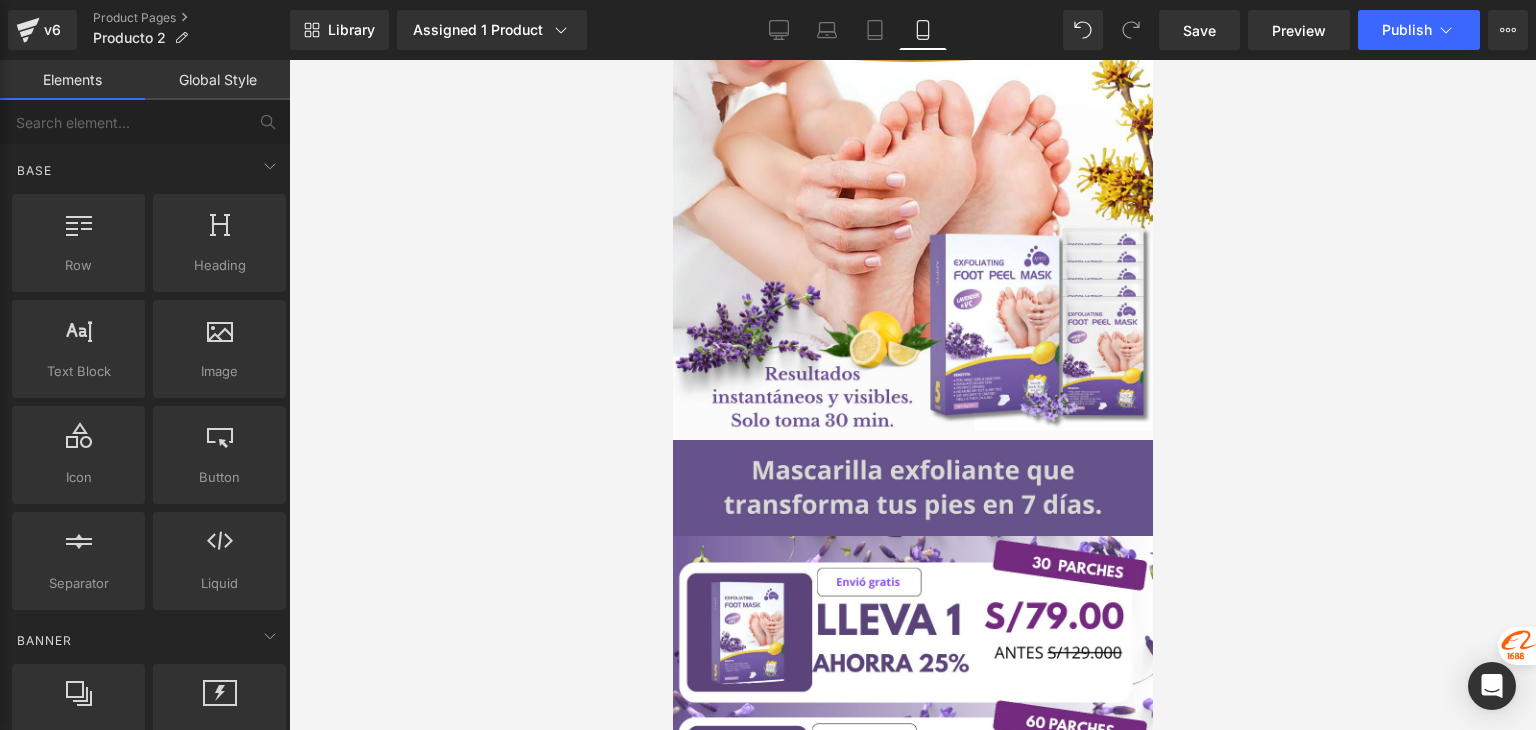 click at bounding box center [912, 488] 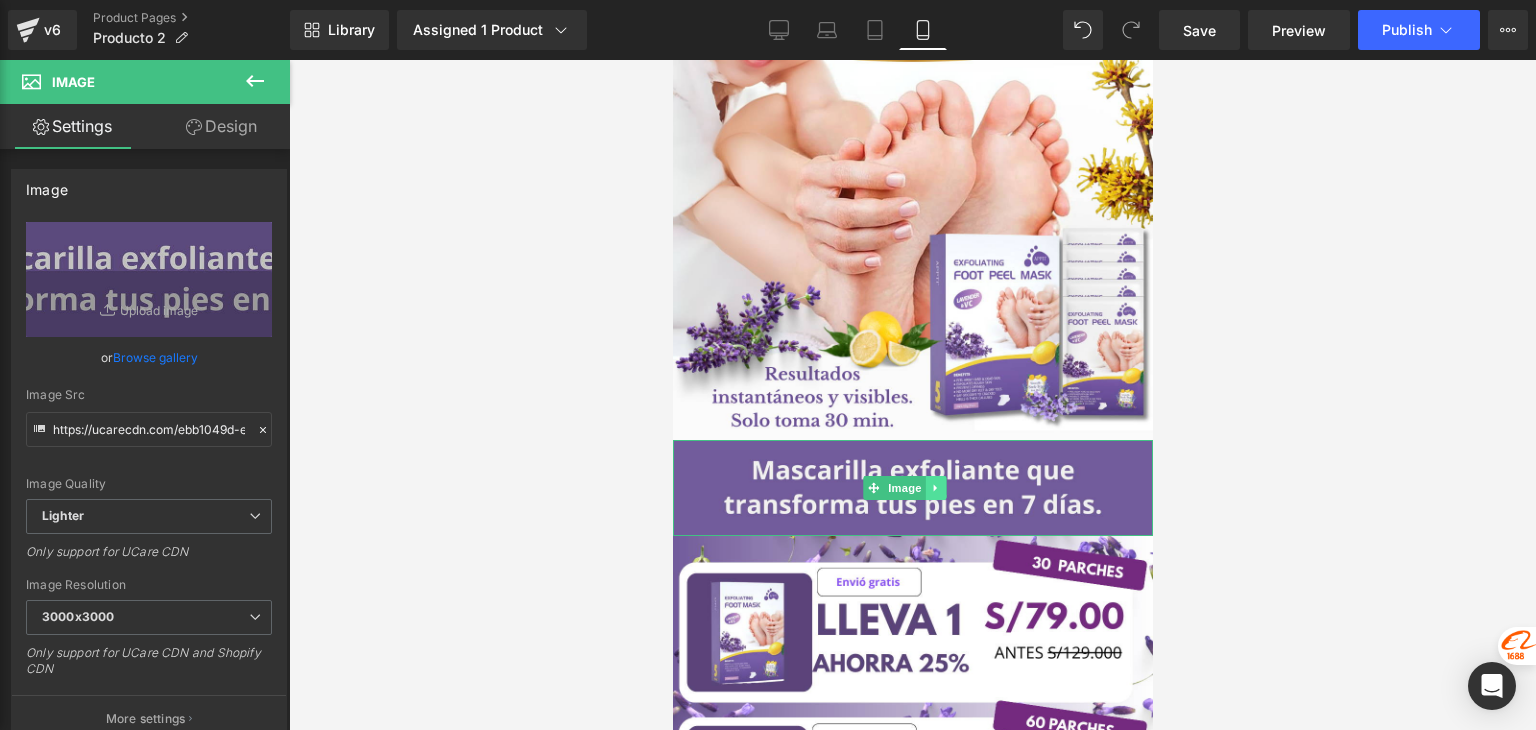 click 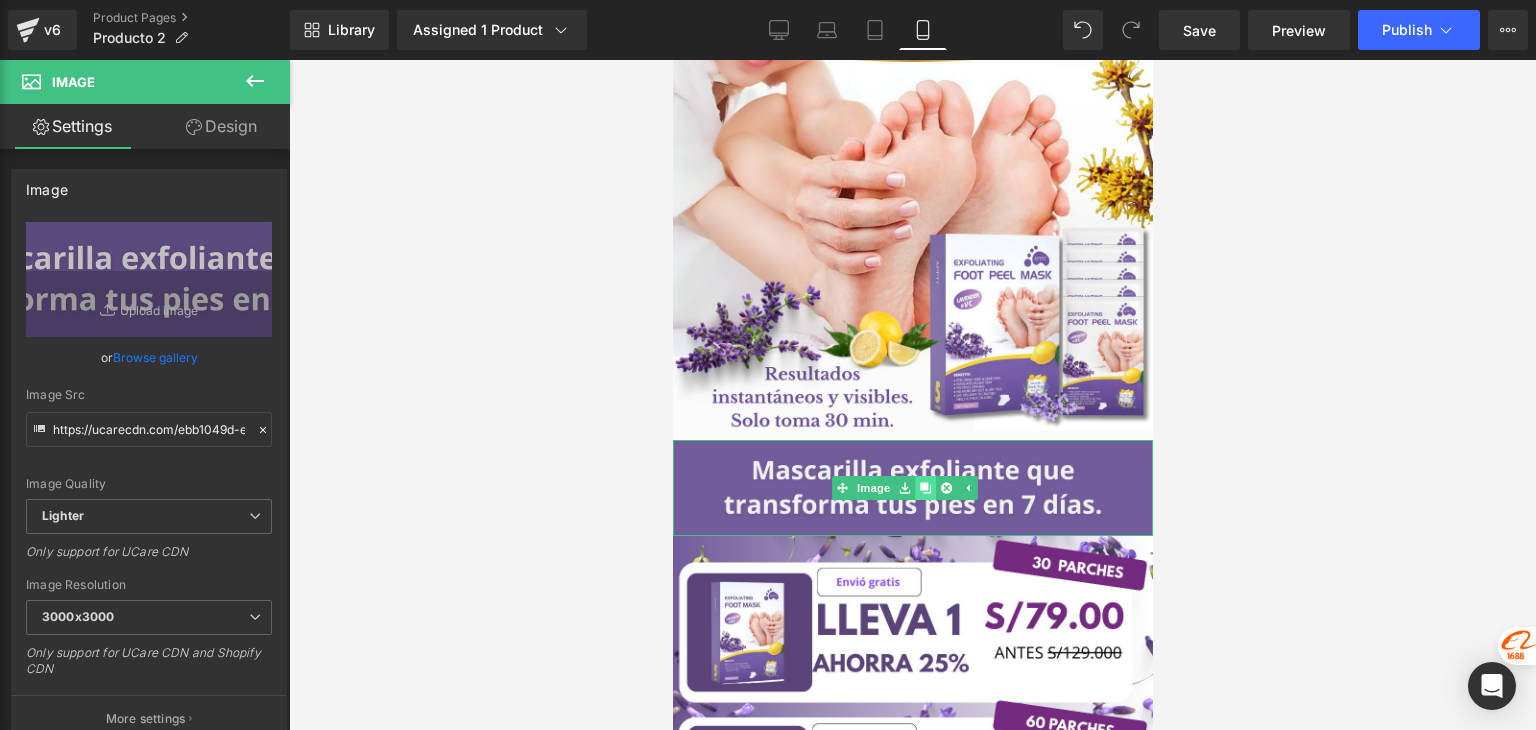 click 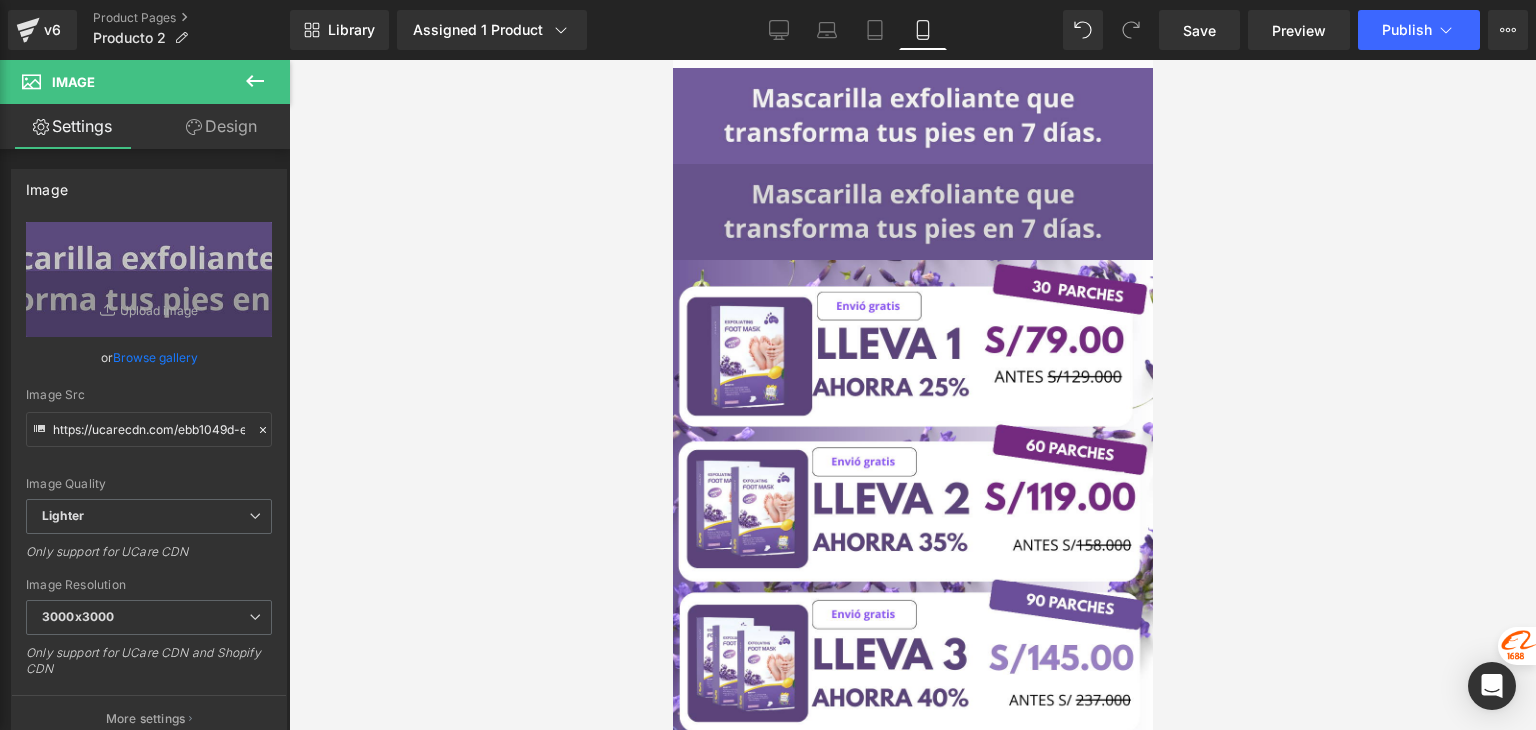 scroll, scrollTop: 477, scrollLeft: 0, axis: vertical 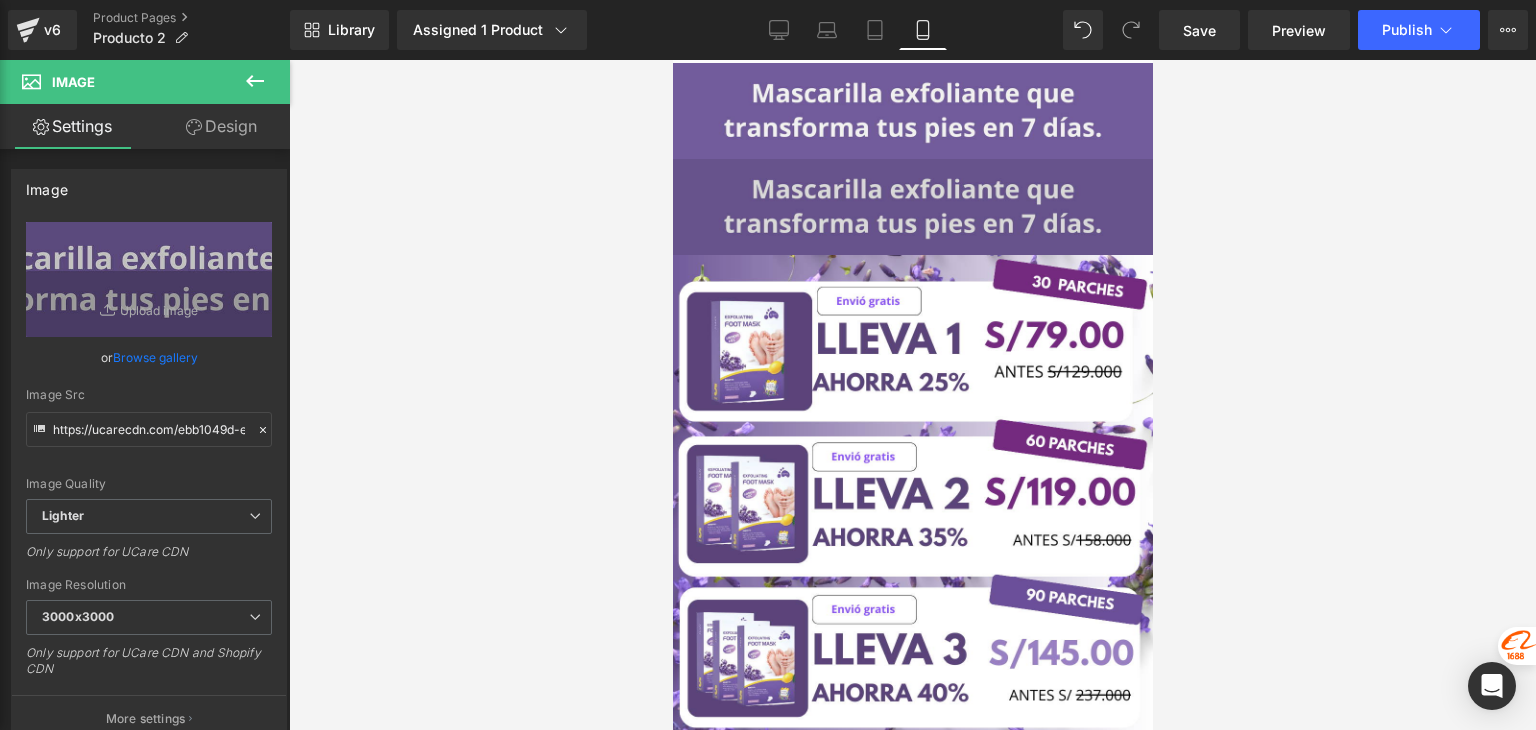 click at bounding box center [912, 207] 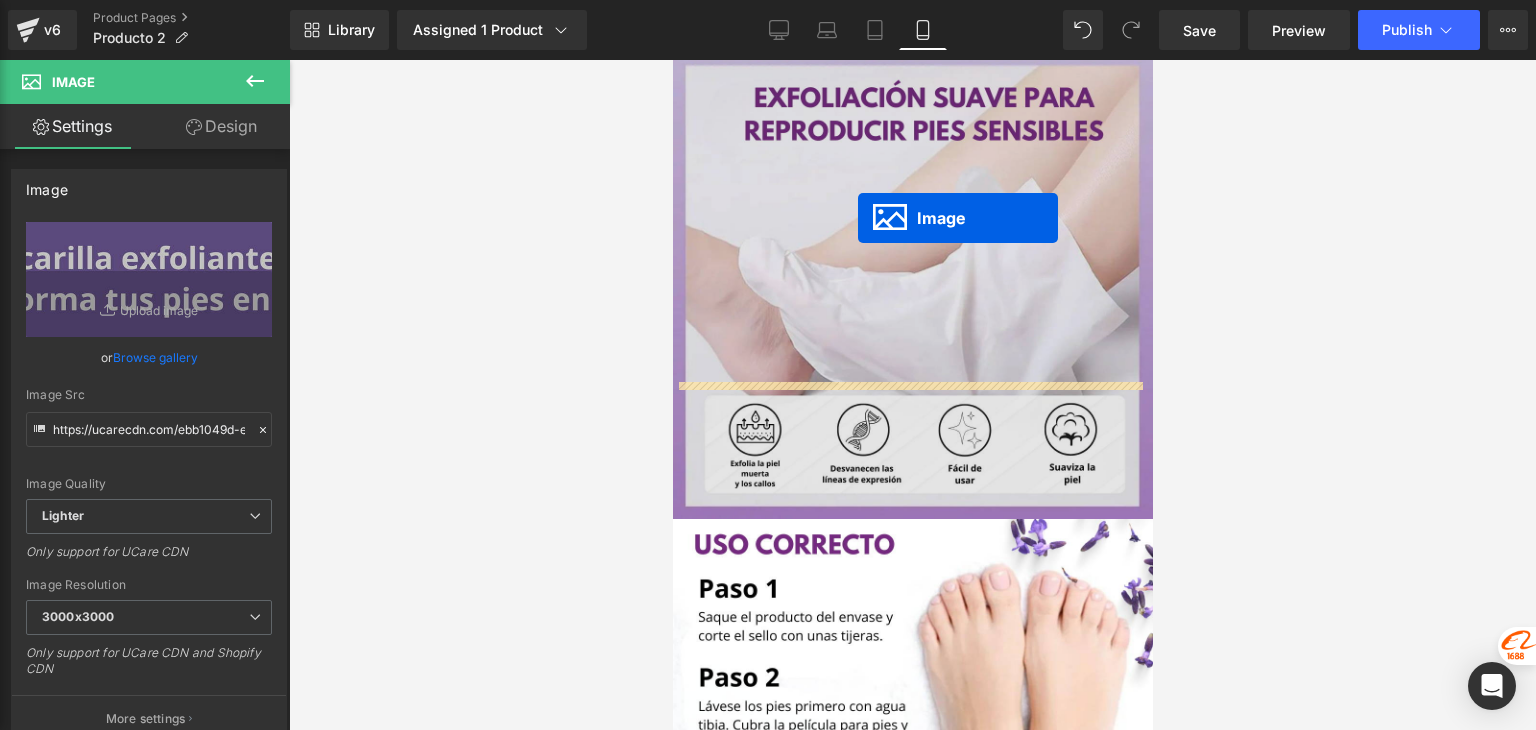 scroll, scrollTop: 1877, scrollLeft: 0, axis: vertical 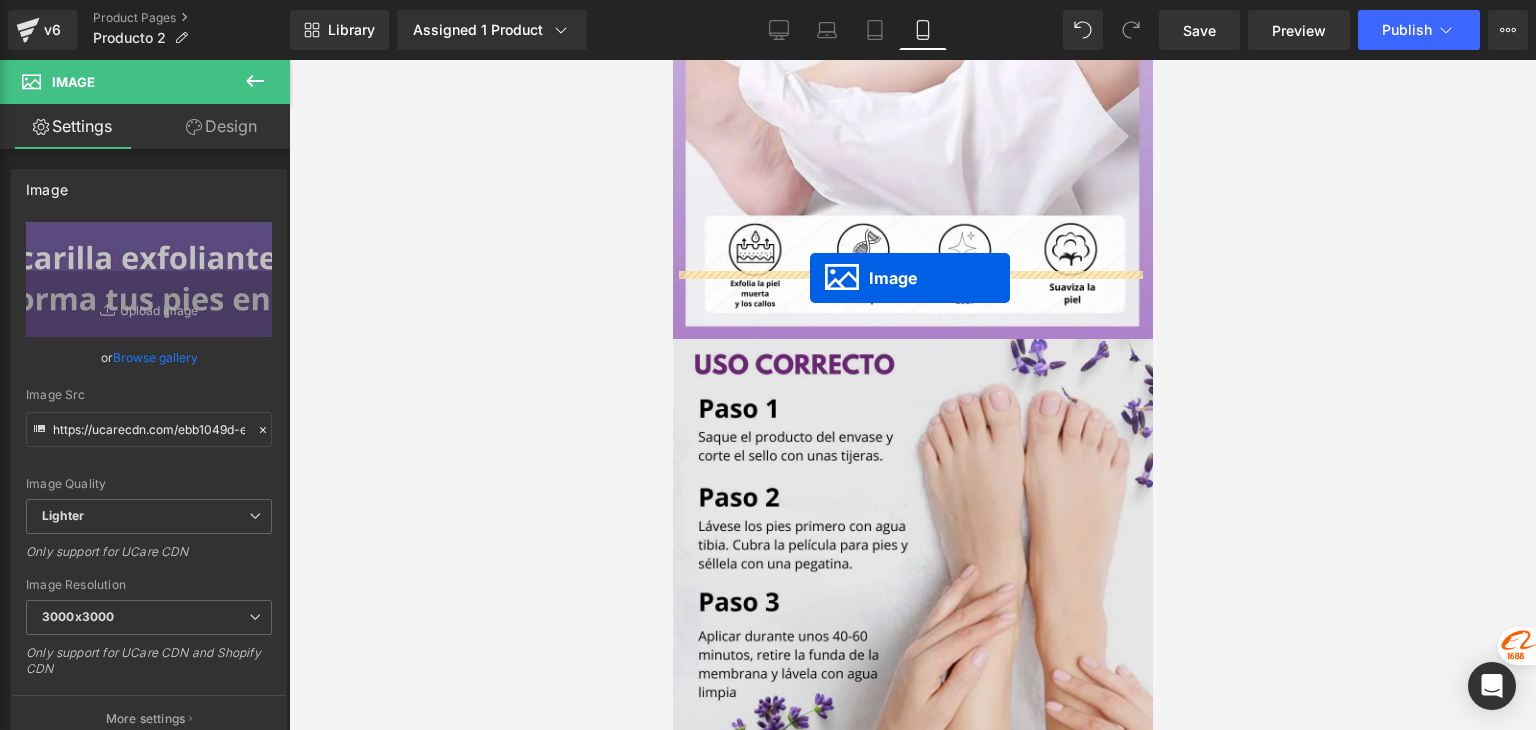 drag, startPoint x: 877, startPoint y: 185, endPoint x: 809, endPoint y: 278, distance: 115.2085 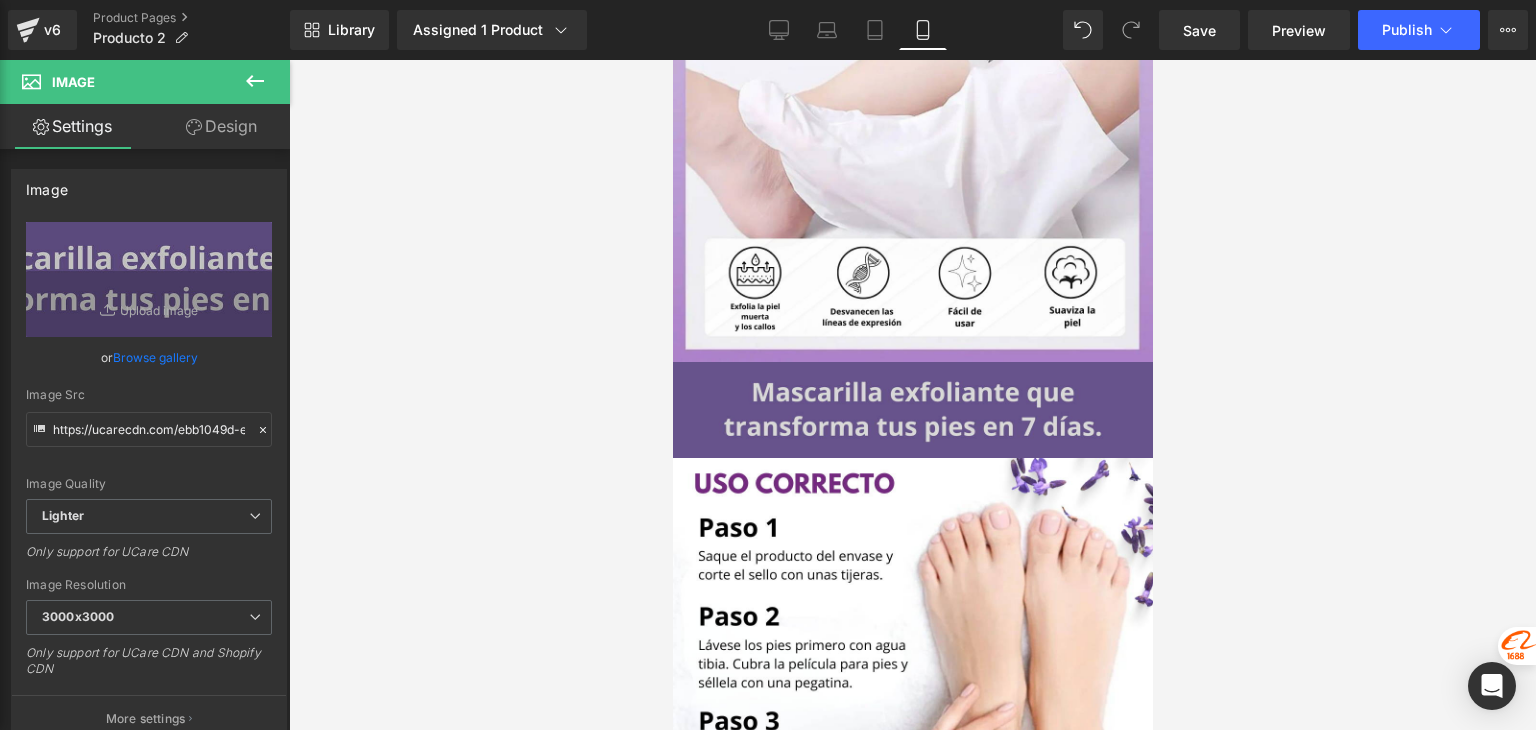 scroll, scrollTop: 1828, scrollLeft: 0, axis: vertical 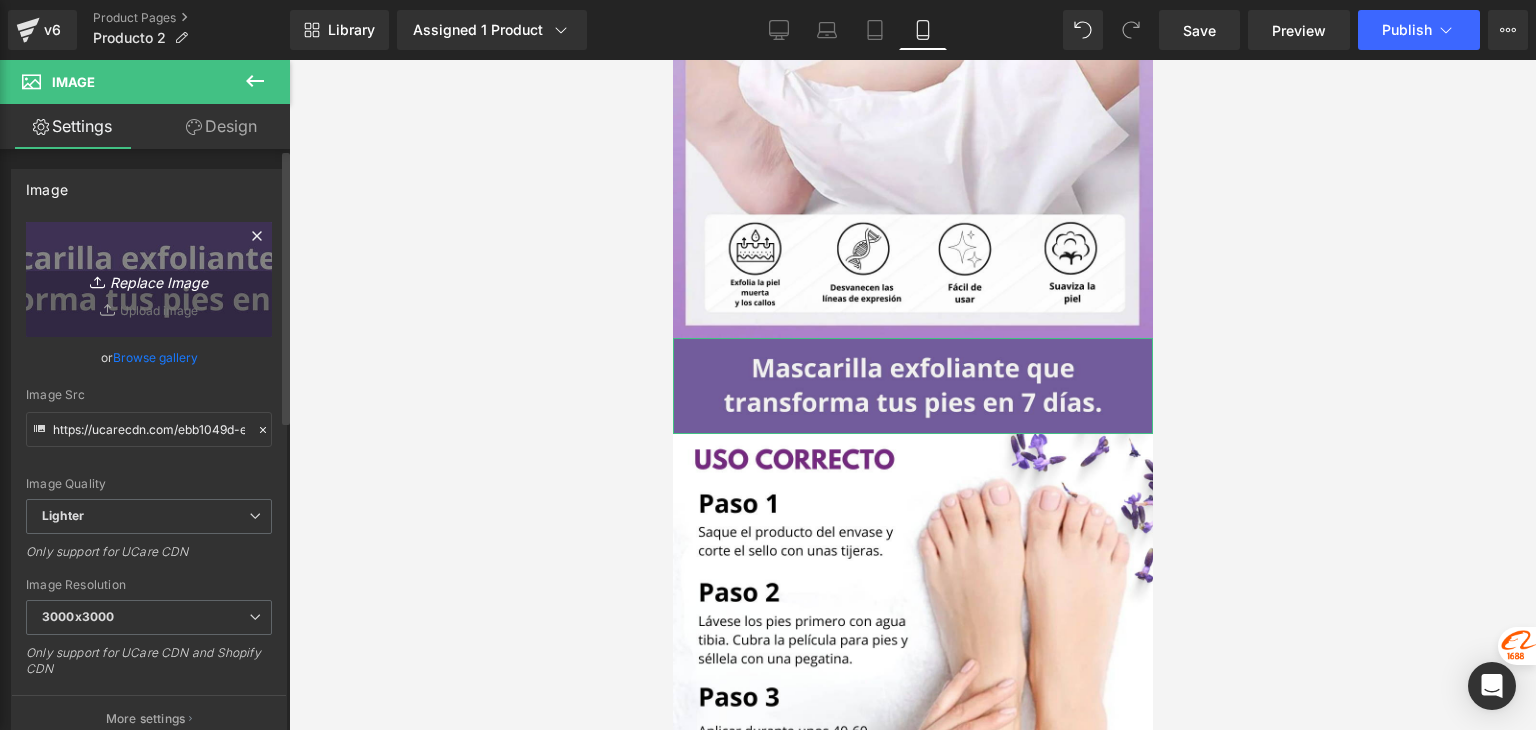 click on "Replace Image" at bounding box center (149, 279) 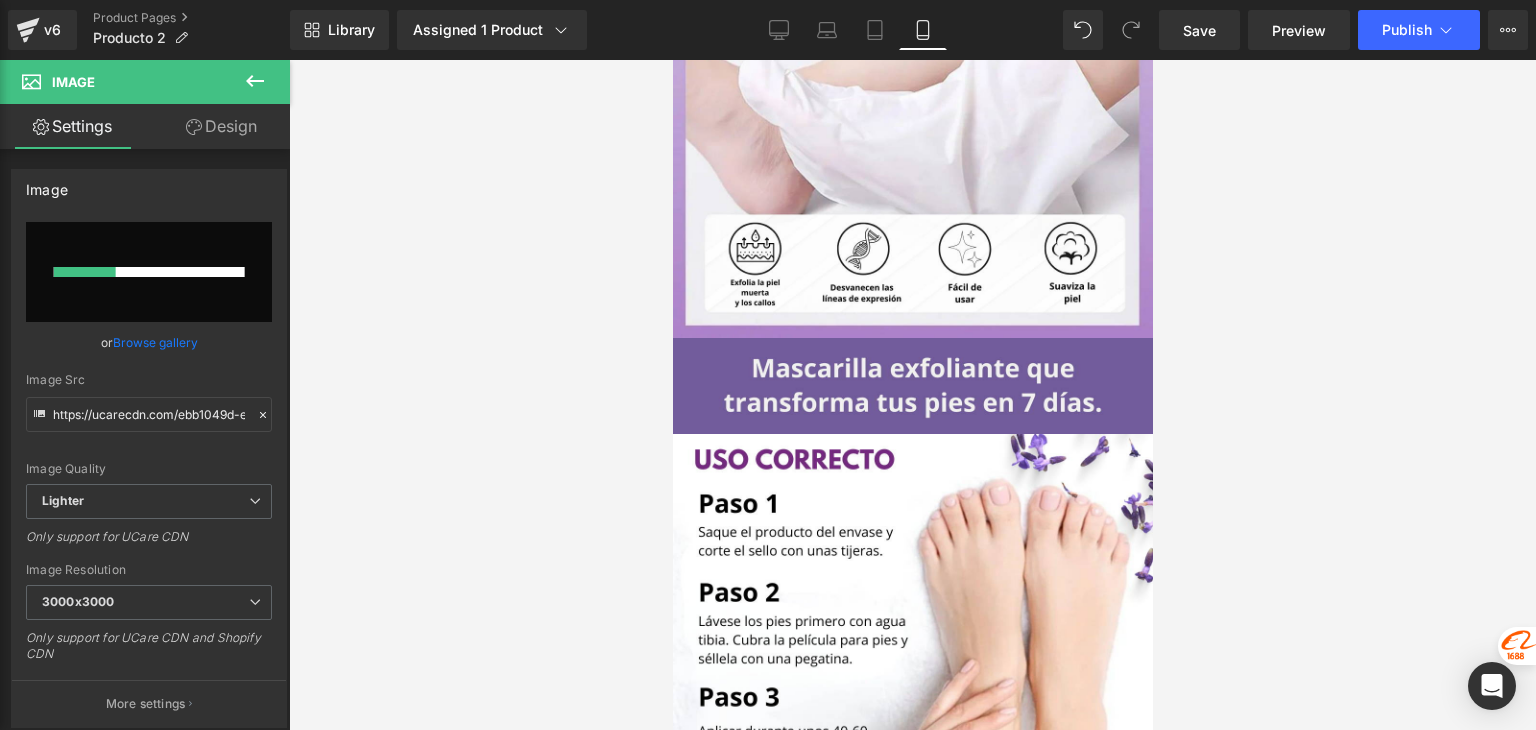 type 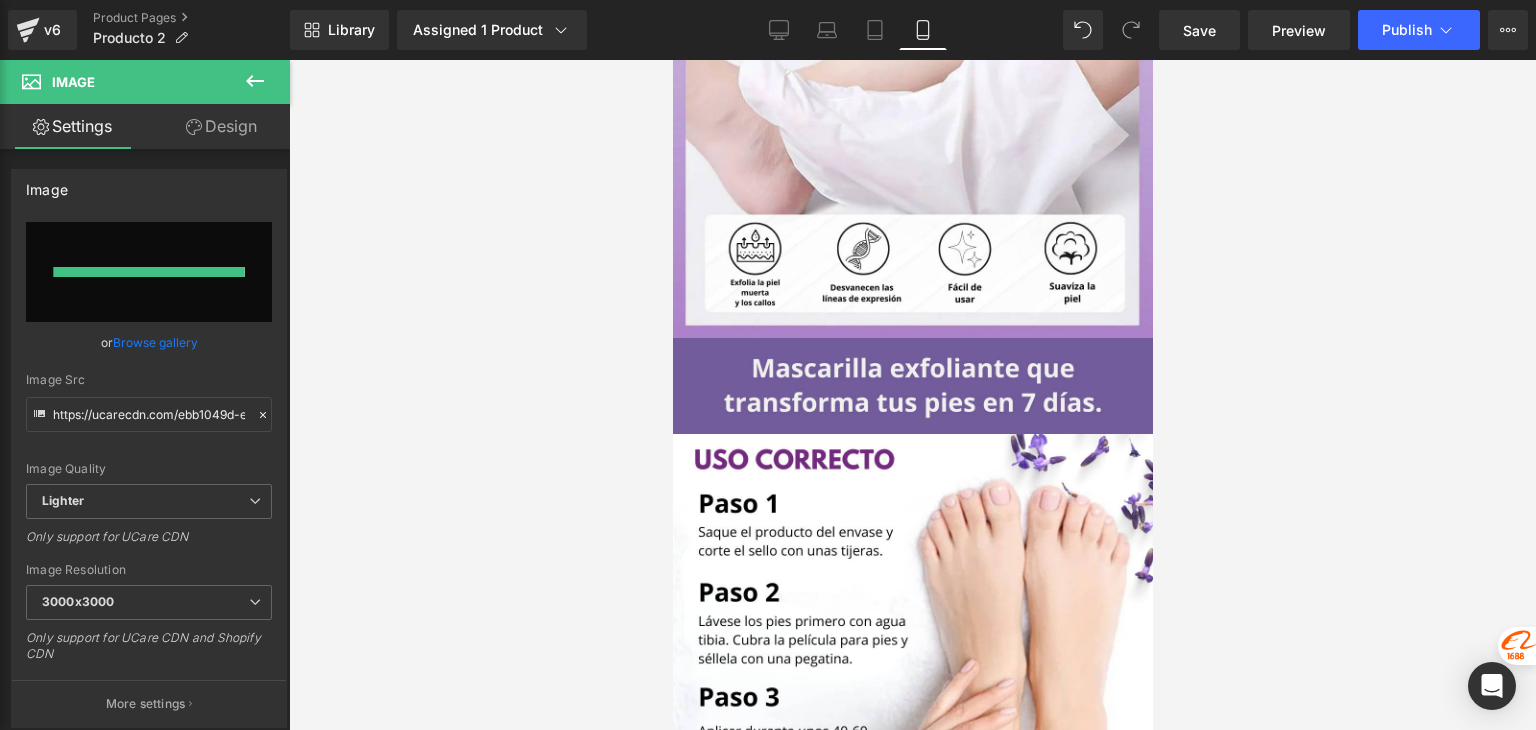 type on "https://ucarecdn.com/12cdc6e3-5c2a-46de-941c-a6b5de34d34a/-/format/auto/-/preview/3000x3000/-/quality/lighter/005.png" 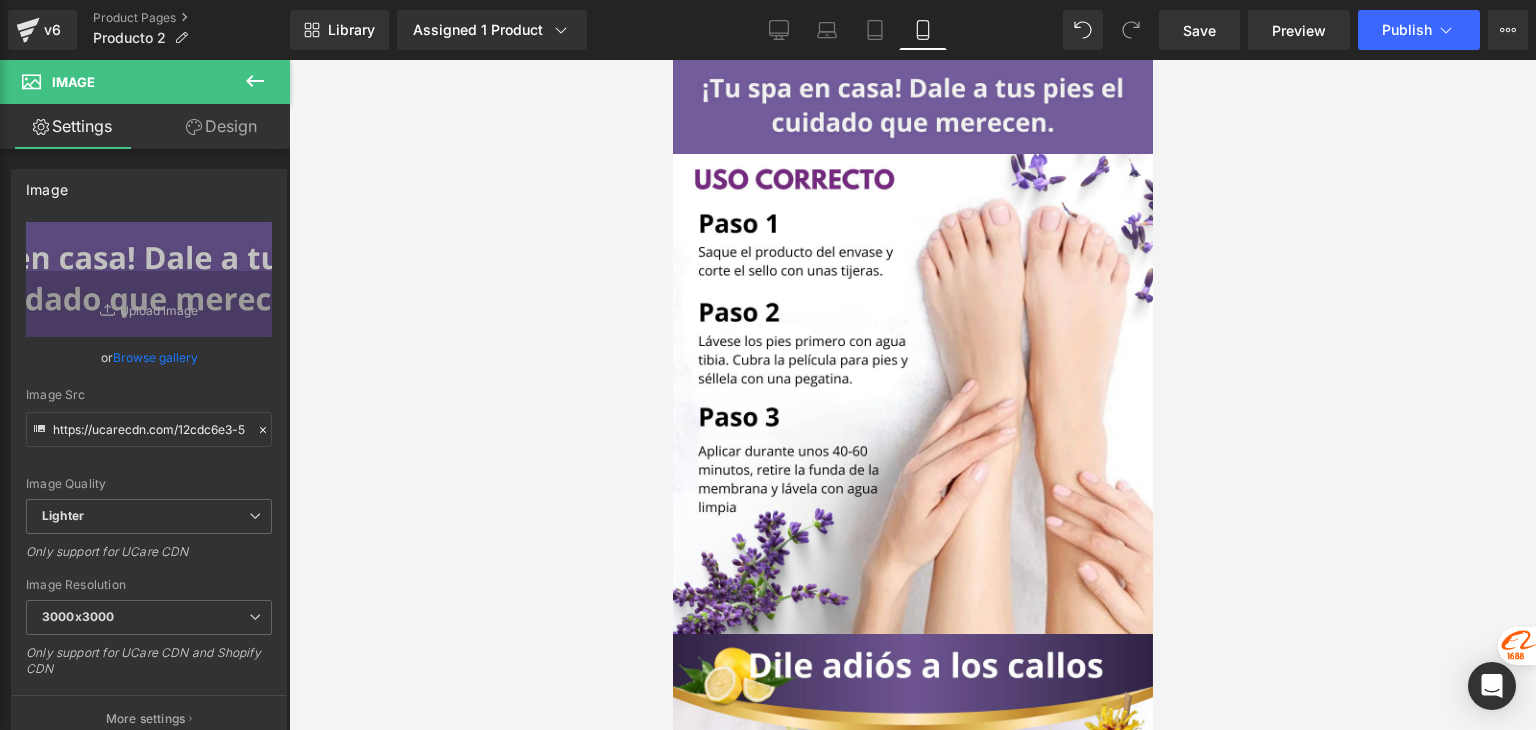 scroll, scrollTop: 1900, scrollLeft: 0, axis: vertical 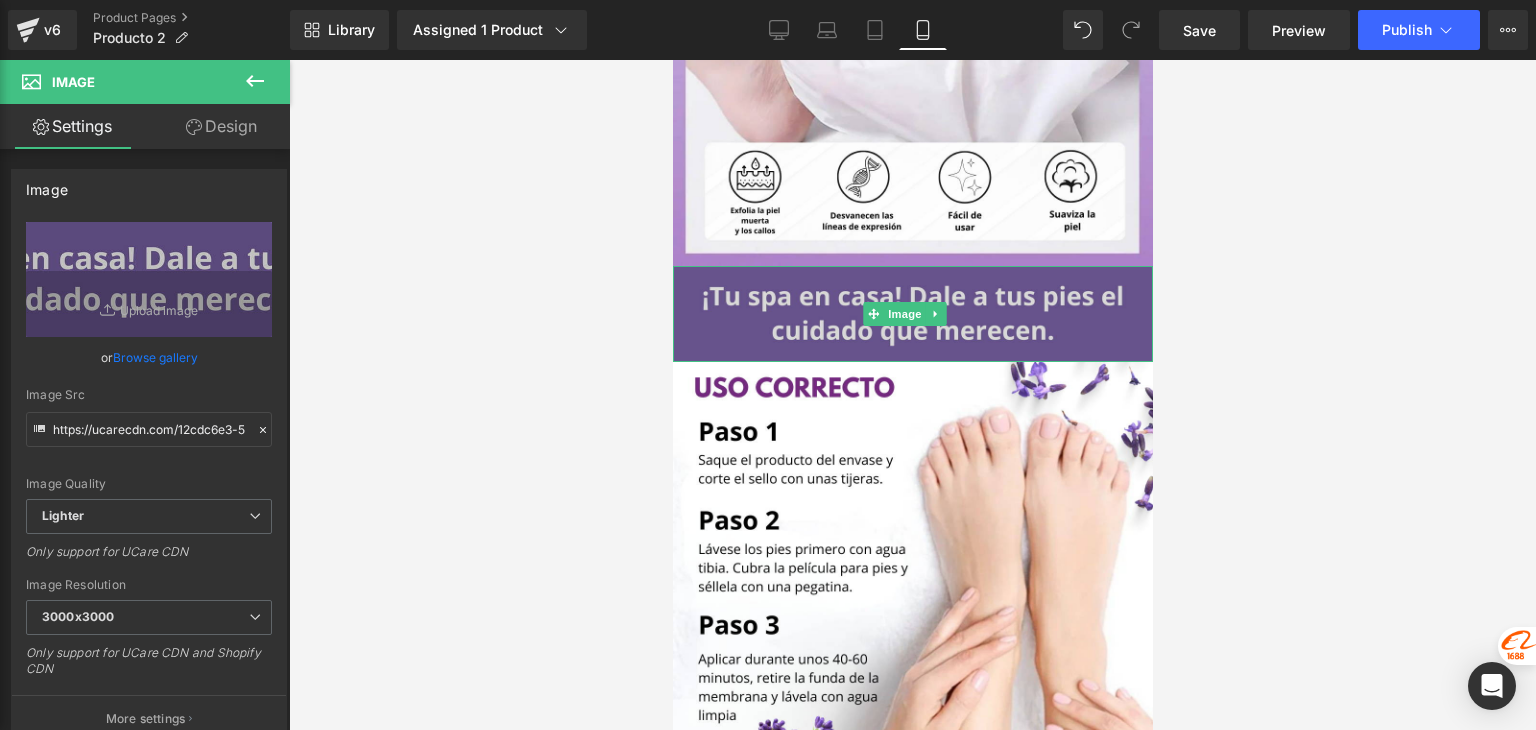 click at bounding box center (912, 314) 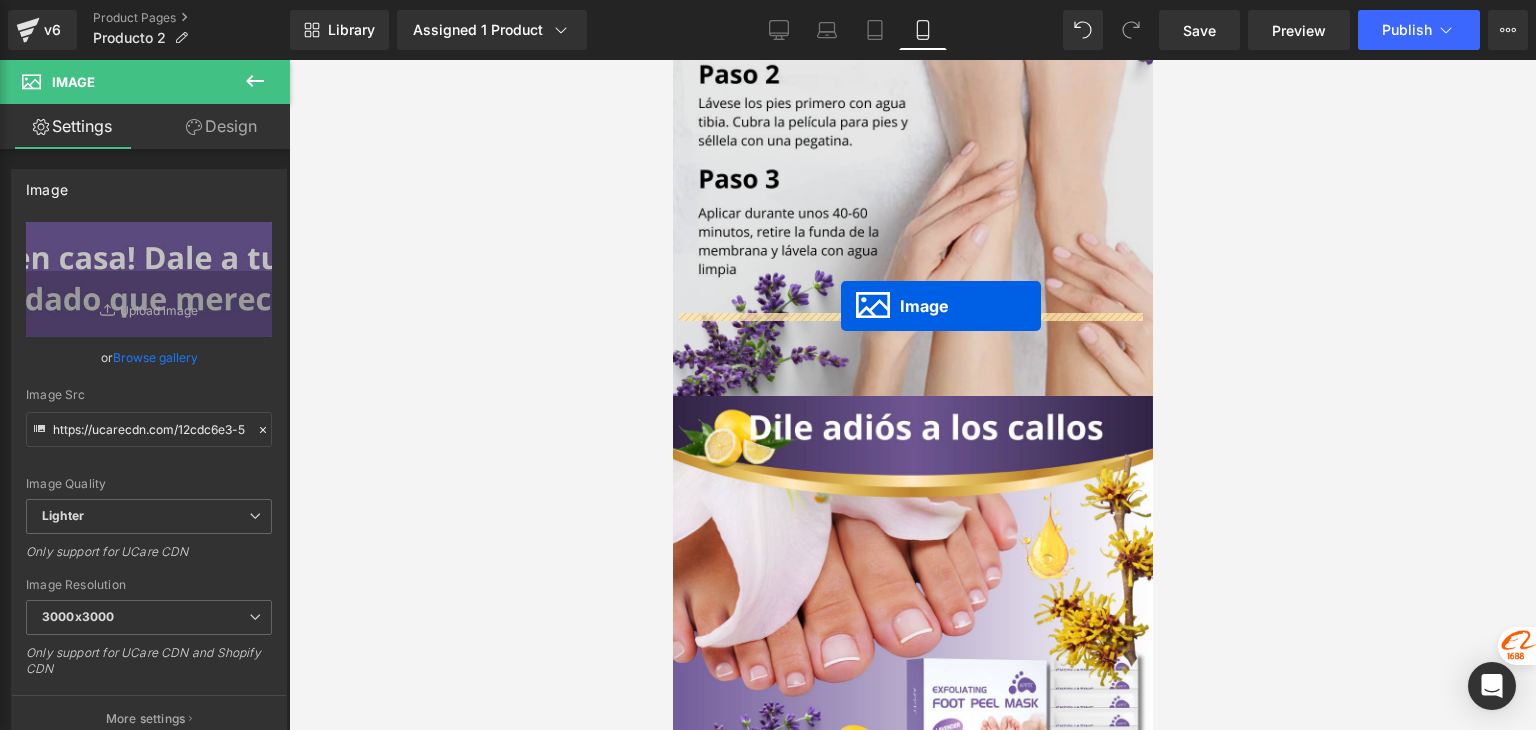 drag, startPoint x: 875, startPoint y: 241, endPoint x: 840, endPoint y: 306, distance: 73.82411 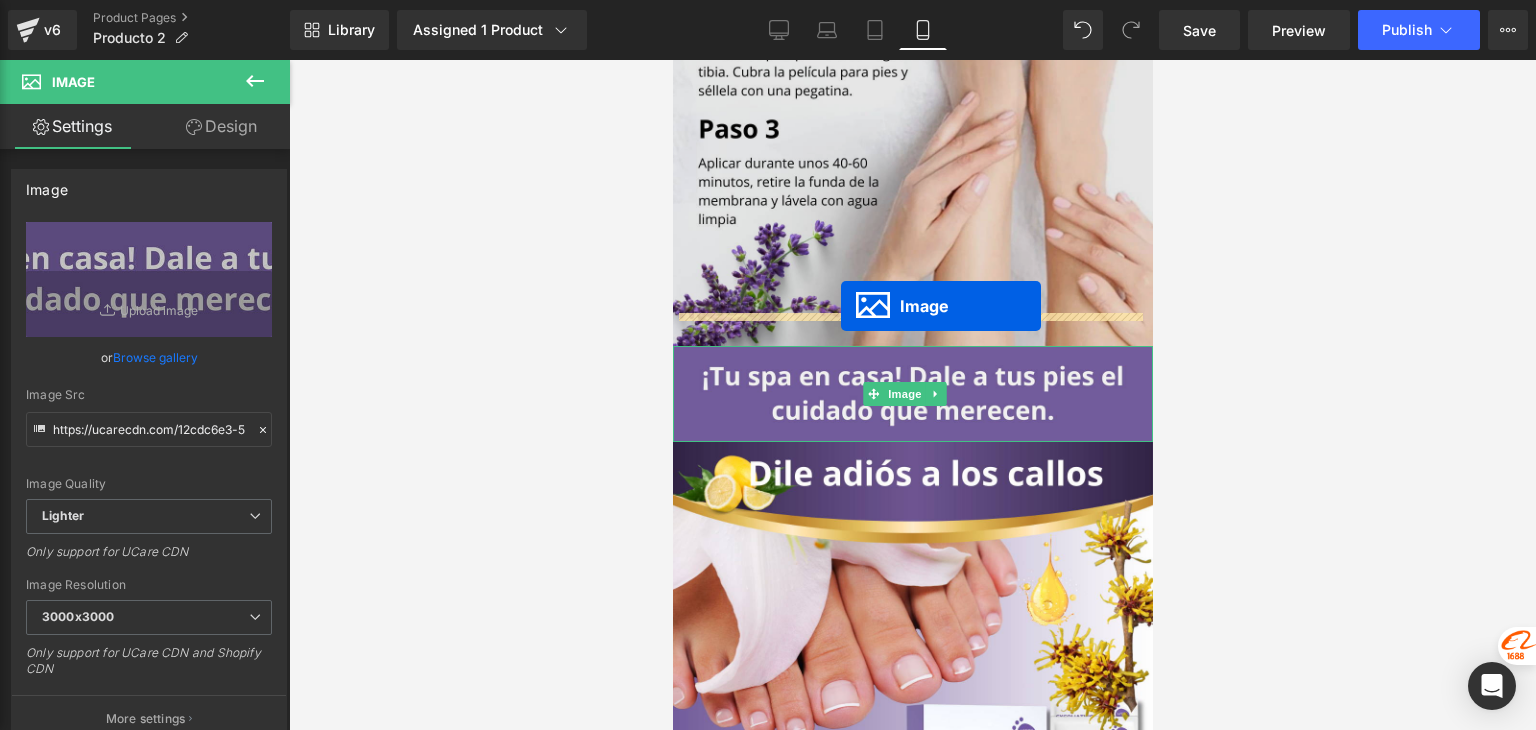 scroll, scrollTop: 2250, scrollLeft: 0, axis: vertical 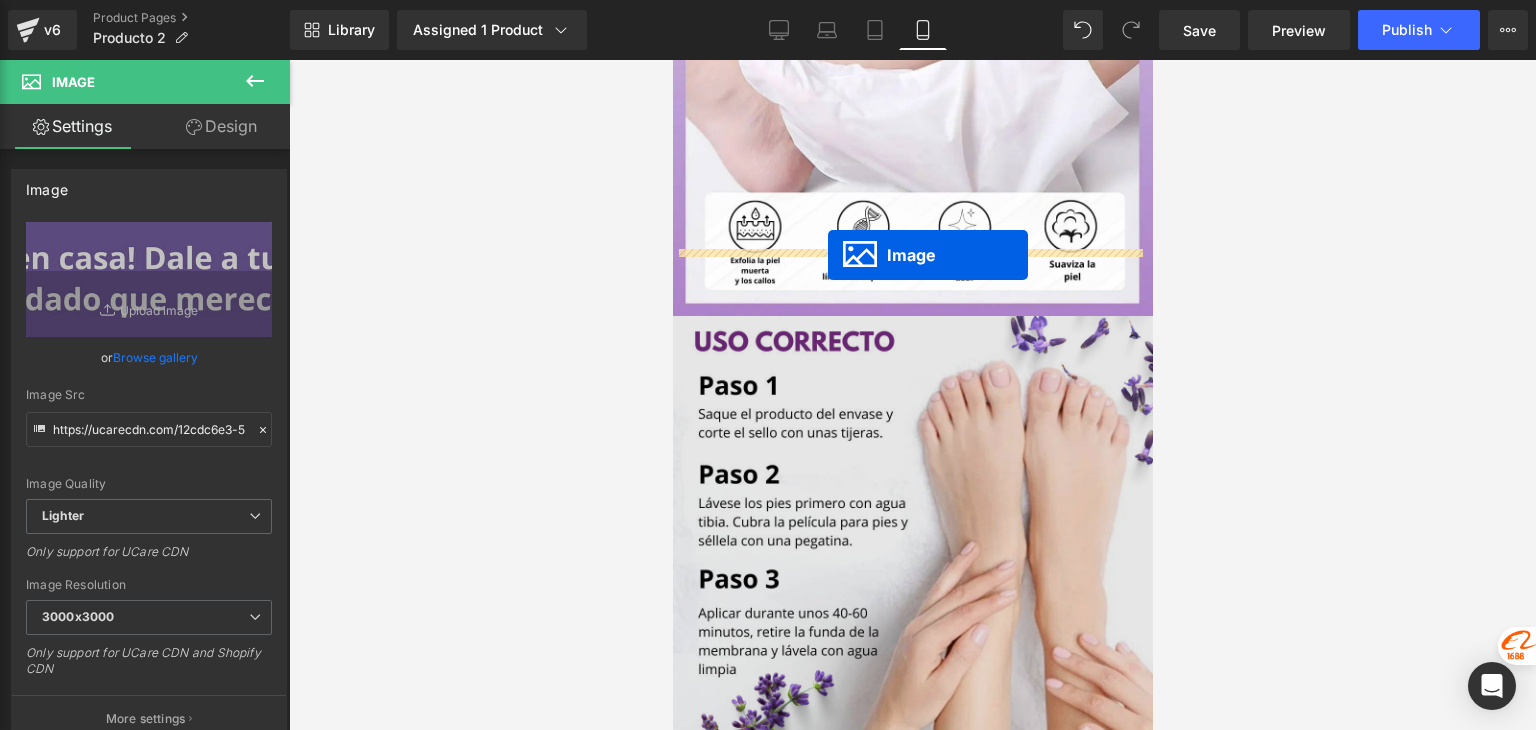 drag, startPoint x: 870, startPoint y: 365, endPoint x: 827, endPoint y: 255, distance: 118.10589 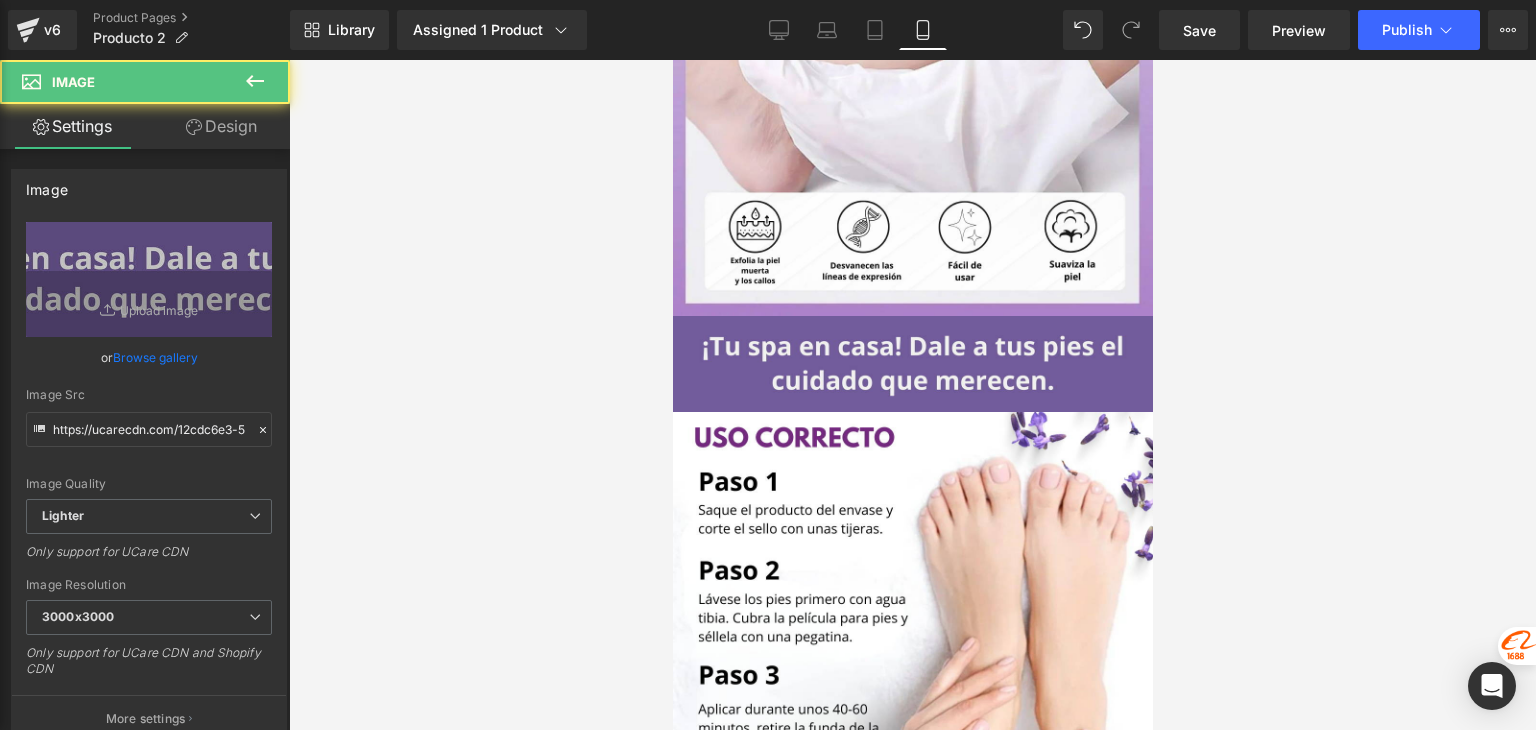 click at bounding box center [912, 395] 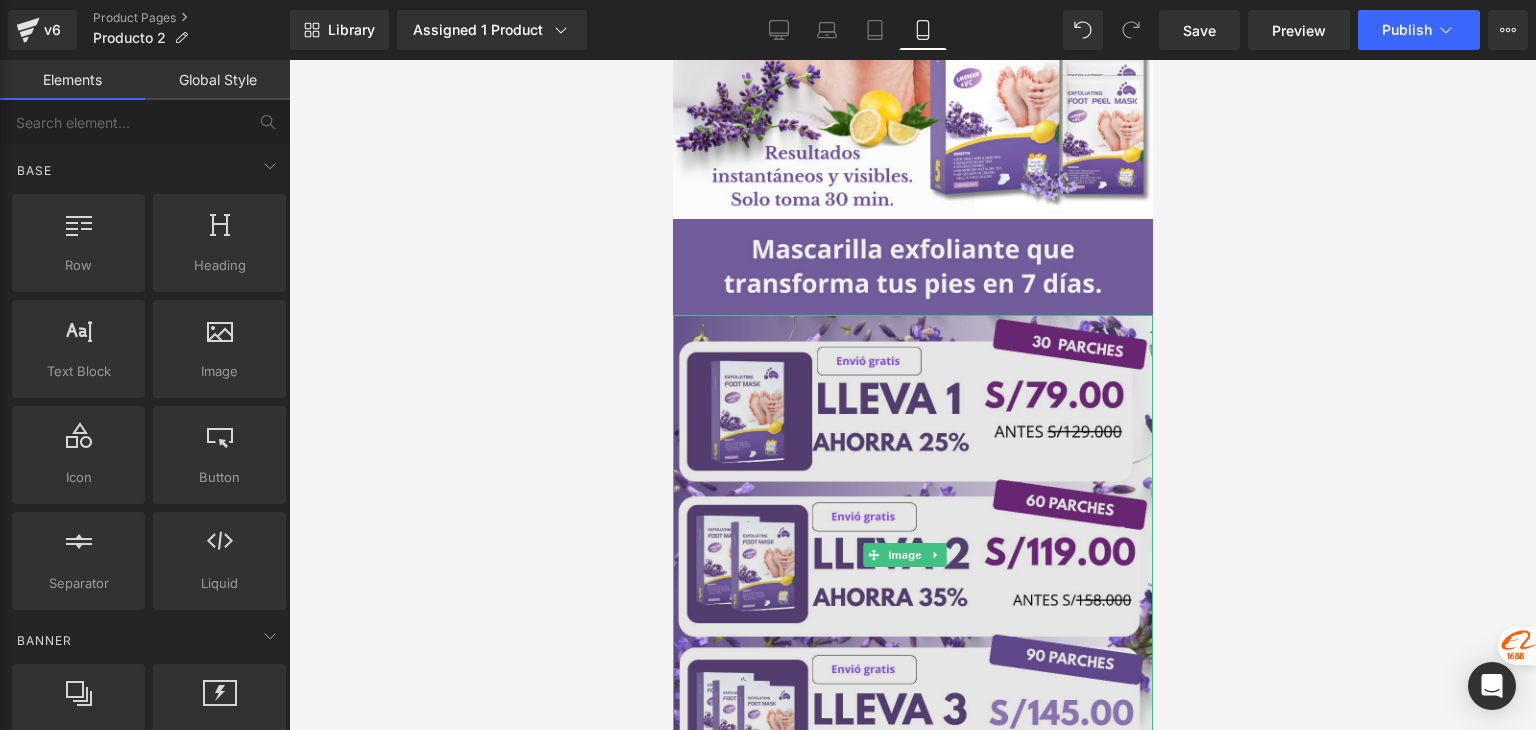 scroll, scrollTop: 306, scrollLeft: 0, axis: vertical 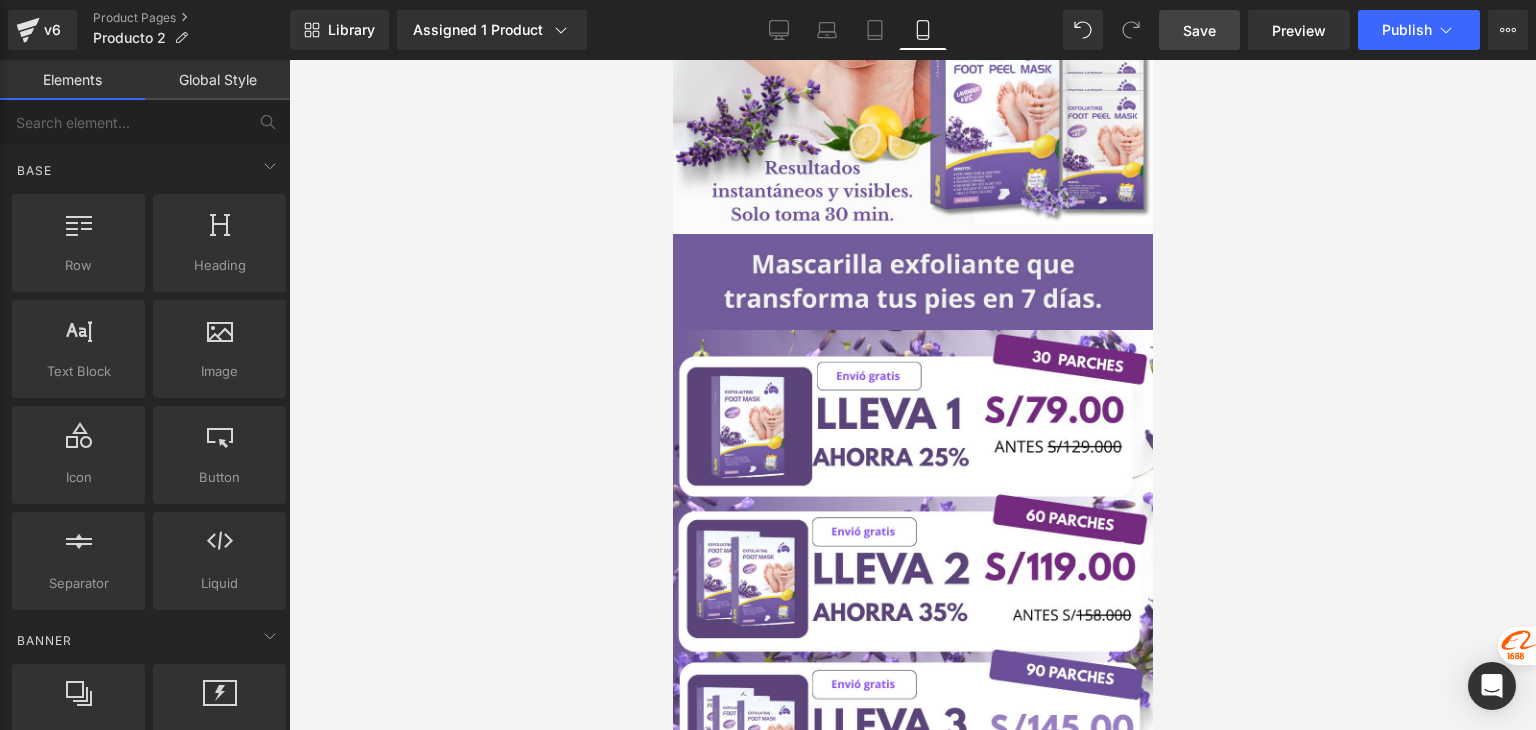 click on "Save" at bounding box center (1199, 30) 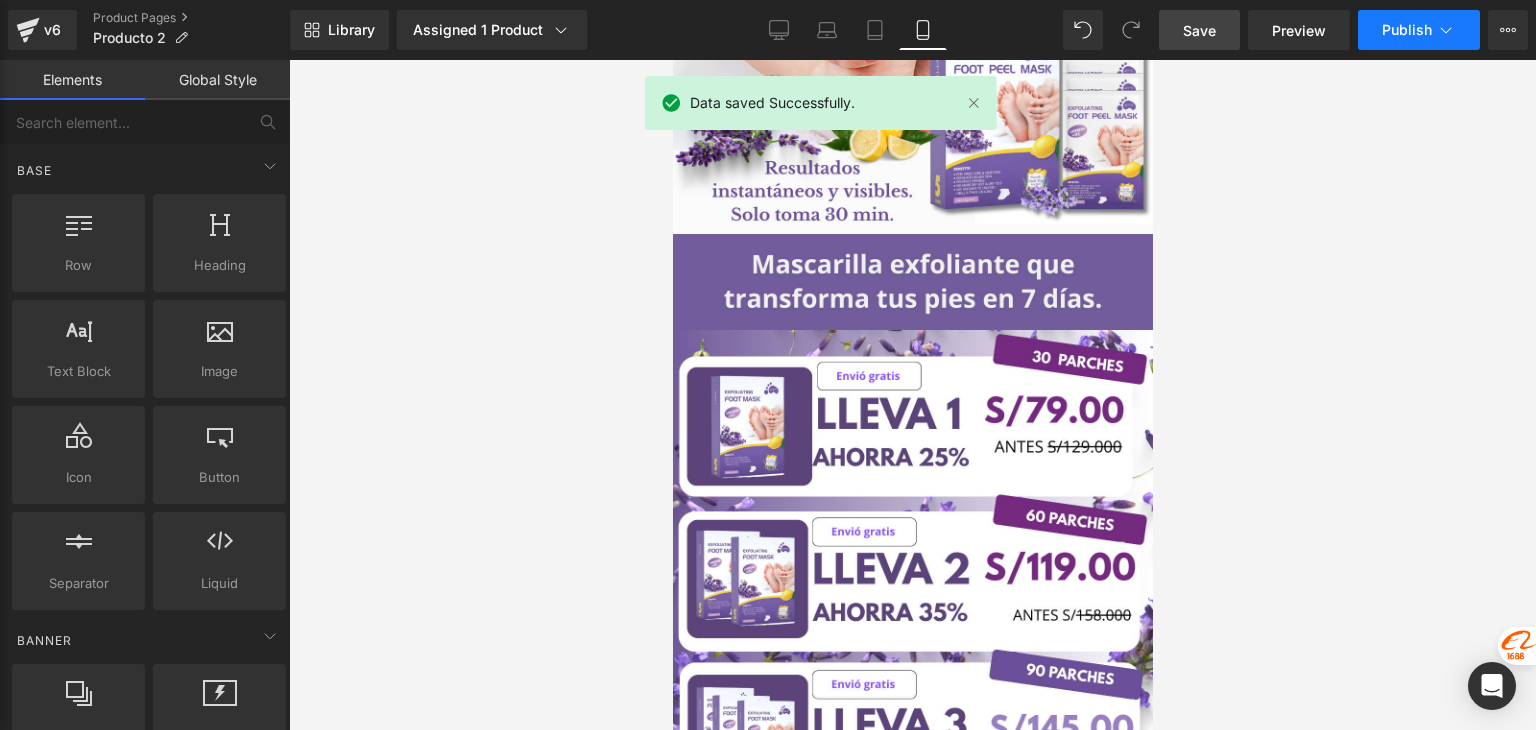 click on "Publish" at bounding box center [1407, 30] 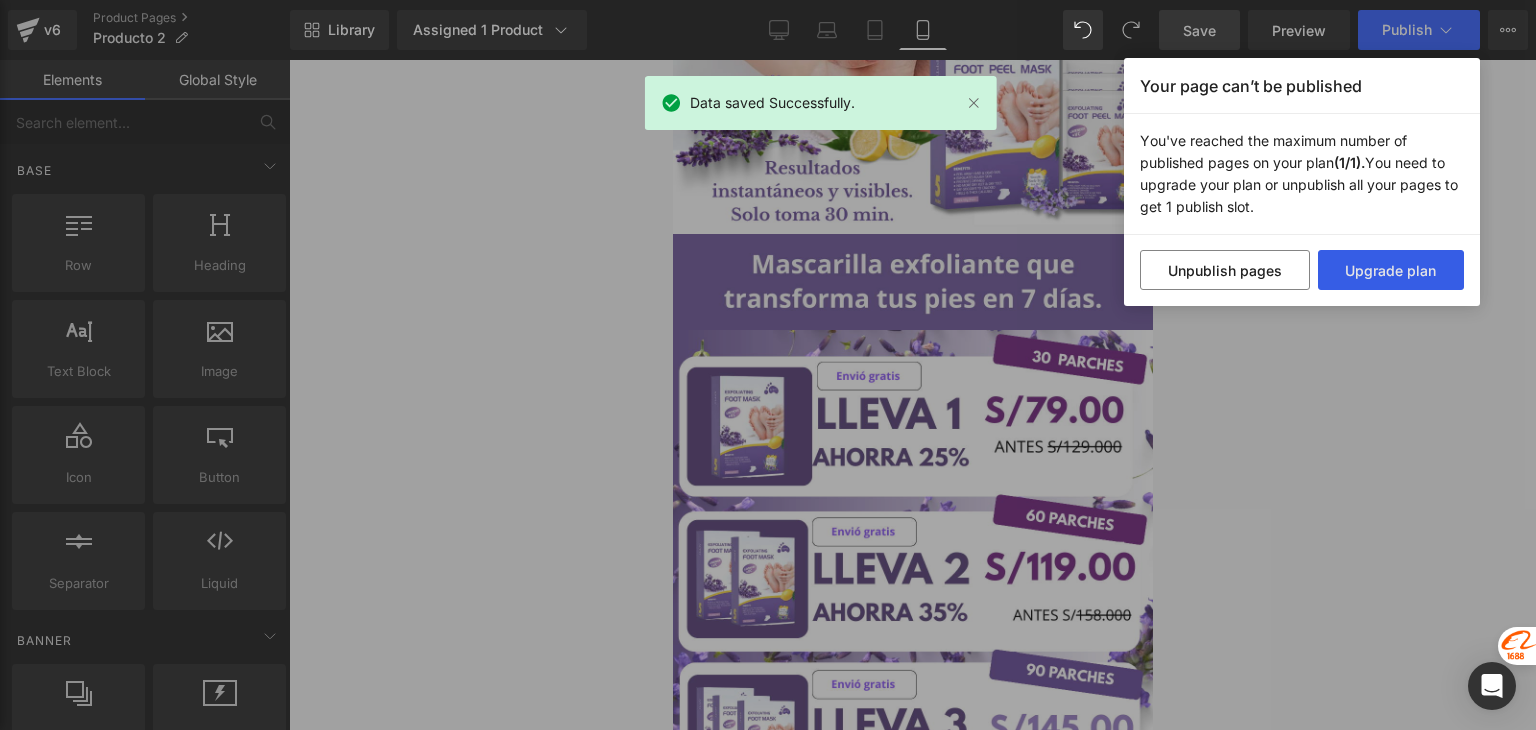 click on "Upgrade plan" at bounding box center [1391, 270] 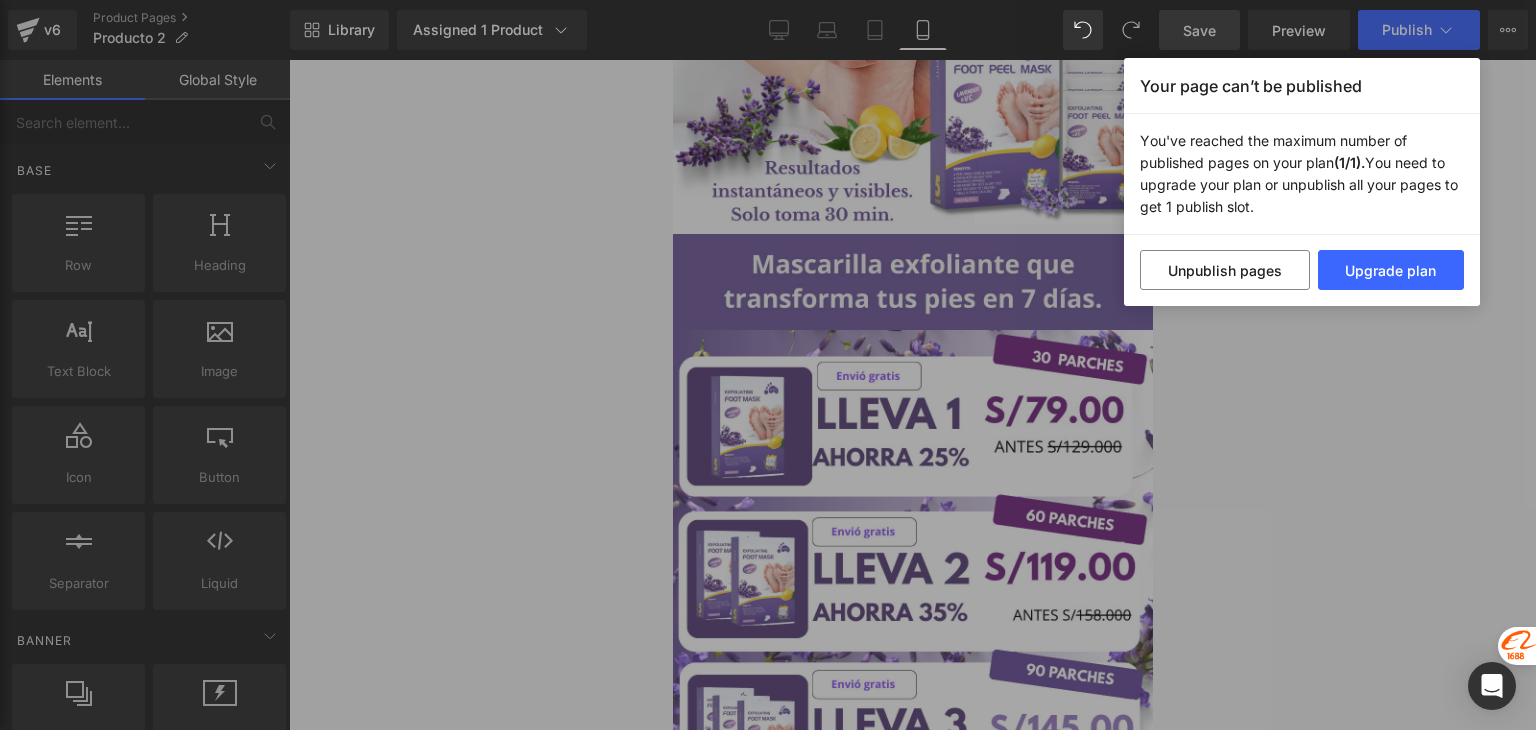 click on "Your page can’t be published   You've reached the maximum number of published pages on your plan  (1/1).  You need to upgrade your plan or unpublish all your pages to get 1 publish slot.   Unpublish pages   Upgrade plan" at bounding box center (768, 365) 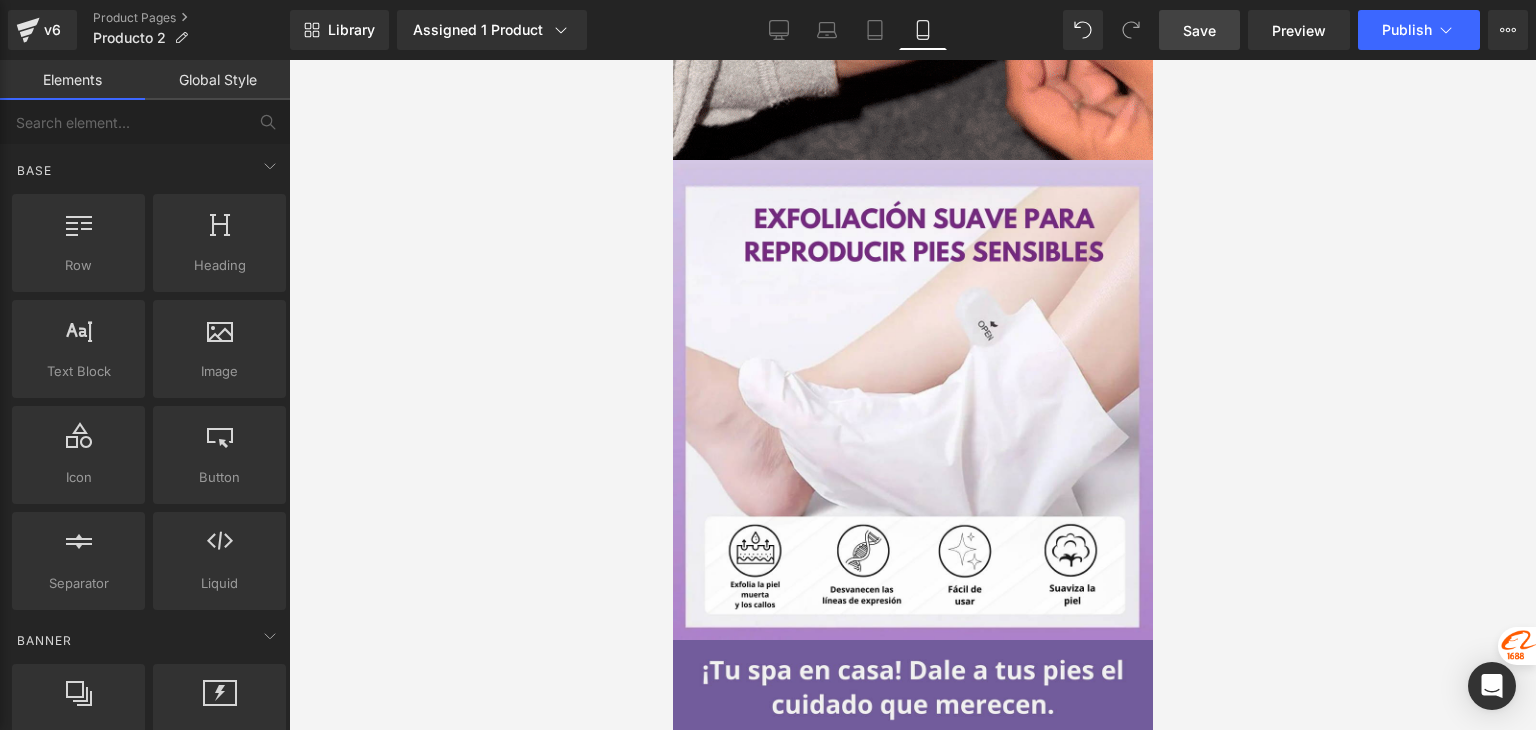 scroll, scrollTop: 1500, scrollLeft: 0, axis: vertical 